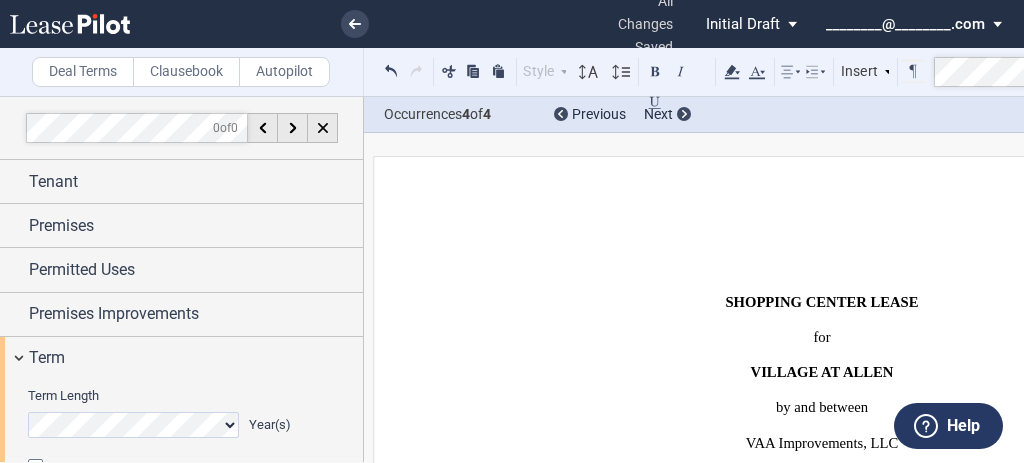 select on "number:15" 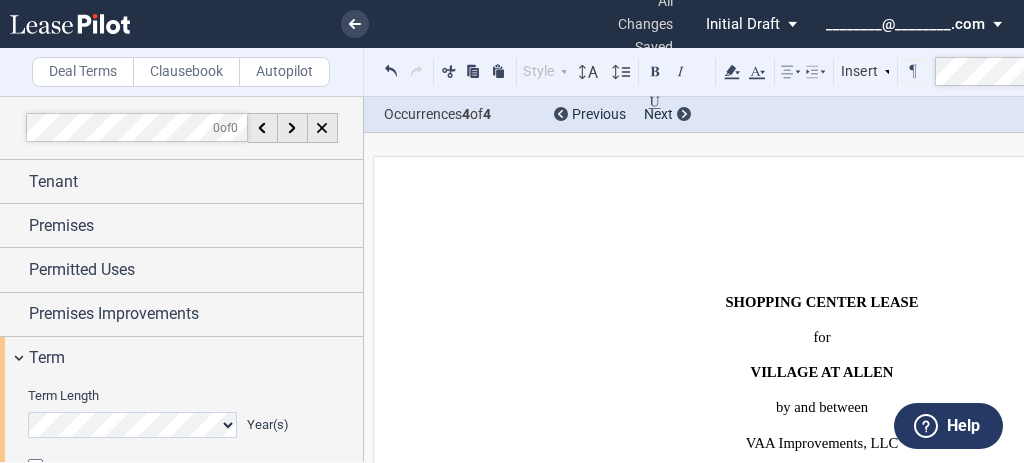 scroll, scrollTop: 0, scrollLeft: 0, axis: both 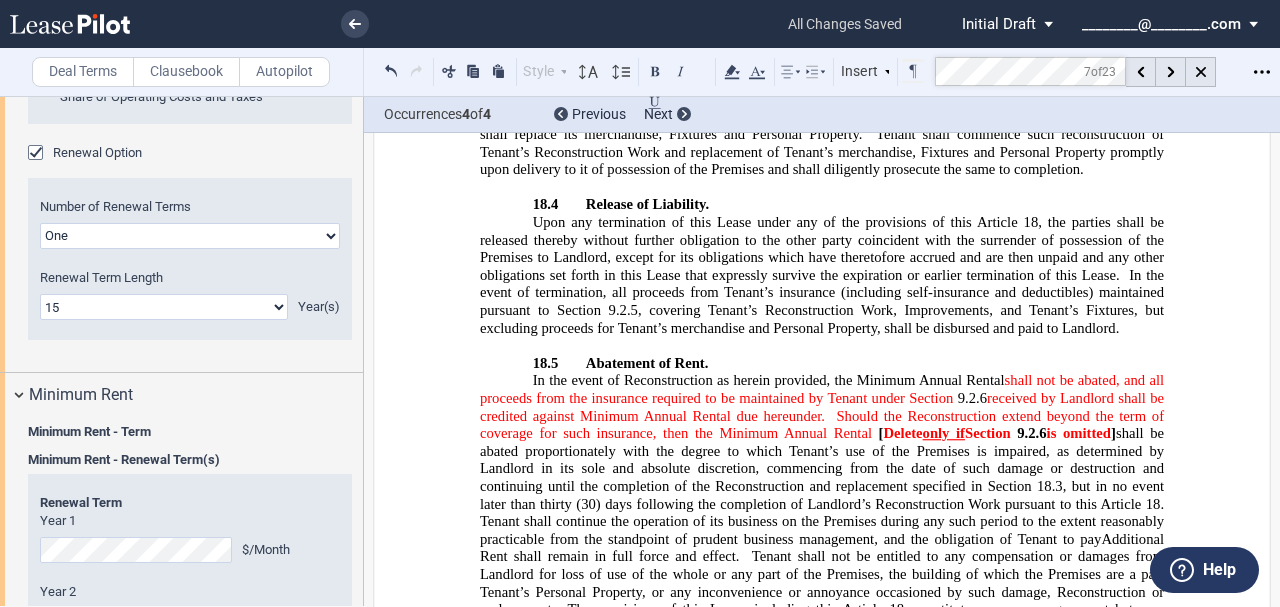 drag, startPoint x: 676, startPoint y: 380, endPoint x: 317, endPoint y: 199, distance: 402.04727 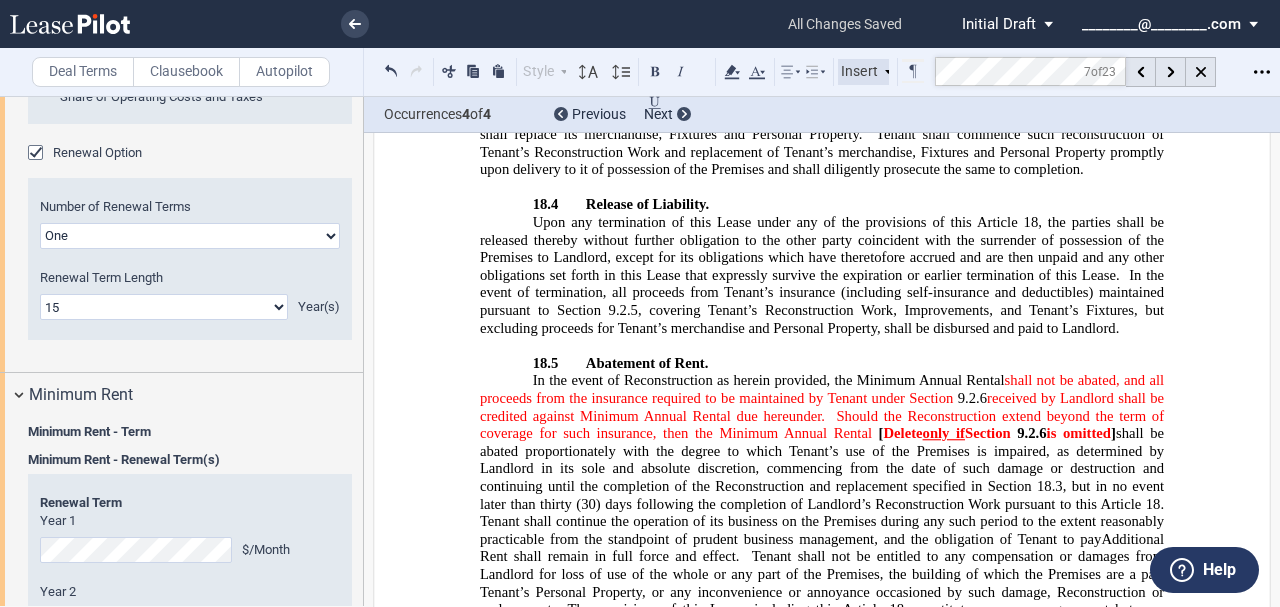 click on "Deal Terms
Clausebook
Autopilot
Style
ARTICLE 1
1.1 Section (Article 1)
2.1 Section (Article 2 onwards)
2.1.1 Subsection 1 (Article 2 onwards)
(a) Subsection 2 (Article 2 onwards)
Normal
Normal
8pt
9pt
10pt
10.5pt
11pt
12pt
14pt
16pt
Normal
1
1.15
1.5
2
3
No Color
Automatic
Align Left
Center
Align Right
Justify
Paragraph
First Line
Insert
List" at bounding box center [640, 72] 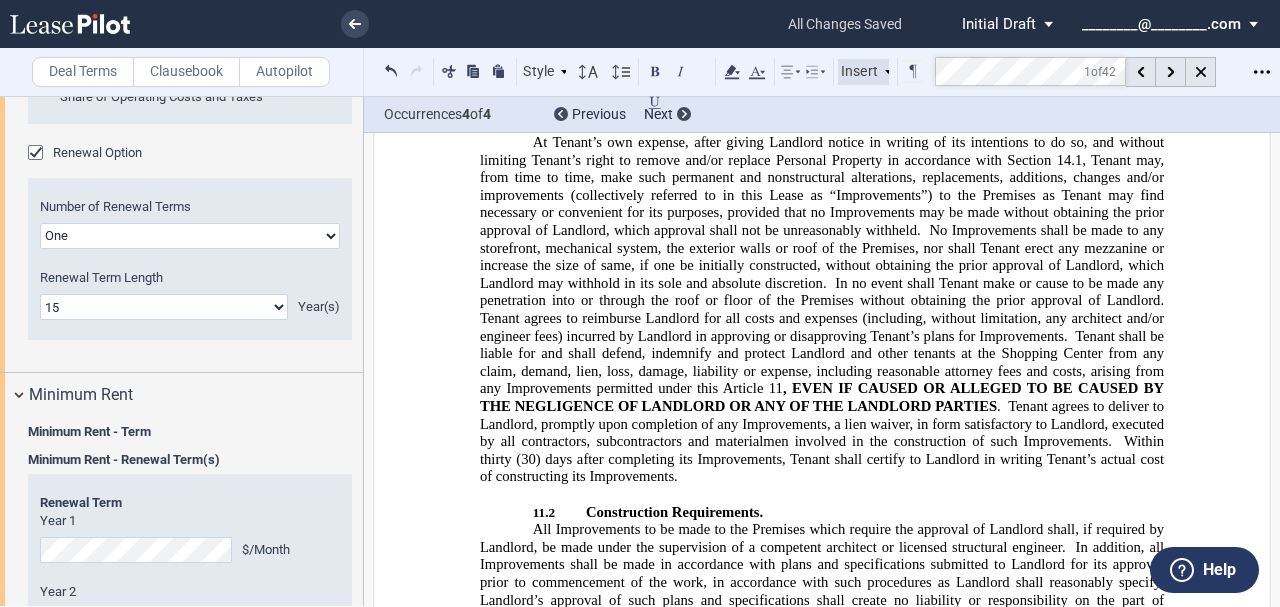 scroll, scrollTop: 5642, scrollLeft: 0, axis: vertical 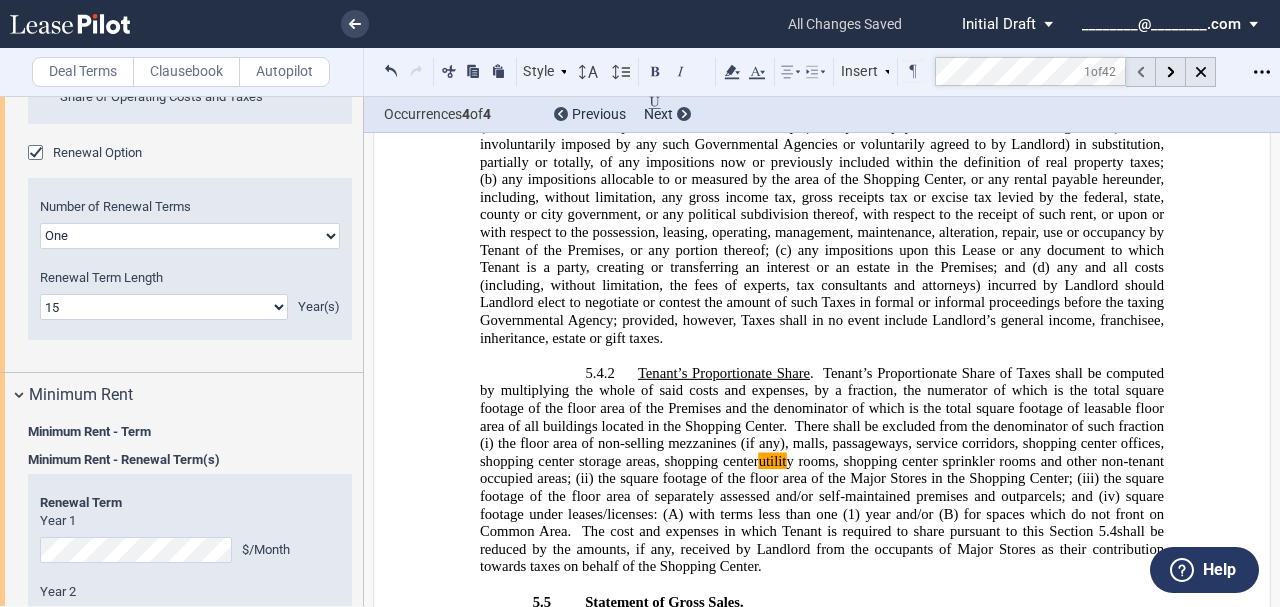 click 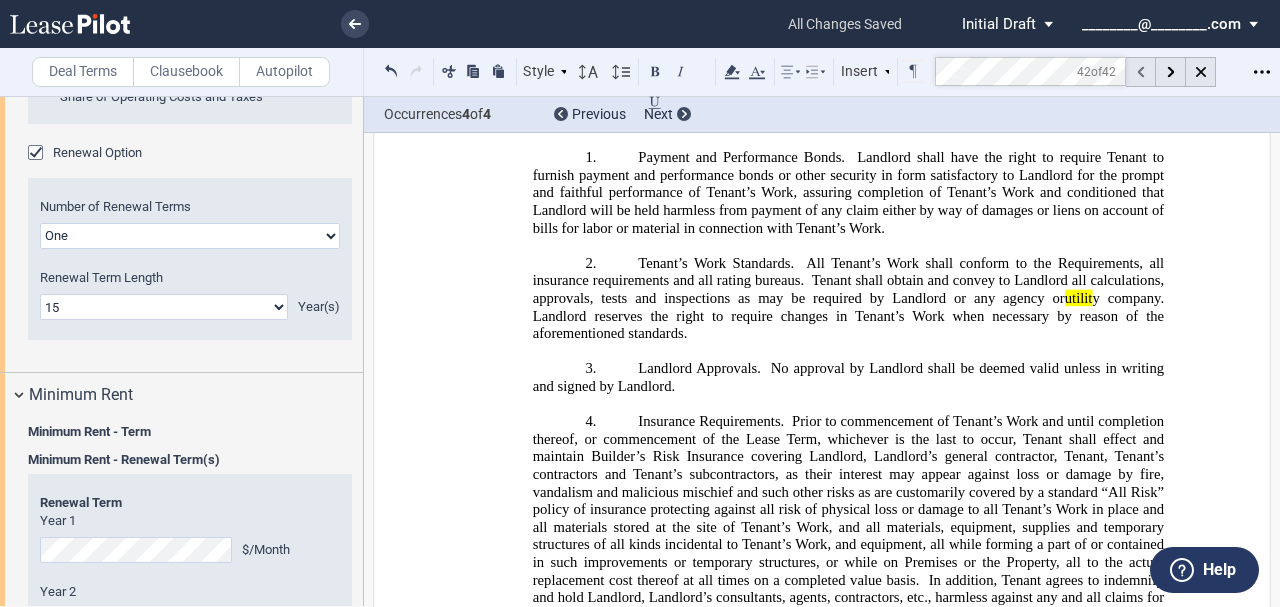 scroll, scrollTop: 49763, scrollLeft: 0, axis: vertical 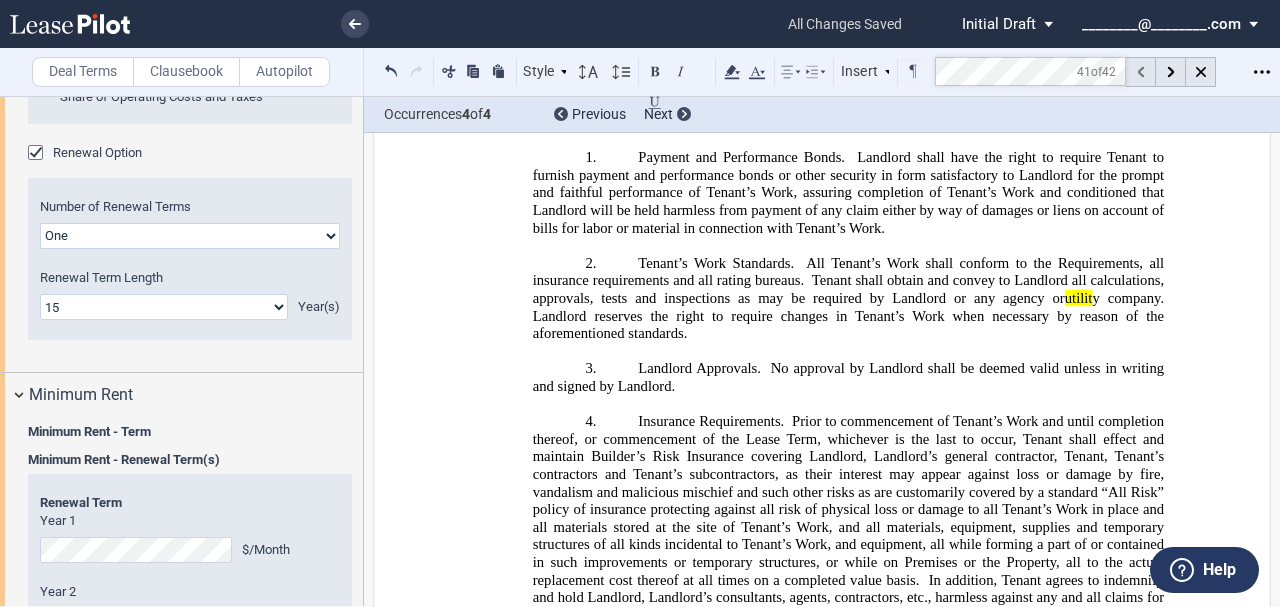 click 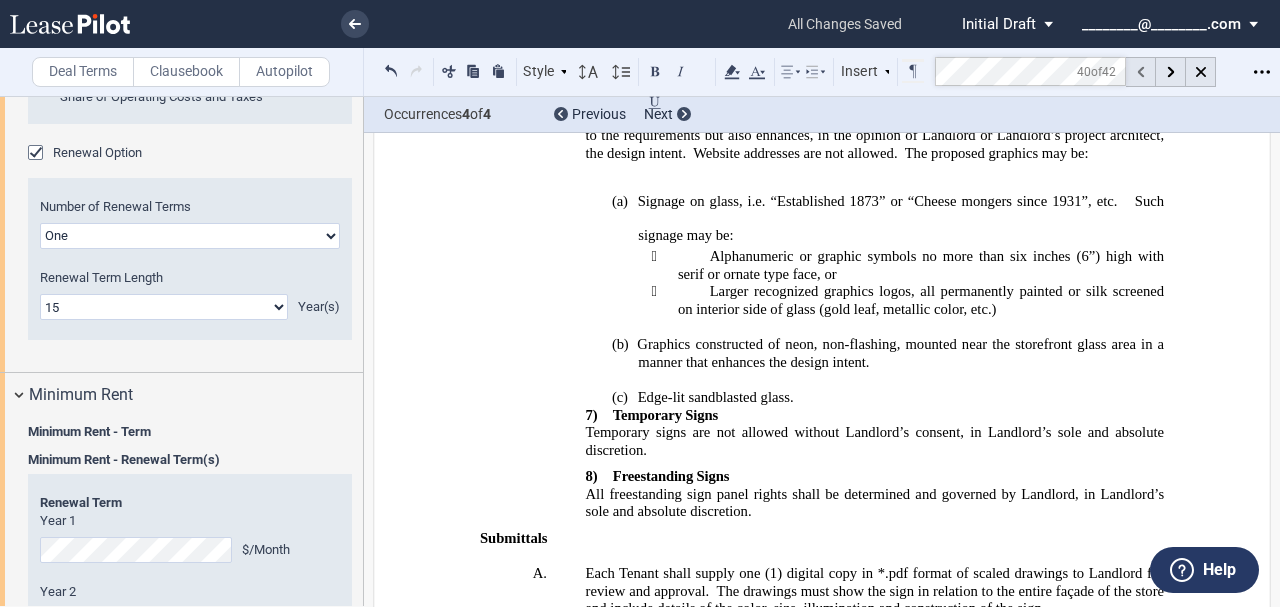 click 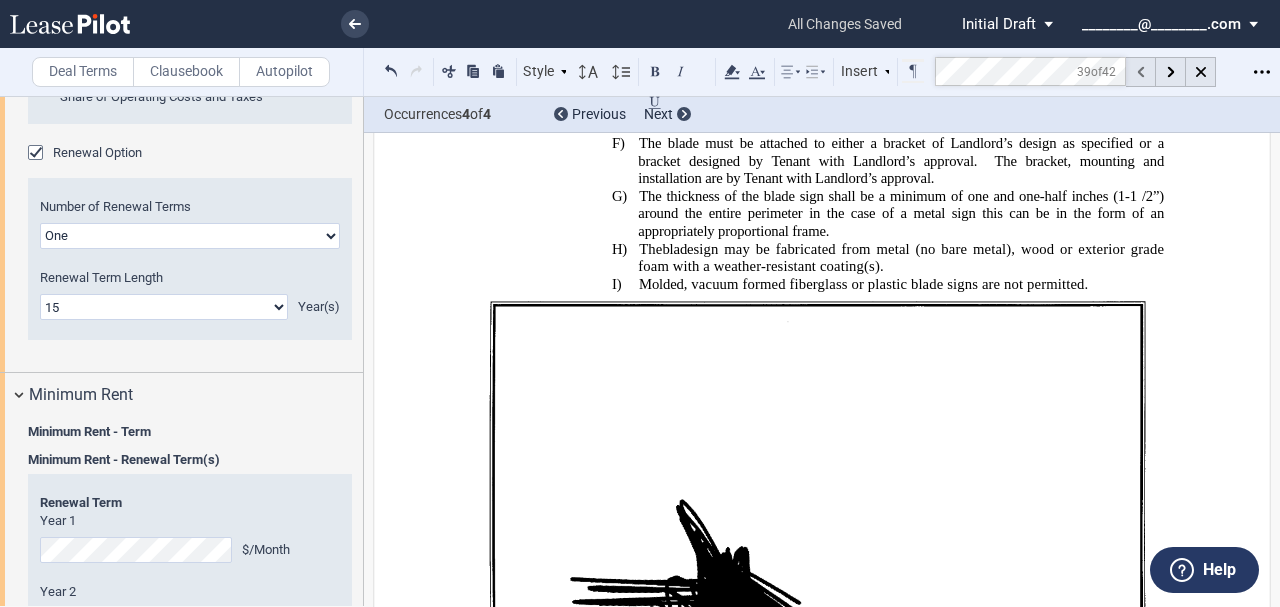 click 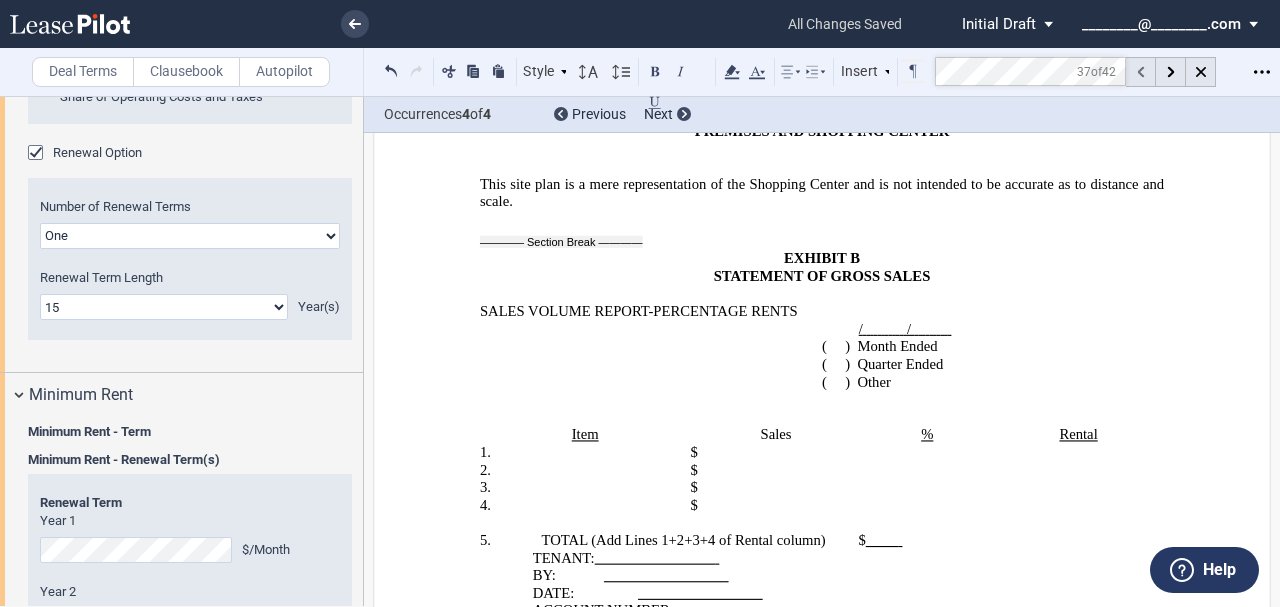 click 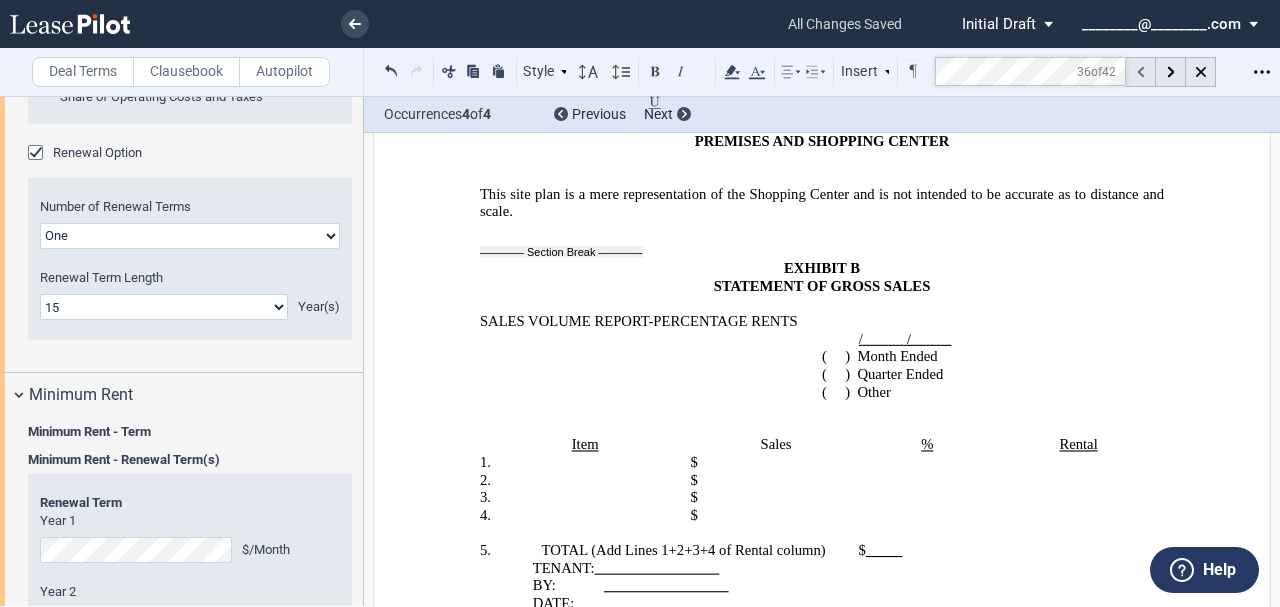 click 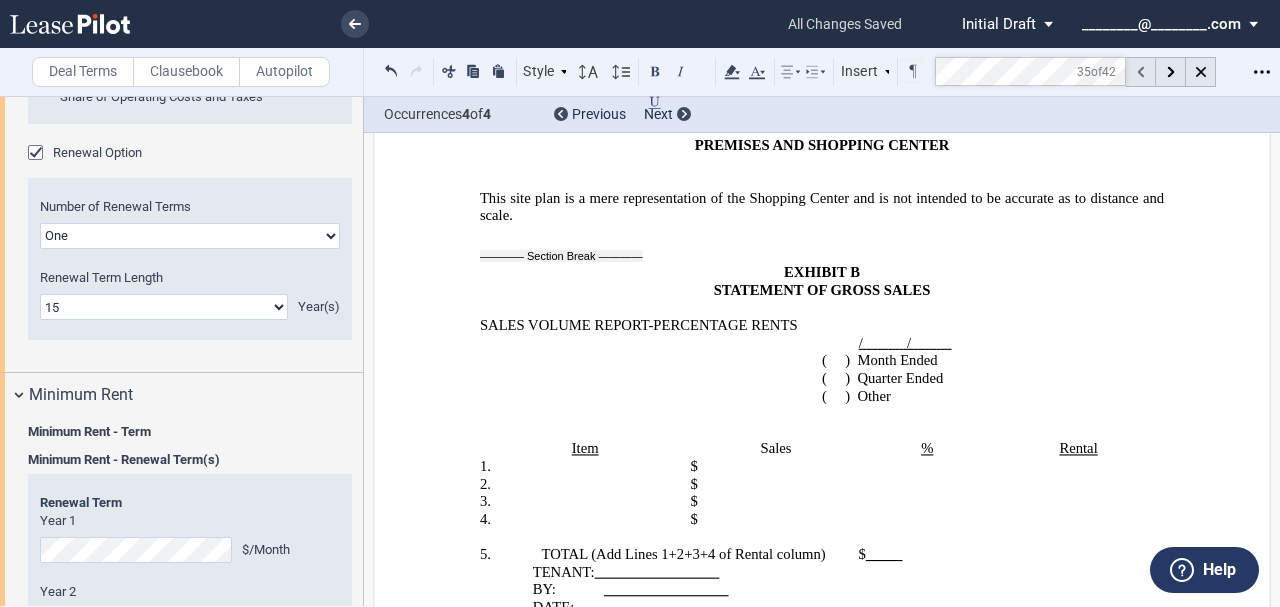 click 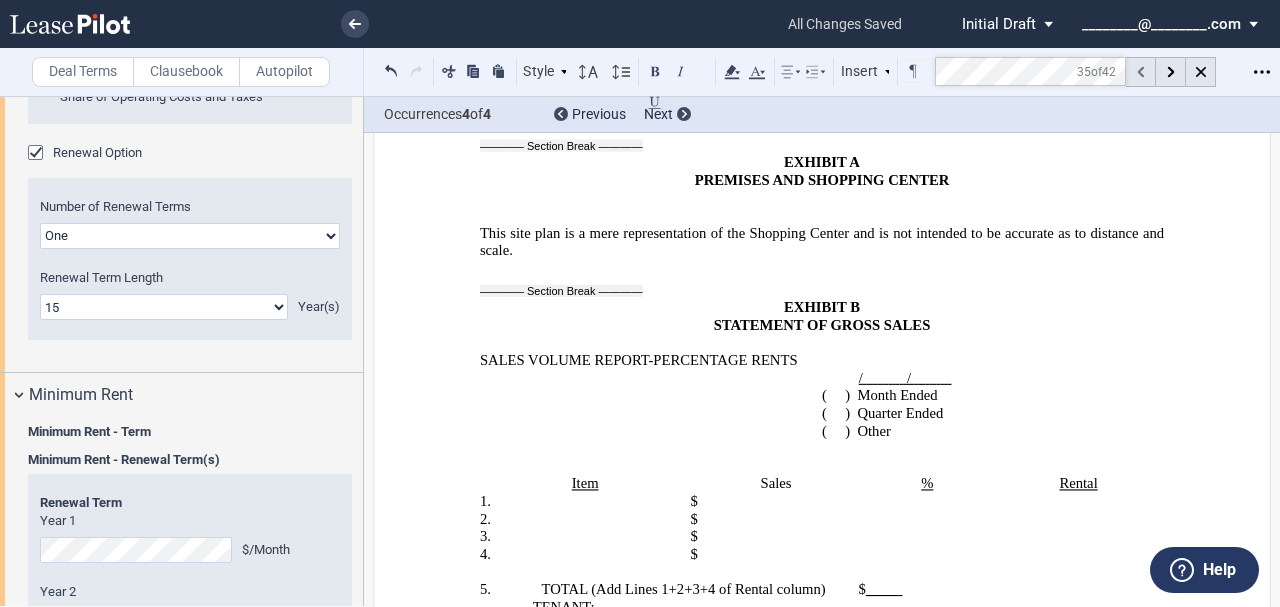 click 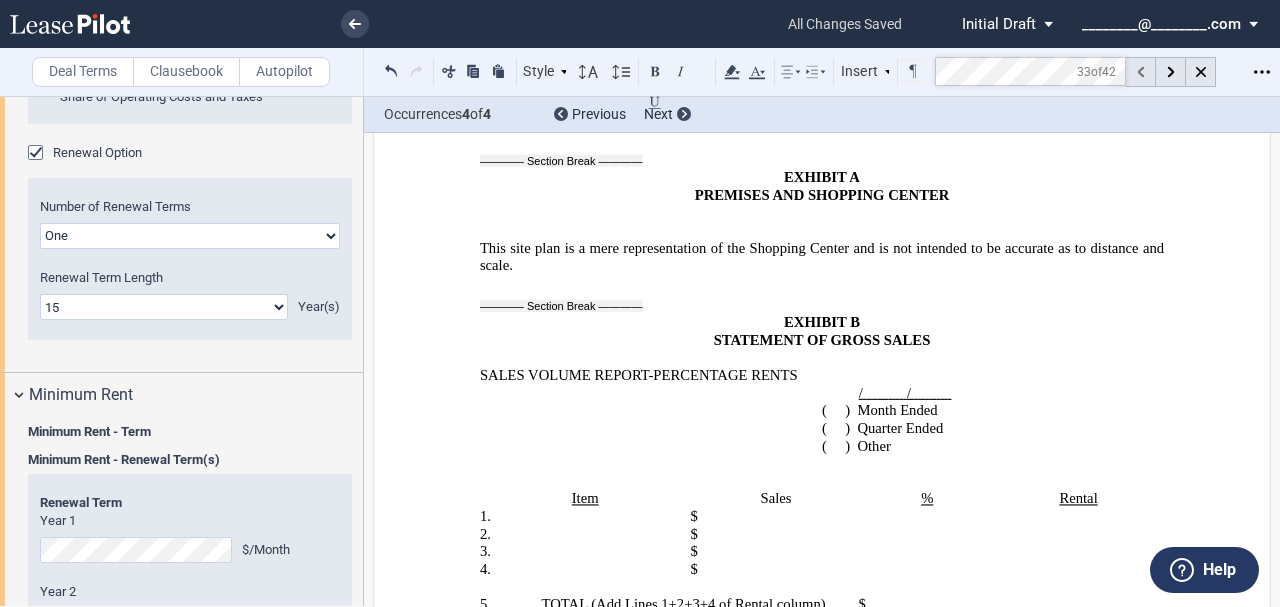 click 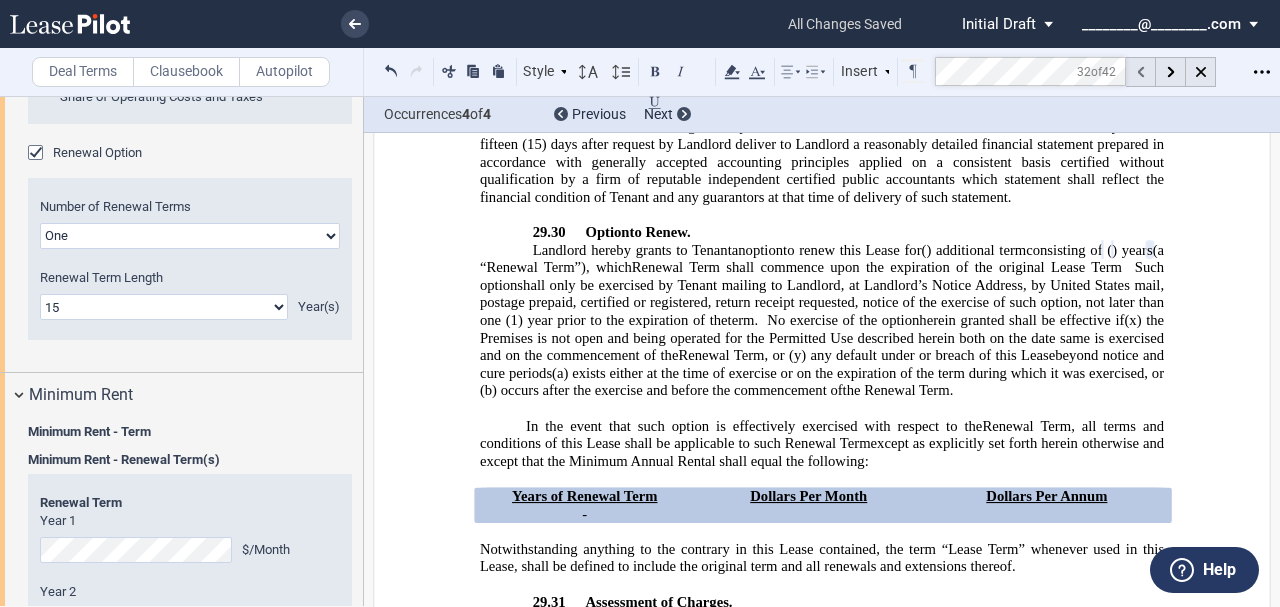 click 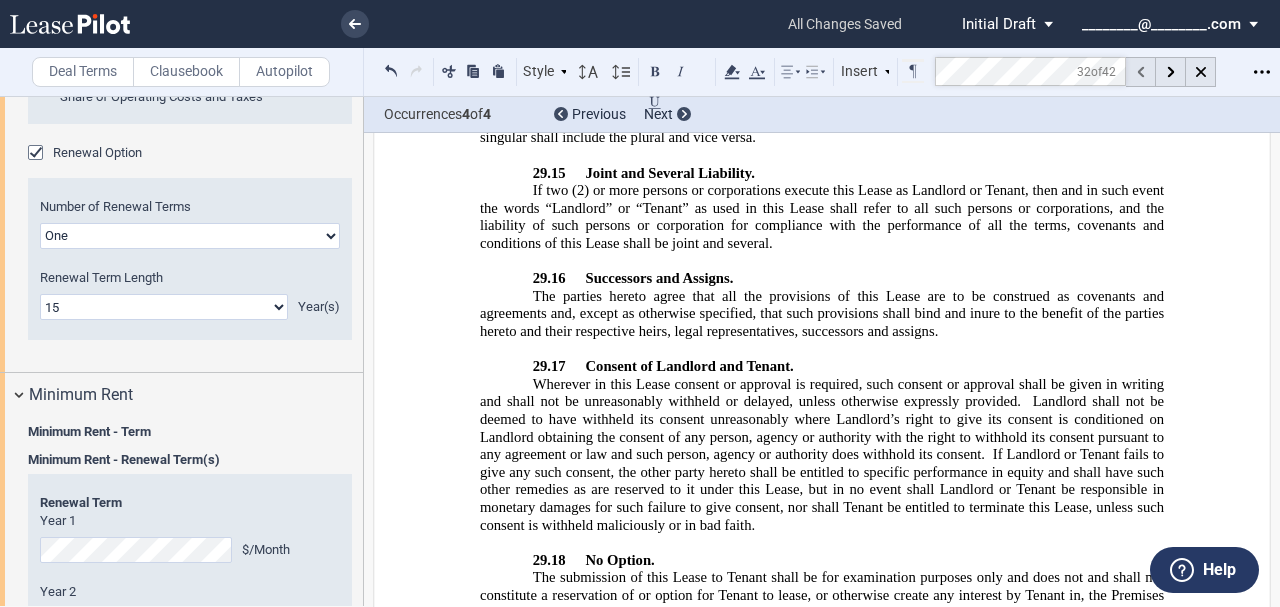 click 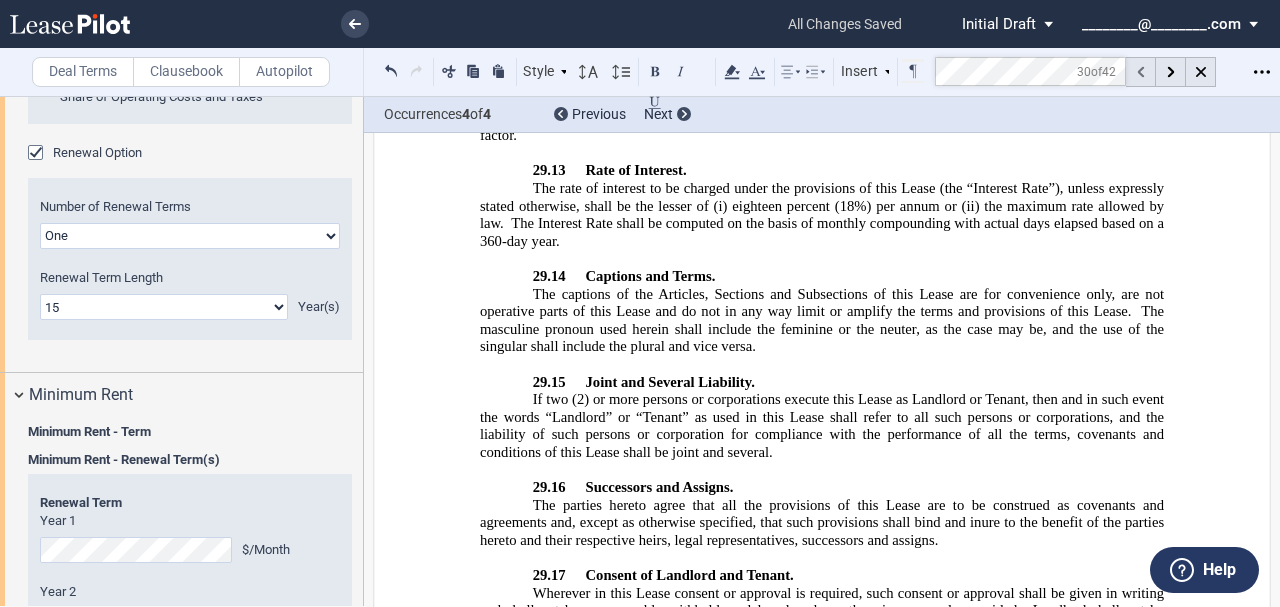 click 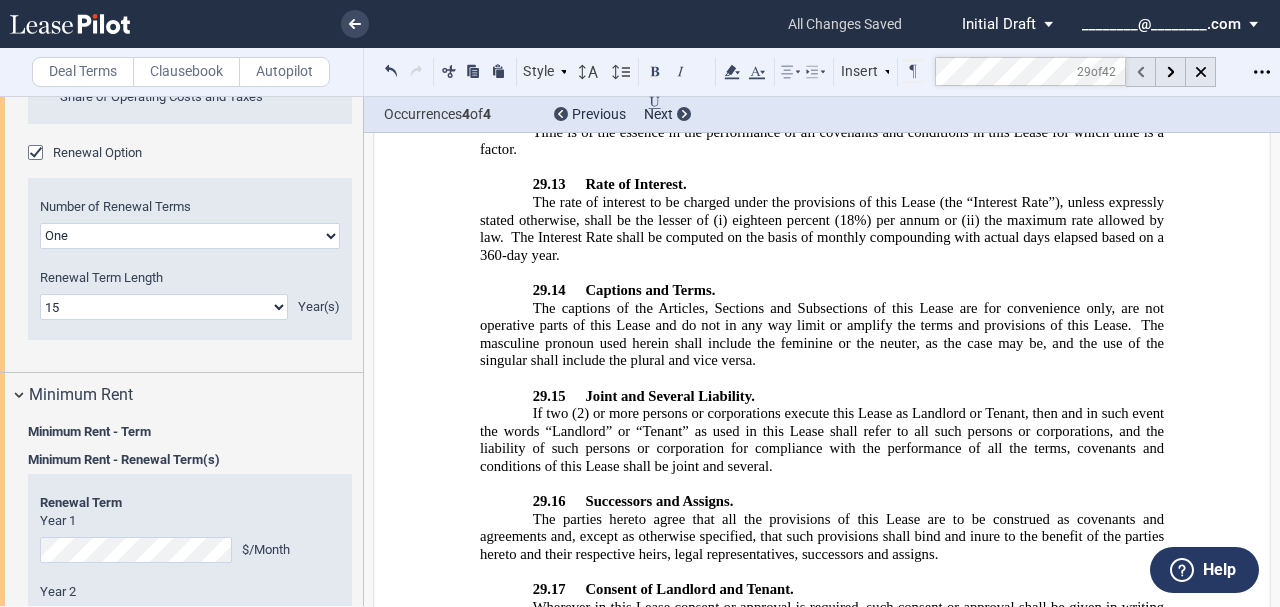 click 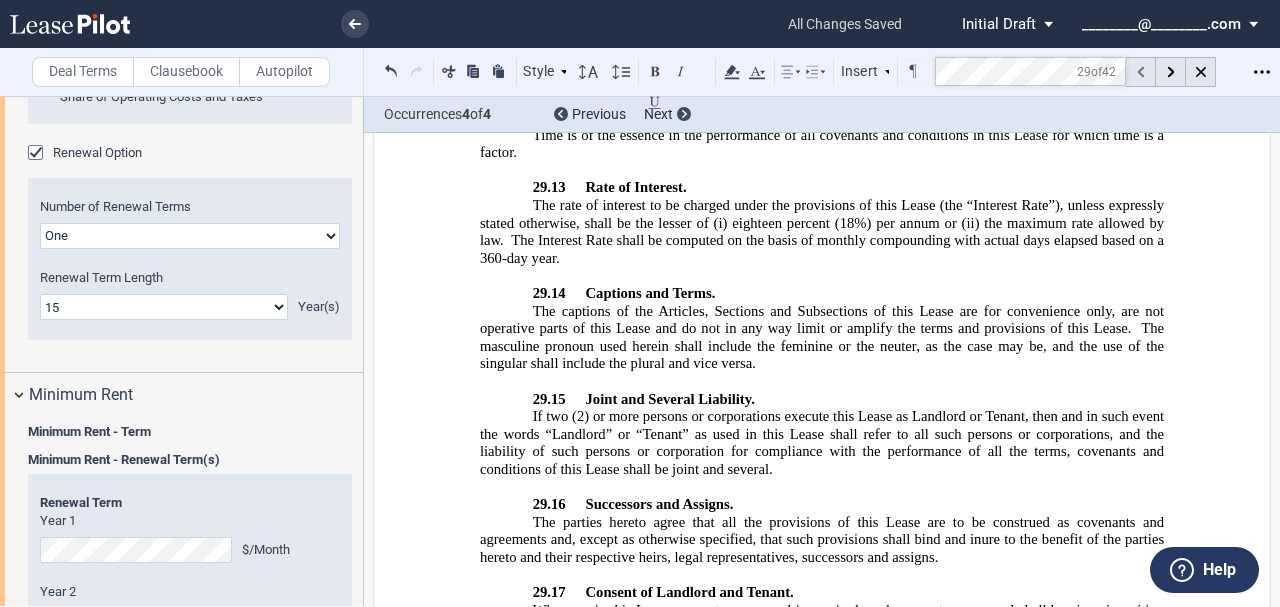 click 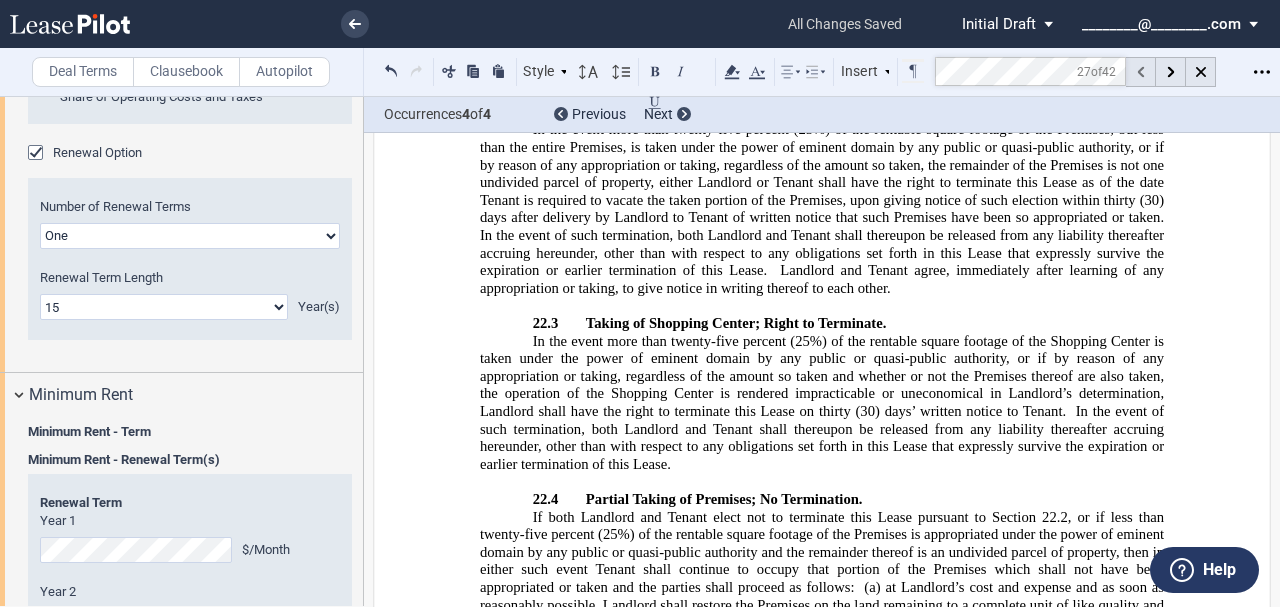 click 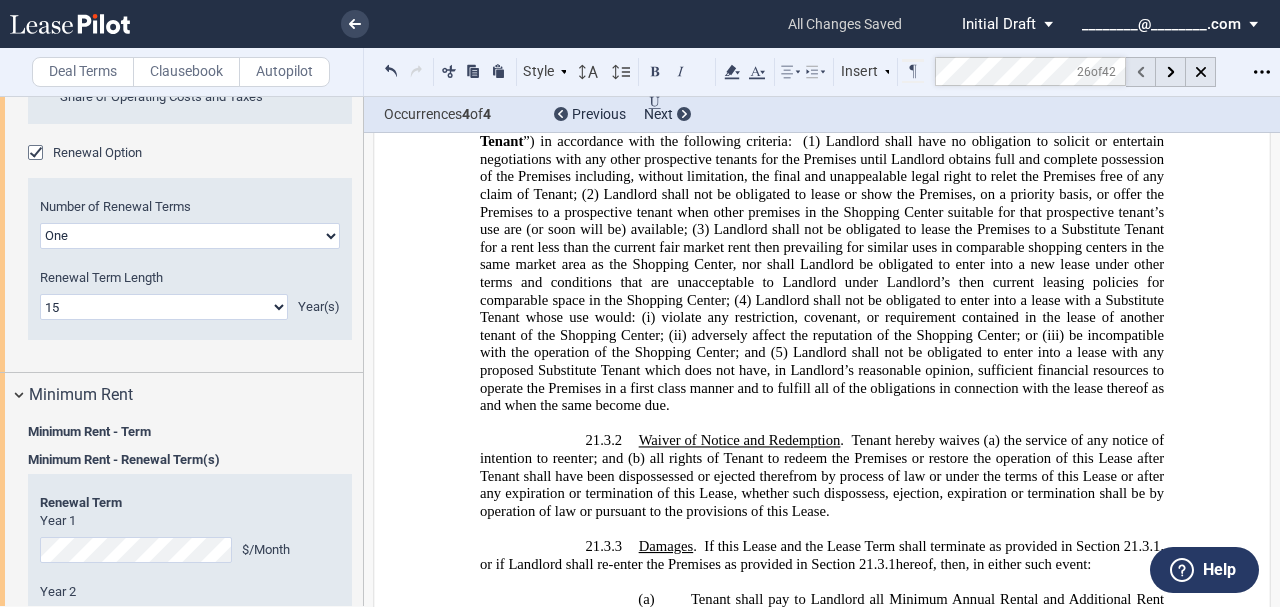 click 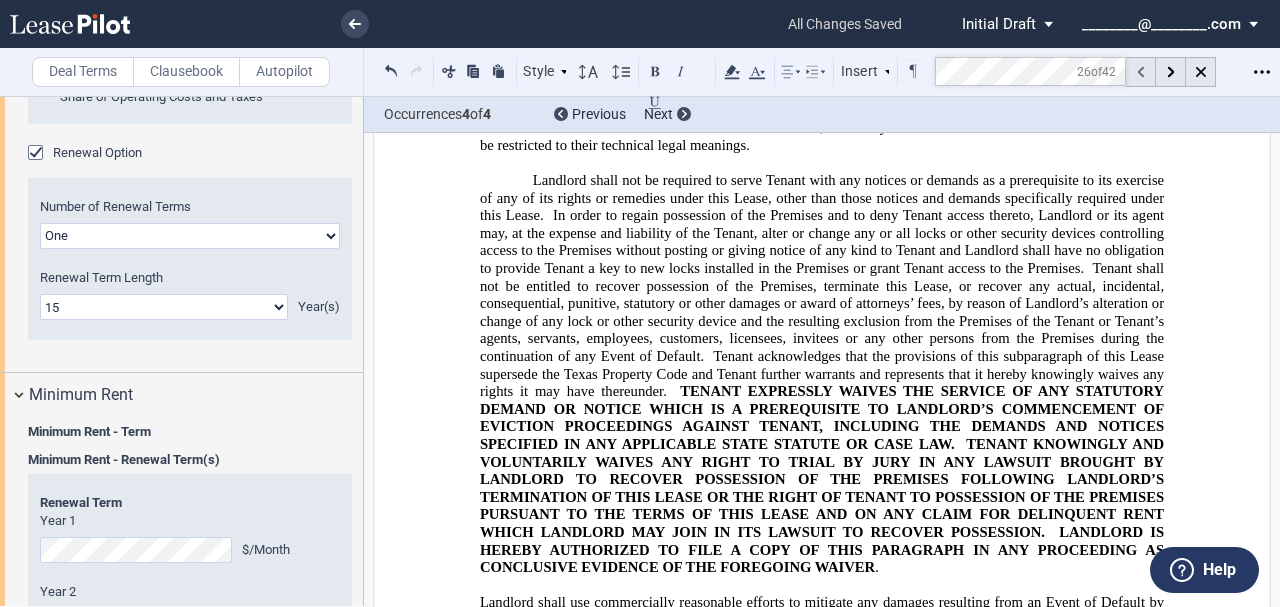 click 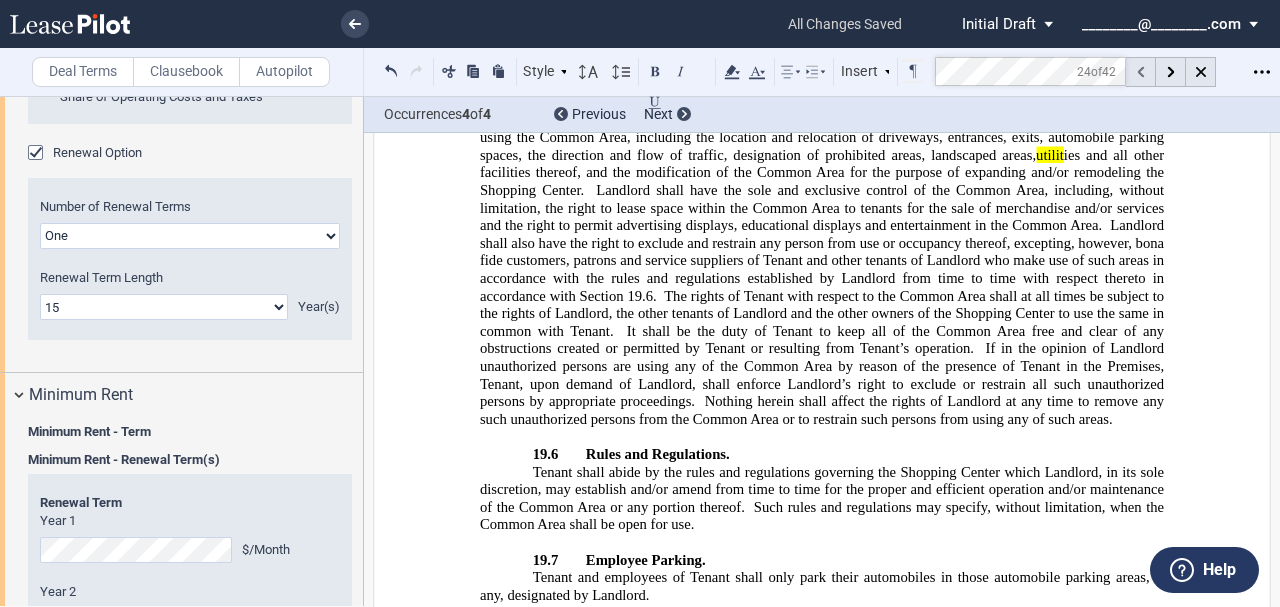 click 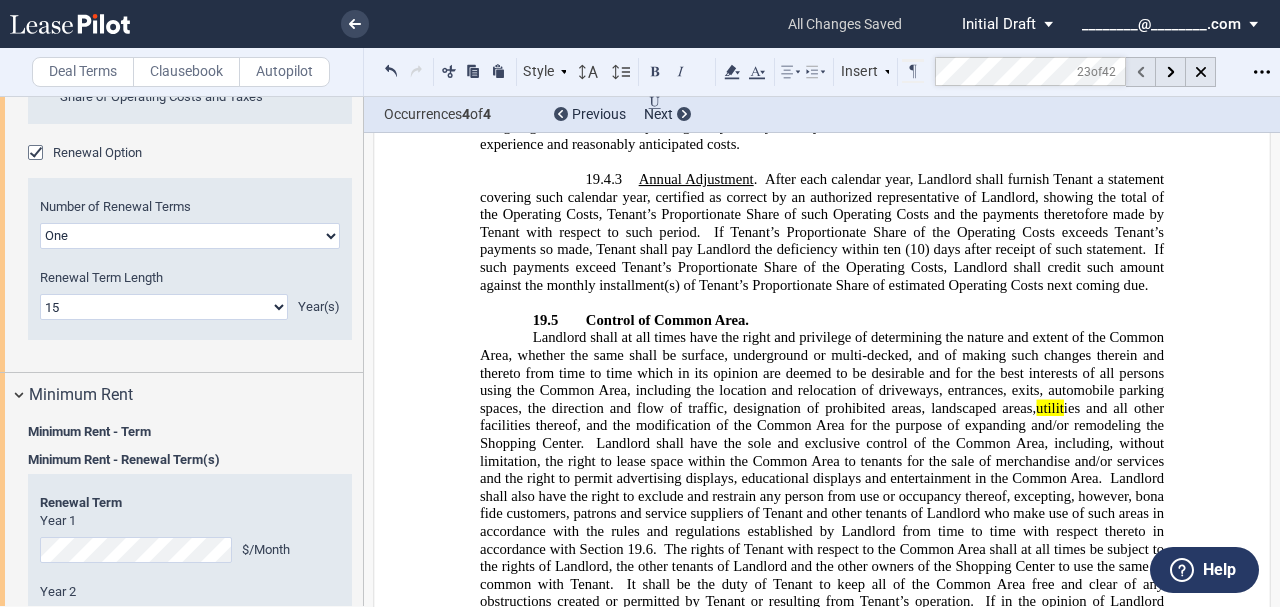 click 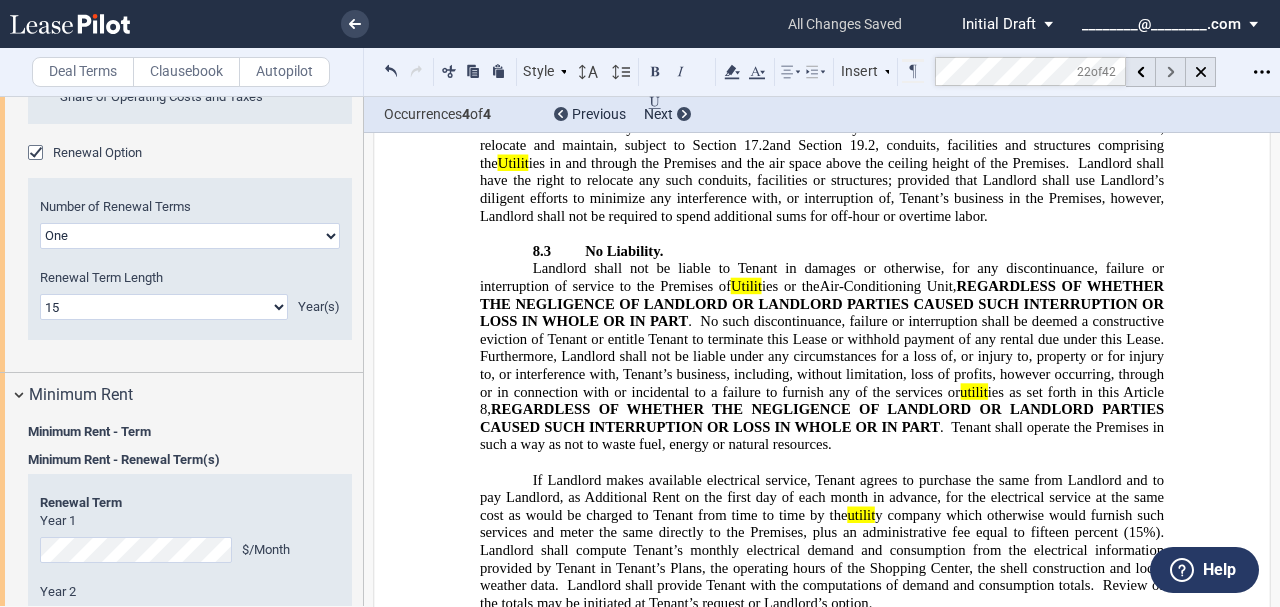click at bounding box center (1171, 72) 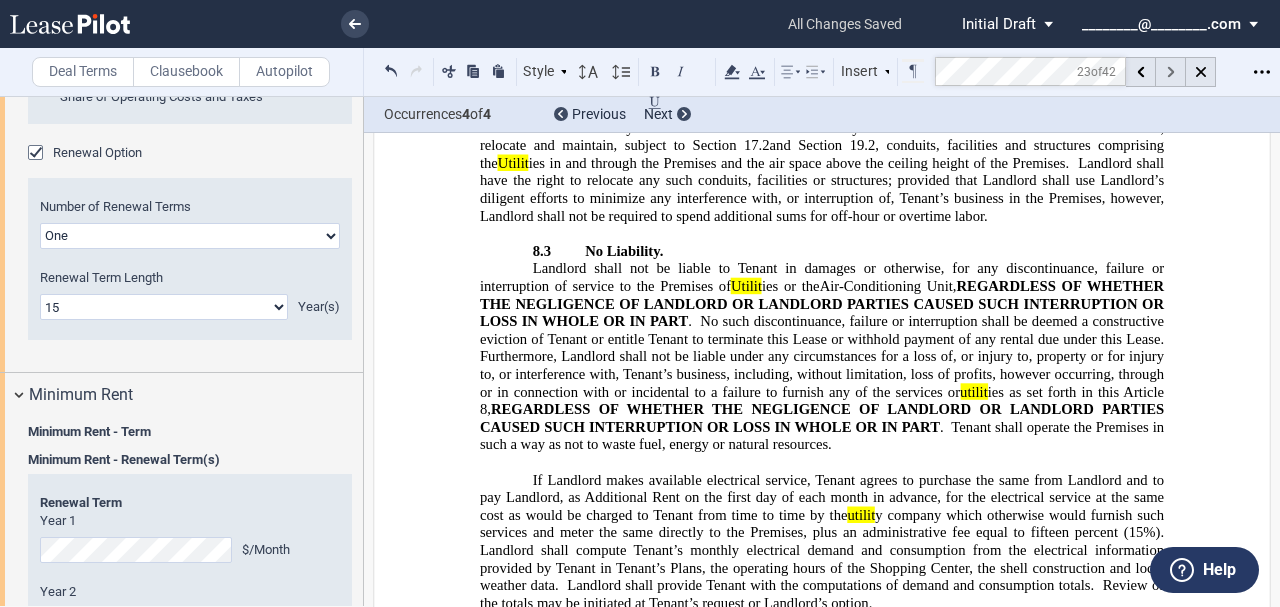click at bounding box center [1171, 72] 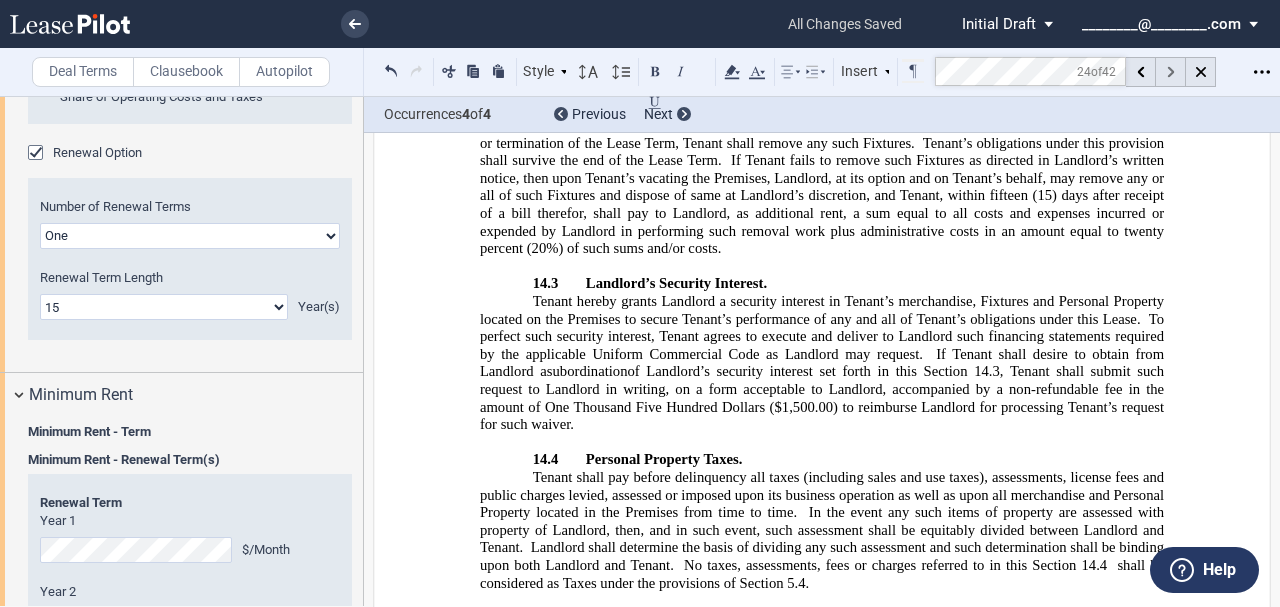 scroll, scrollTop: 18164, scrollLeft: 0, axis: vertical 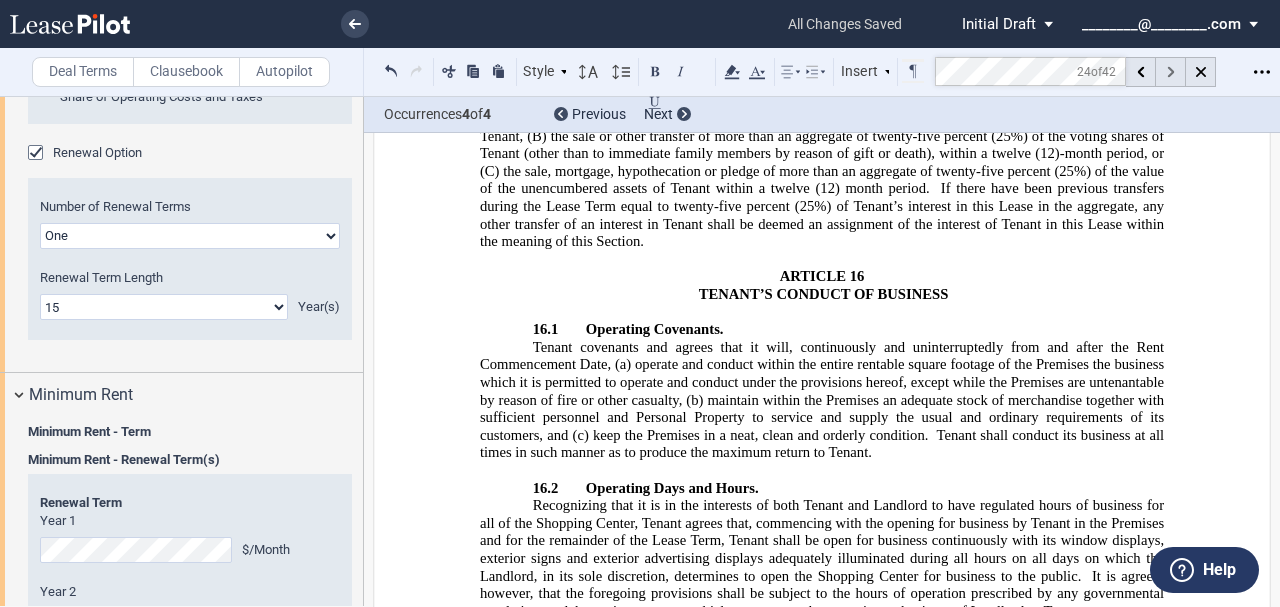 click at bounding box center (1171, 72) 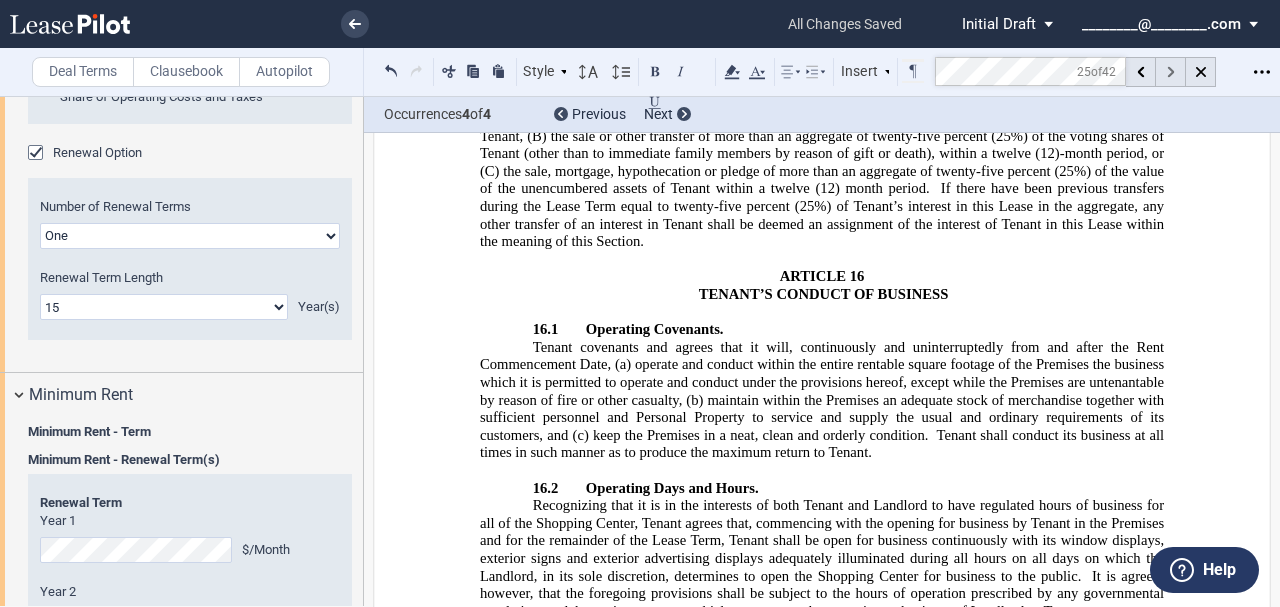 click at bounding box center [1171, 72] 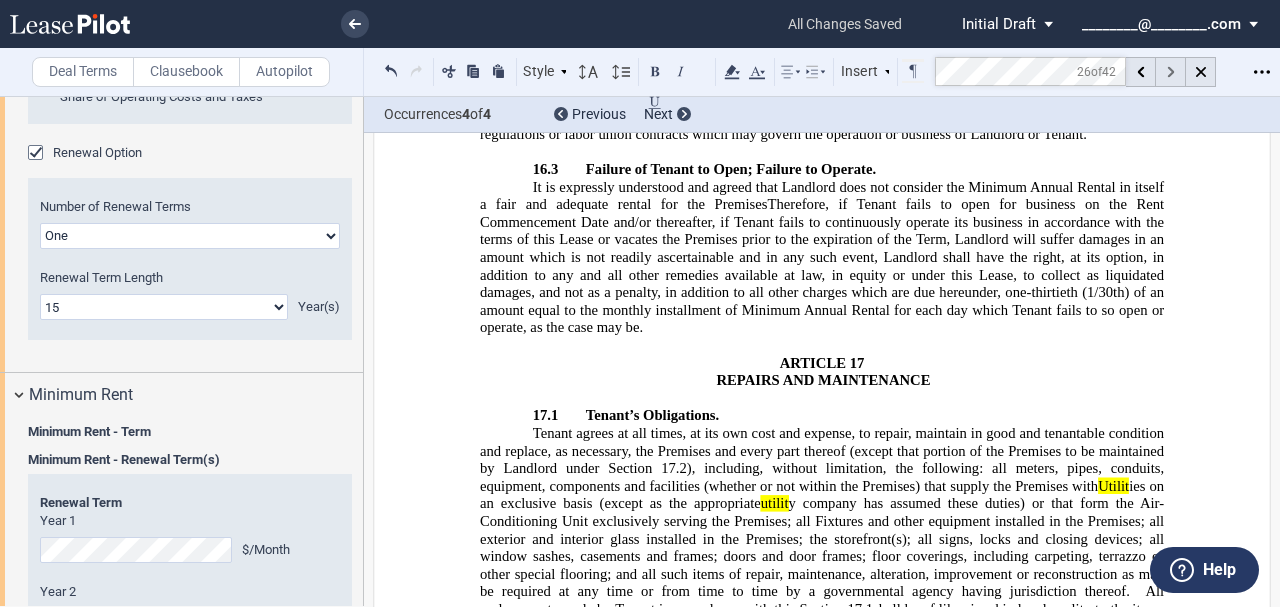 scroll, scrollTop: 18755, scrollLeft: 0, axis: vertical 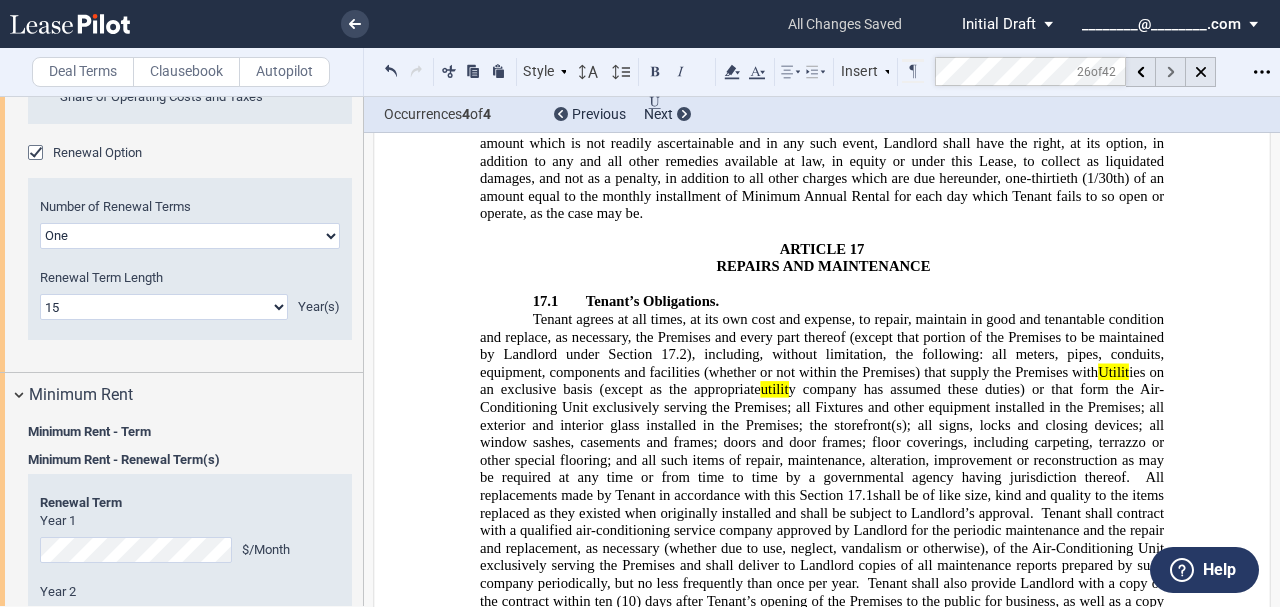 click at bounding box center [1171, 72] 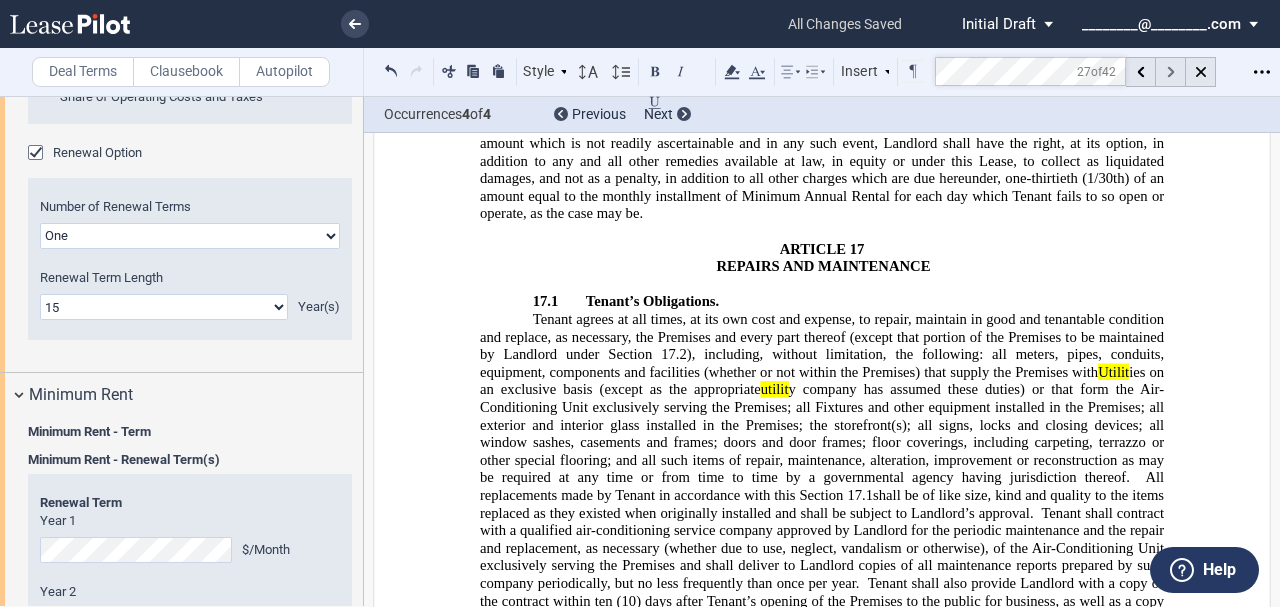 click at bounding box center [1171, 72] 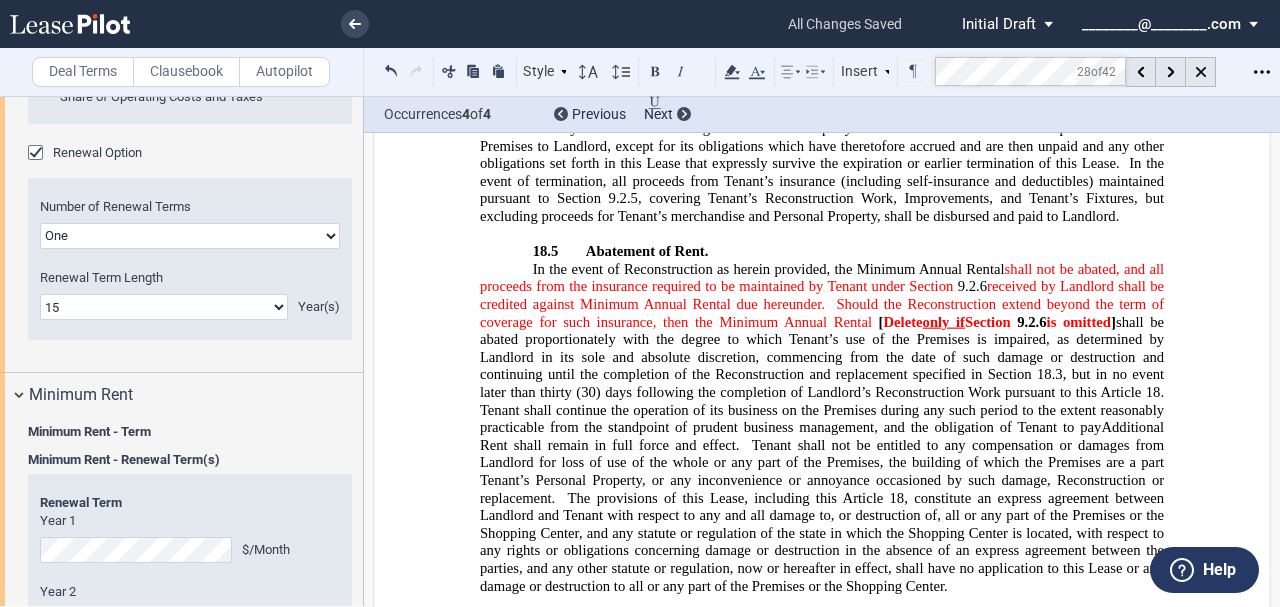 scroll, scrollTop: 21322, scrollLeft: 0, axis: vertical 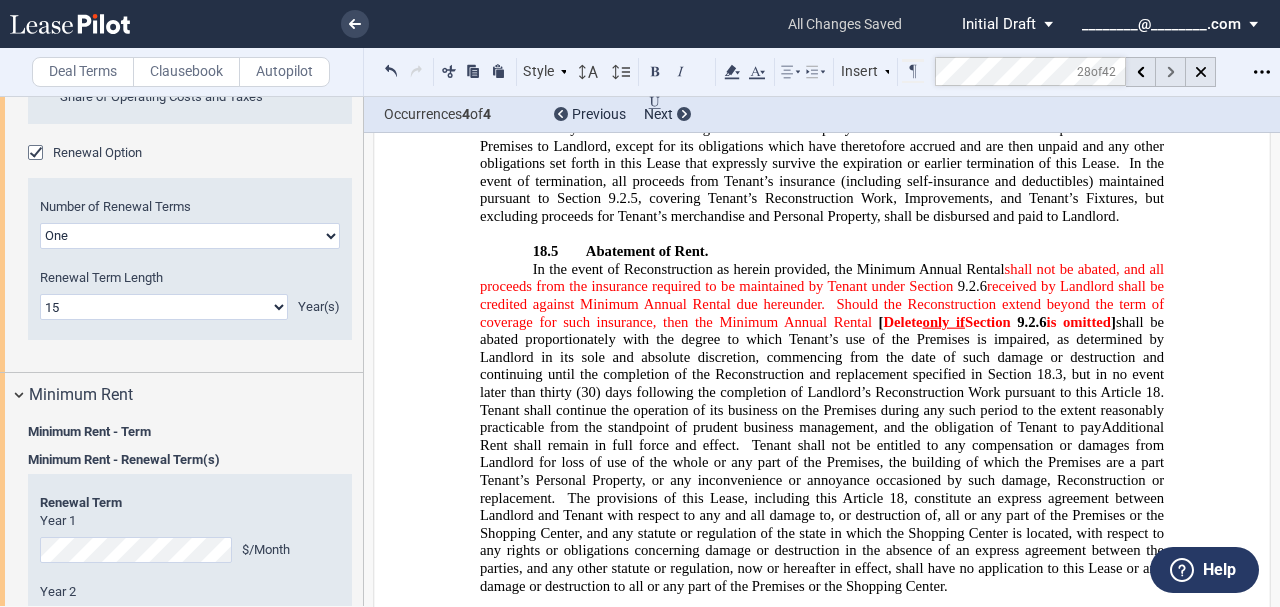click 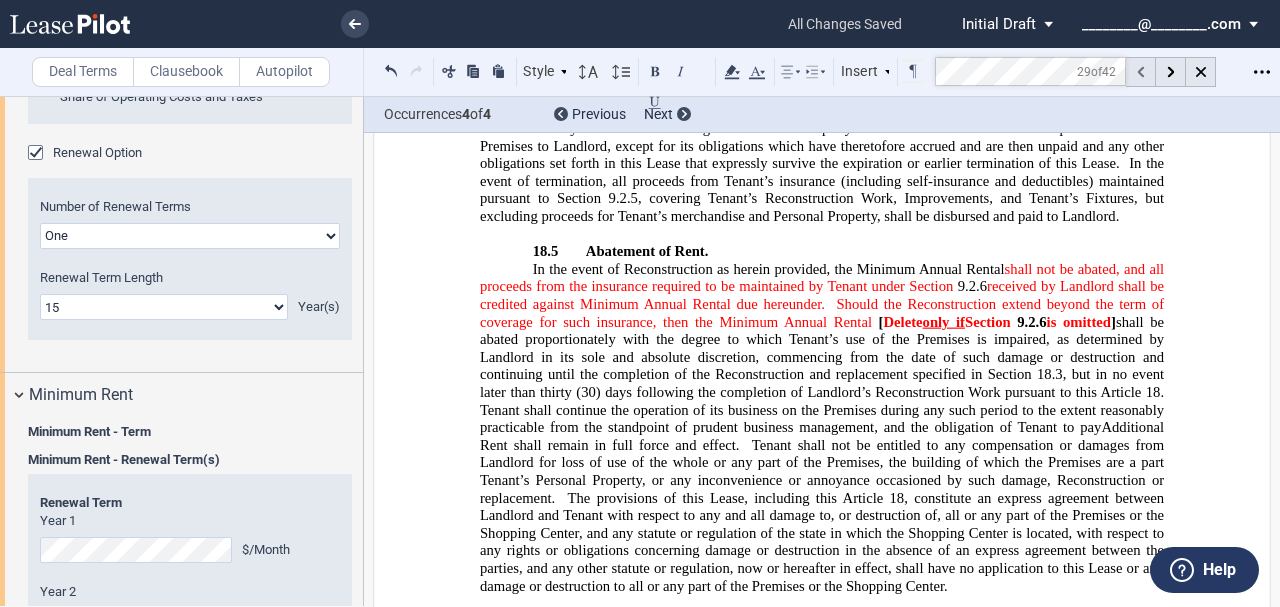 click 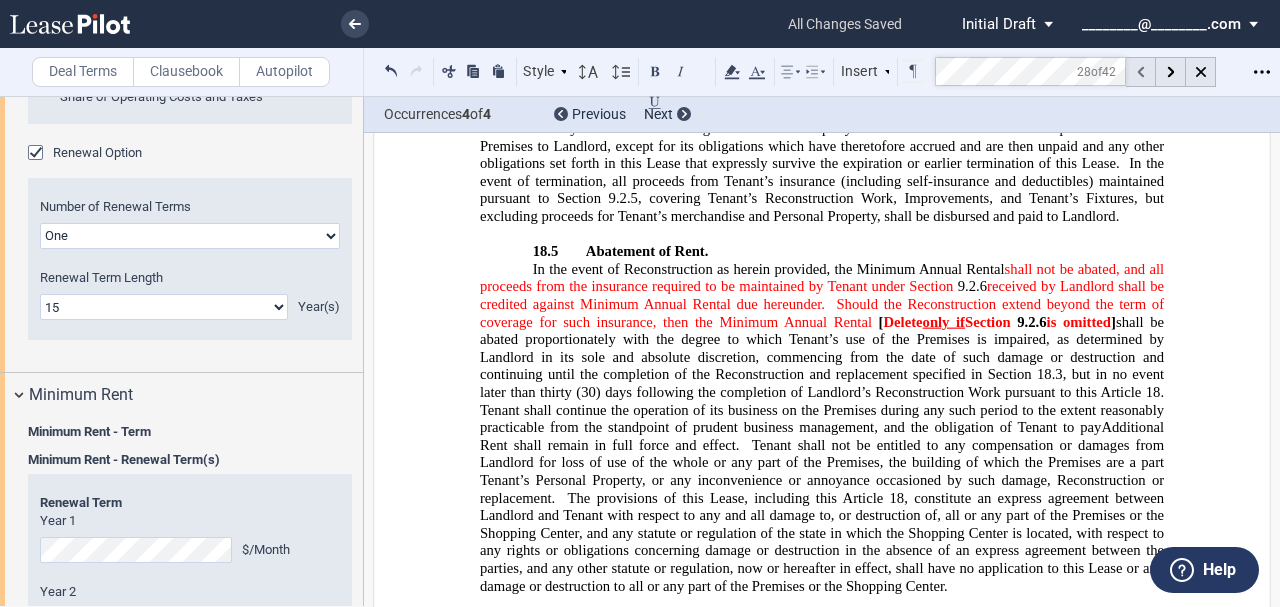 click 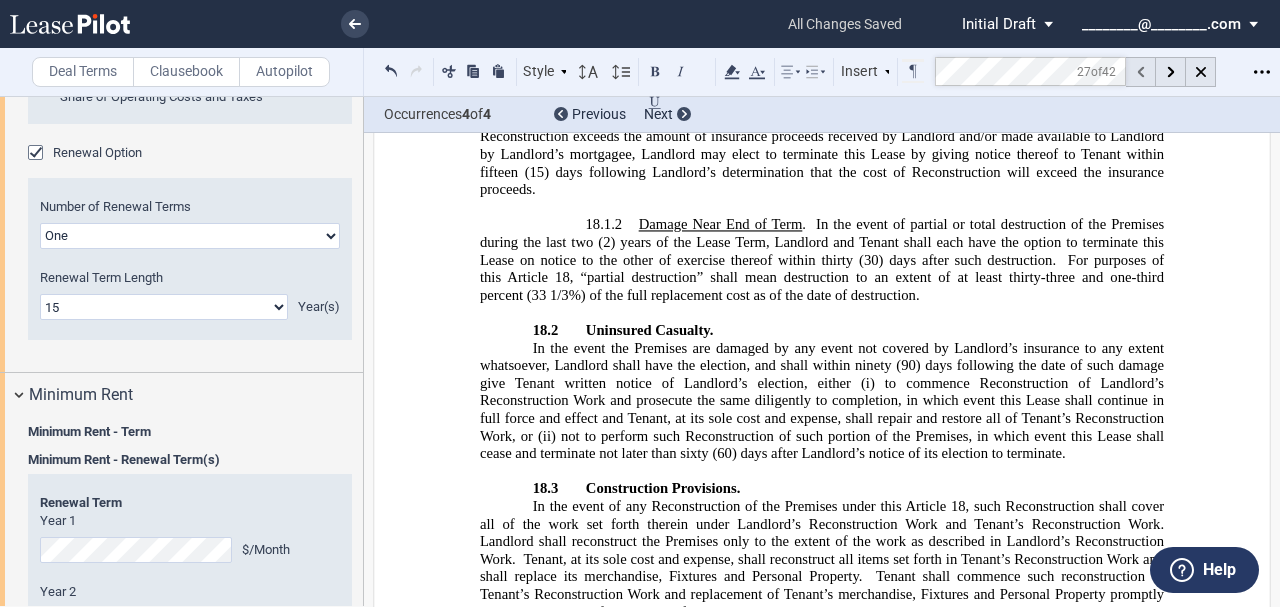 click 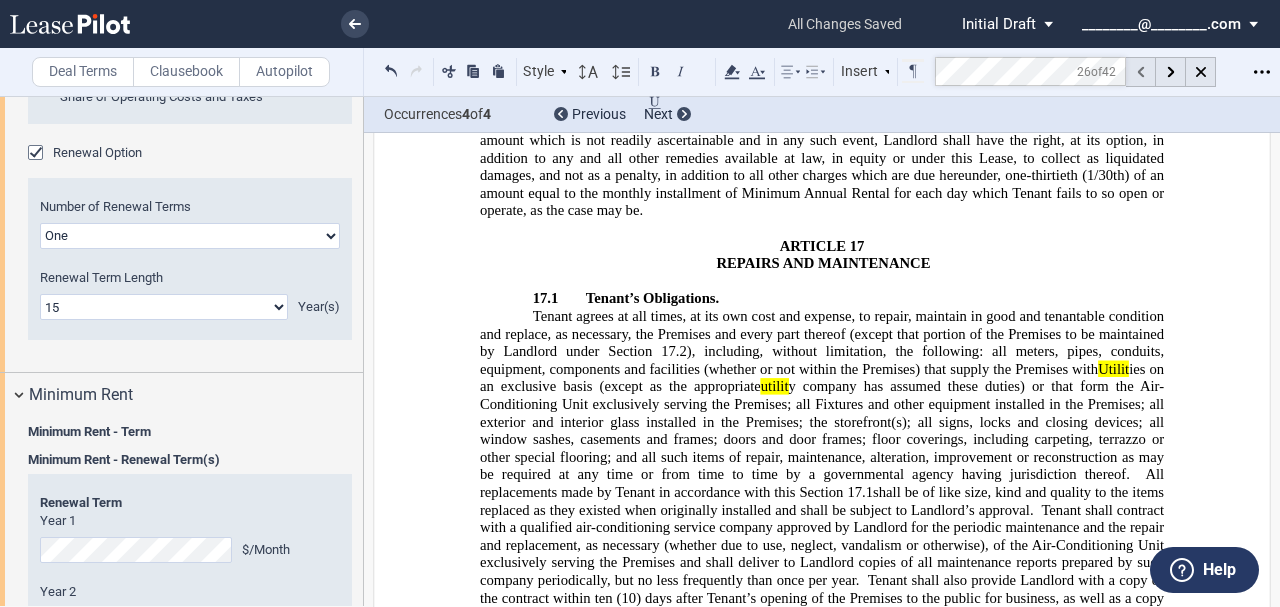 scroll, scrollTop: 18755, scrollLeft: 0, axis: vertical 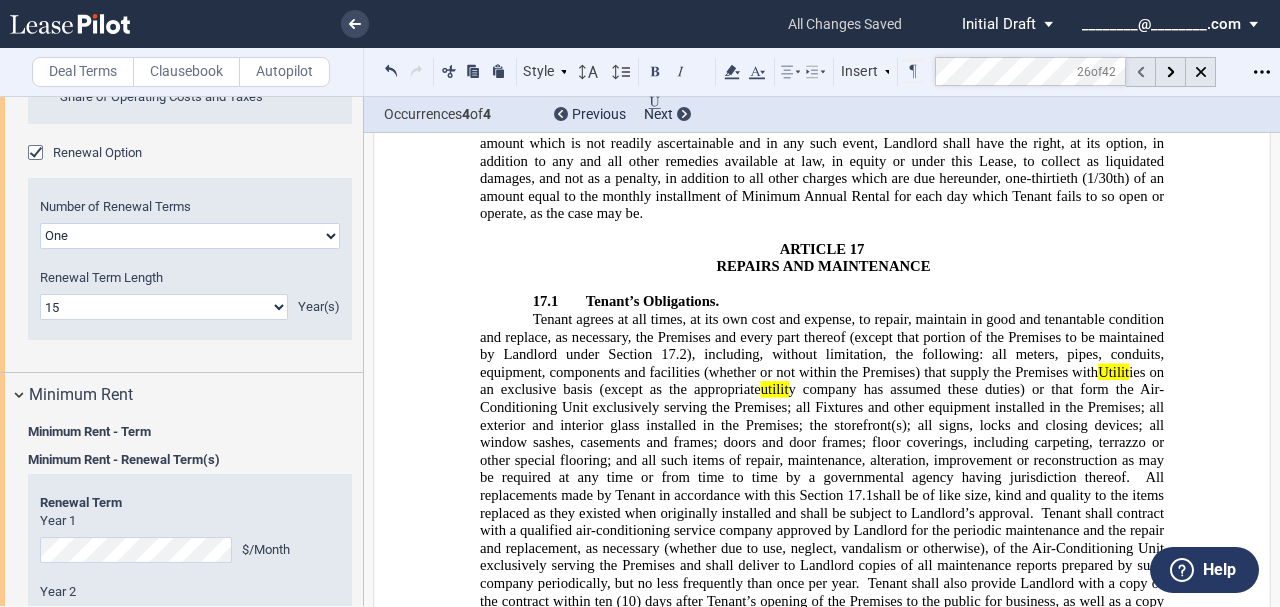 click 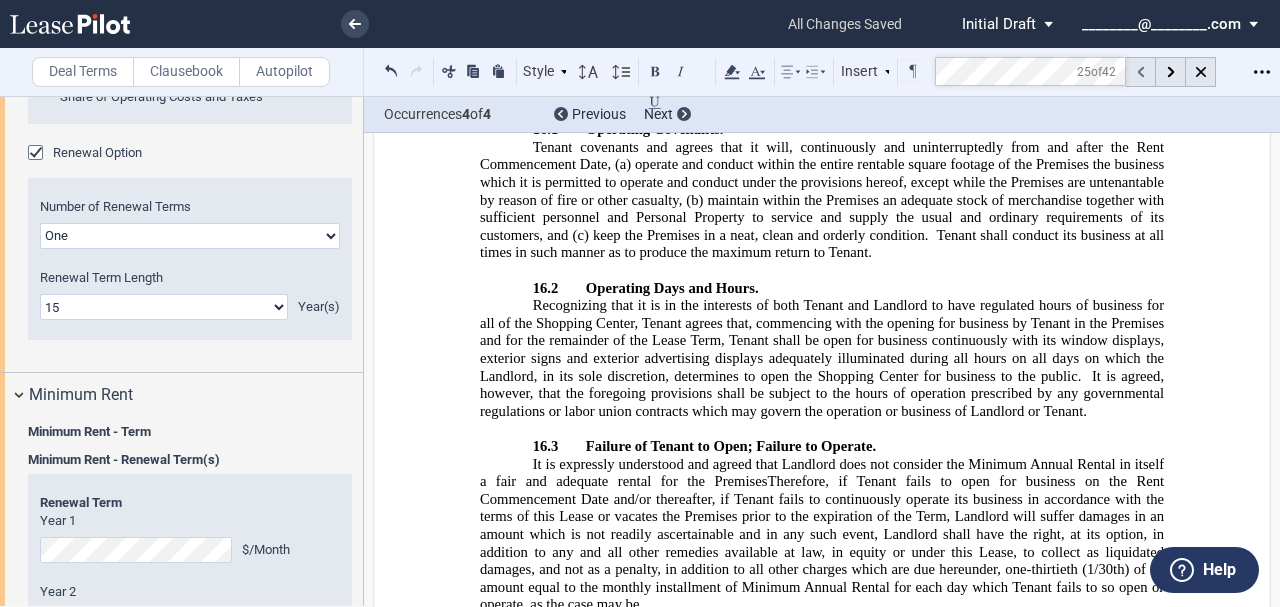 scroll, scrollTop: 18181, scrollLeft: 0, axis: vertical 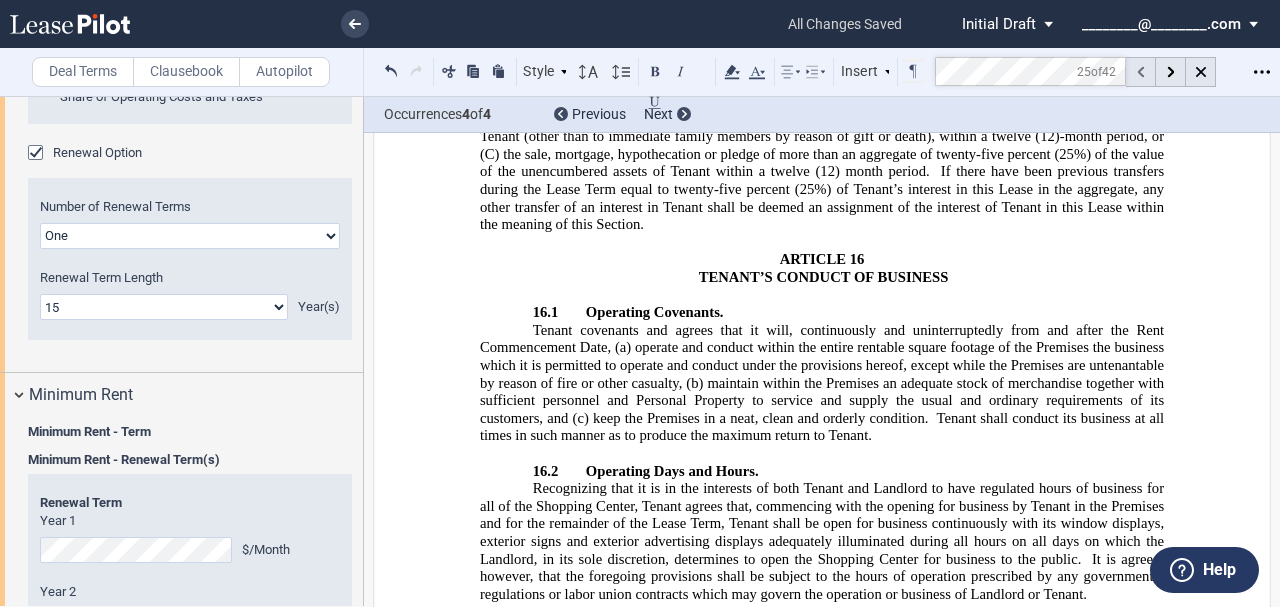 click 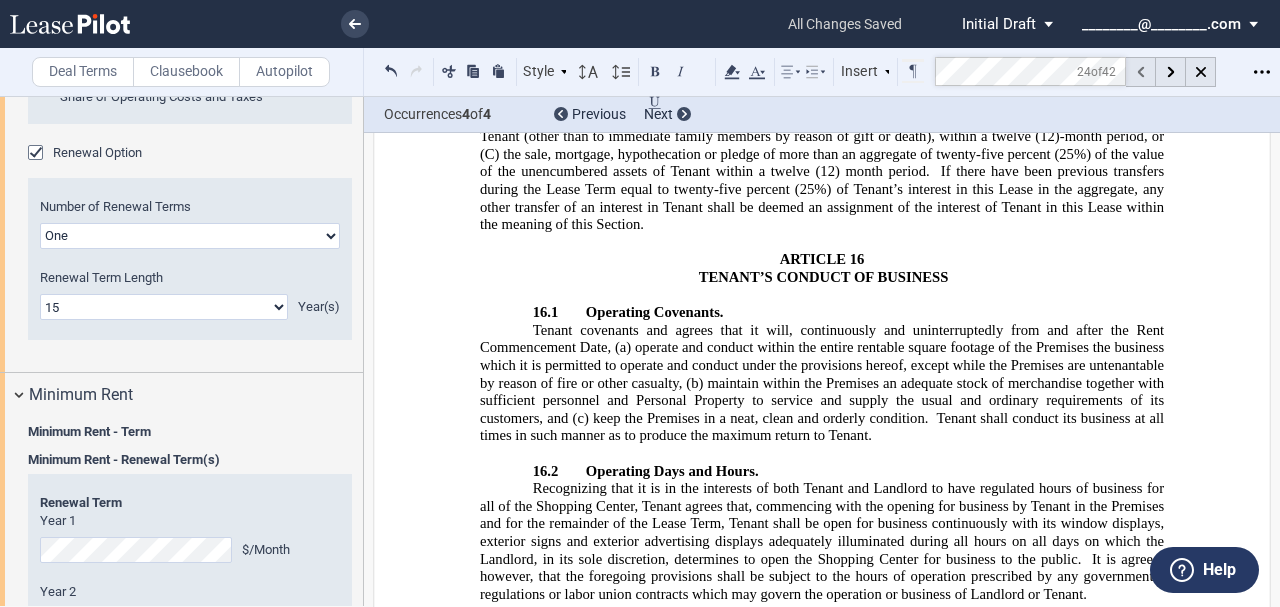click 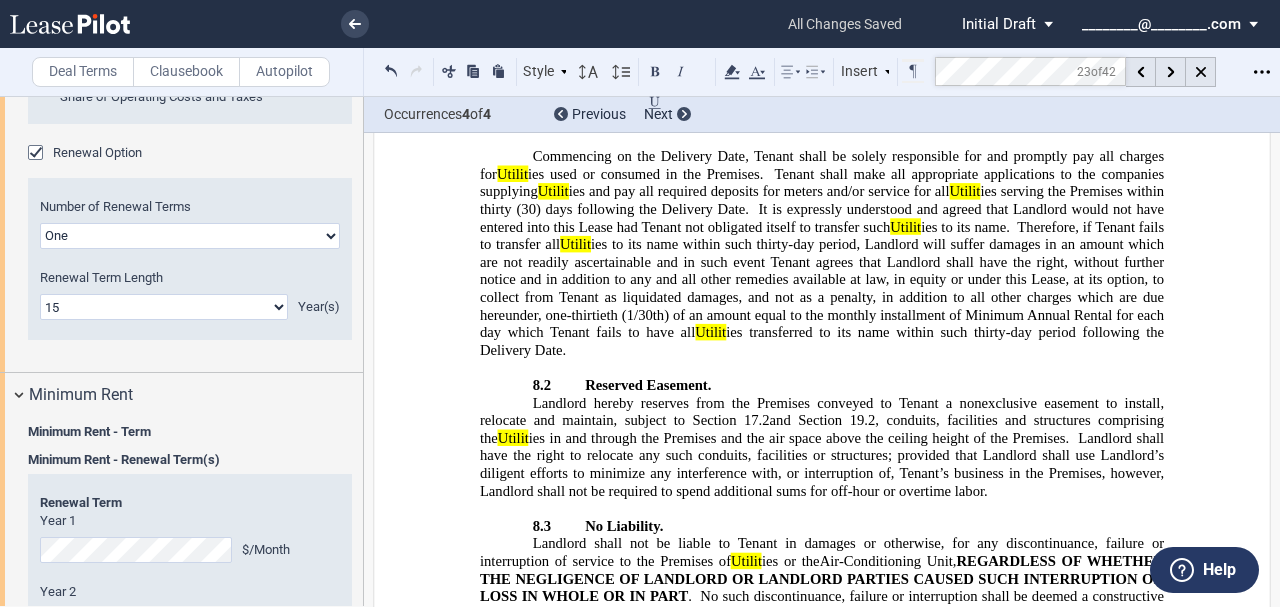 scroll, scrollTop: 10160, scrollLeft: 0, axis: vertical 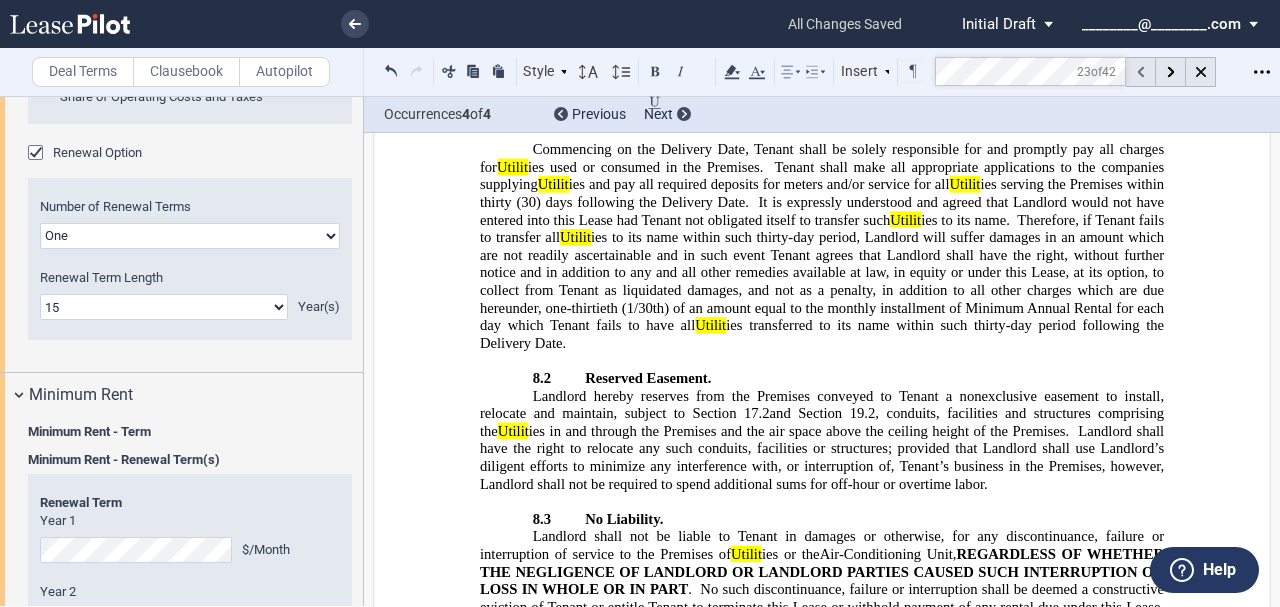click at bounding box center (1141, 72) 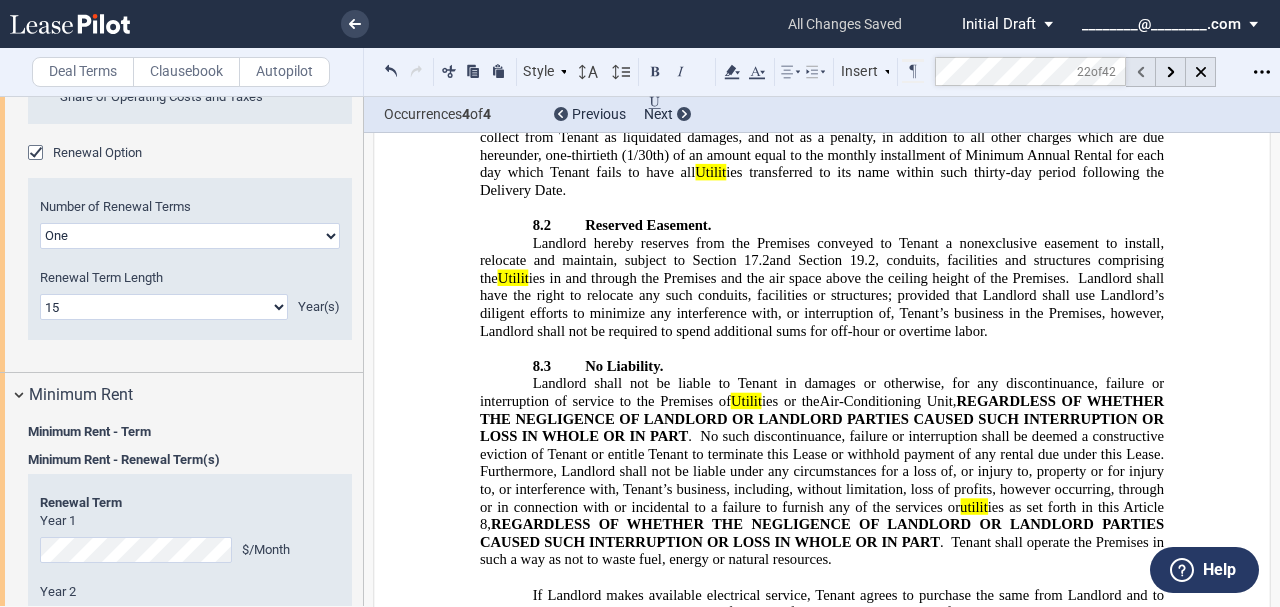 scroll, scrollTop: 10428, scrollLeft: 0, axis: vertical 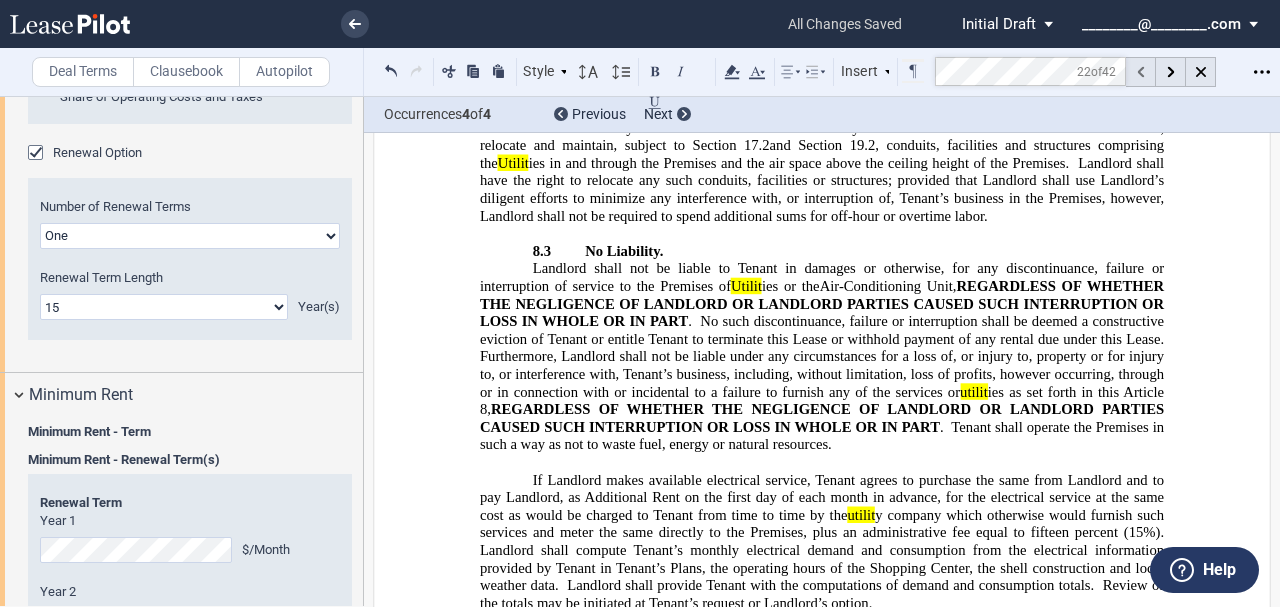 click at bounding box center [1141, 72] 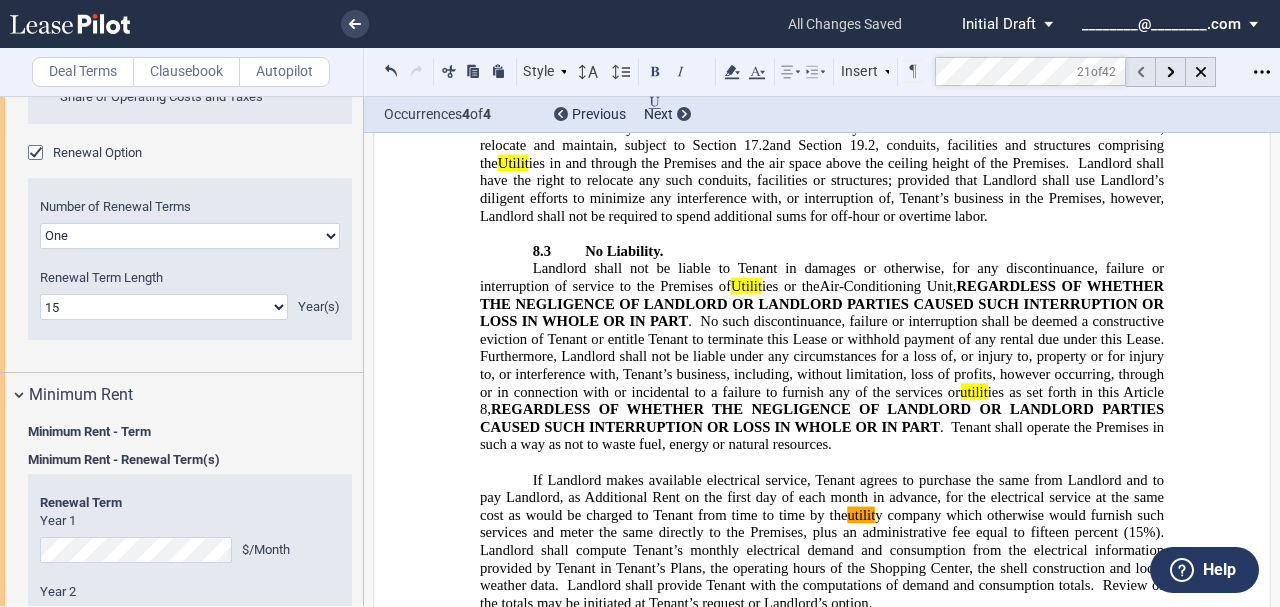 click at bounding box center (1141, 72) 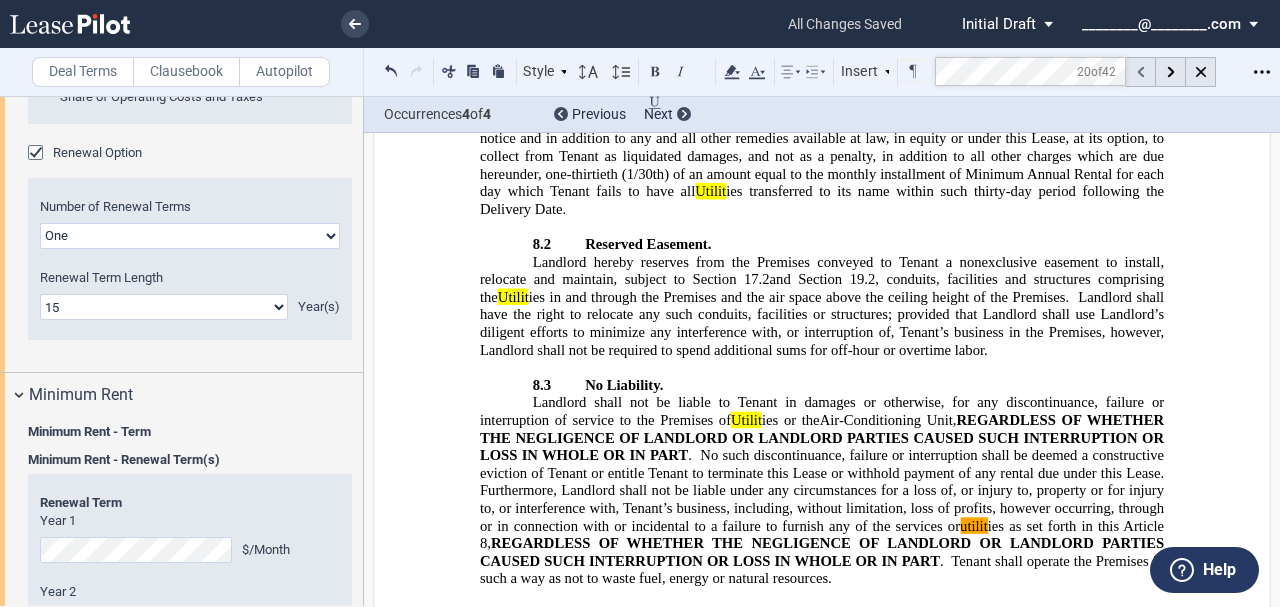 click at bounding box center [1141, 72] 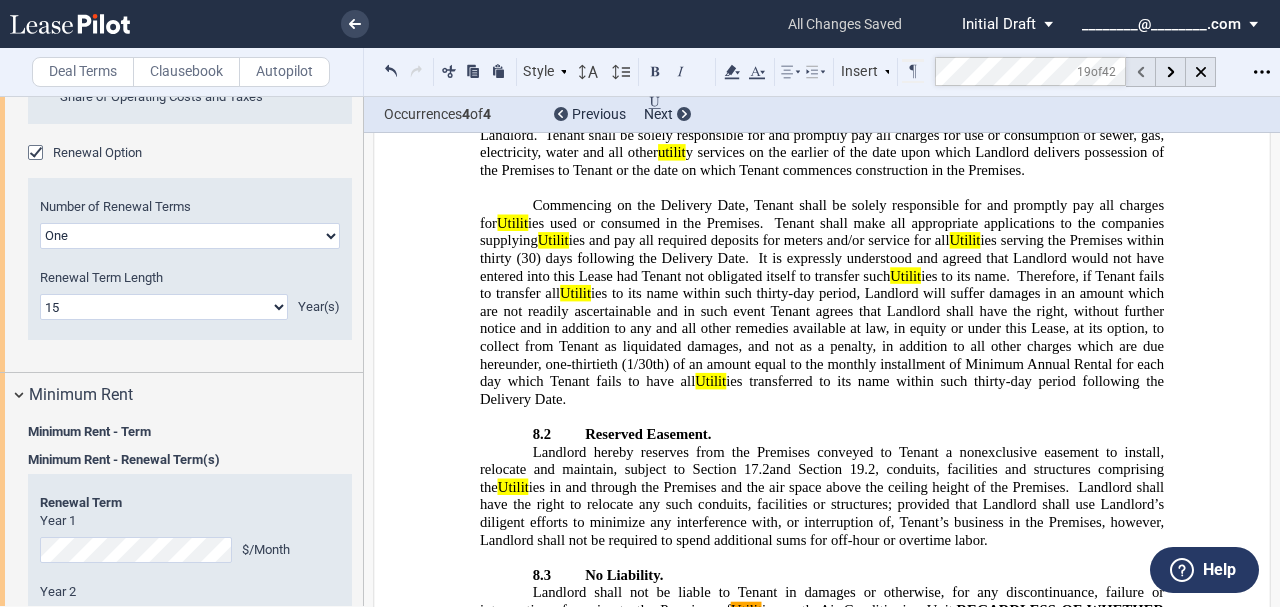 scroll, scrollTop: 10074, scrollLeft: 0, axis: vertical 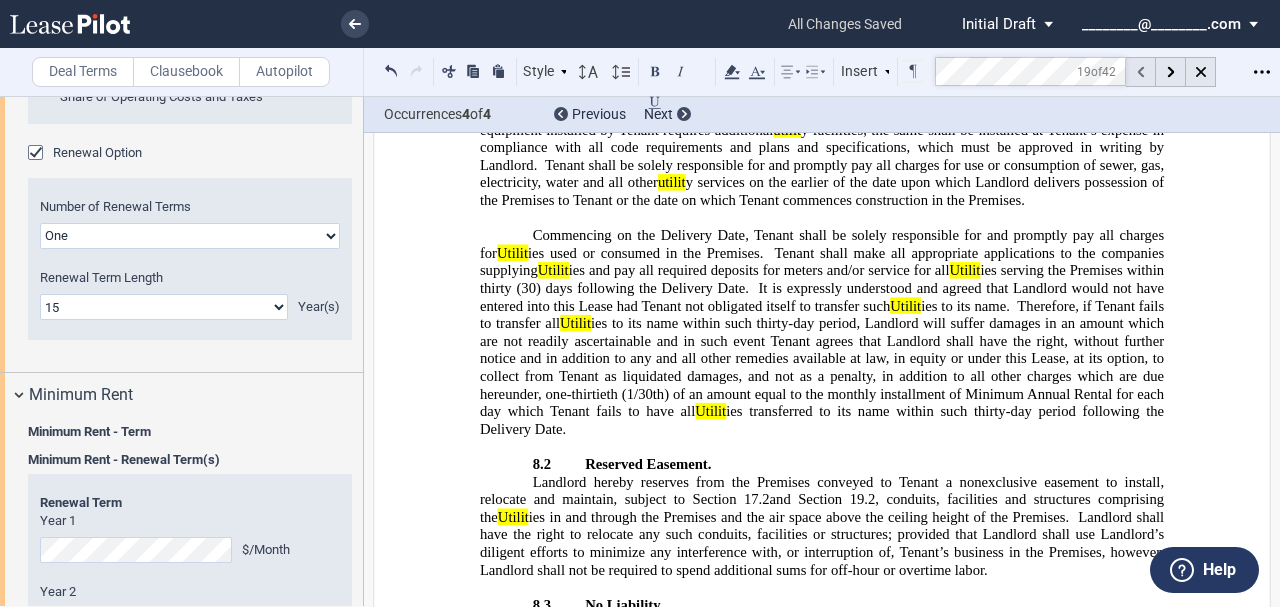 click at bounding box center (1141, 72) 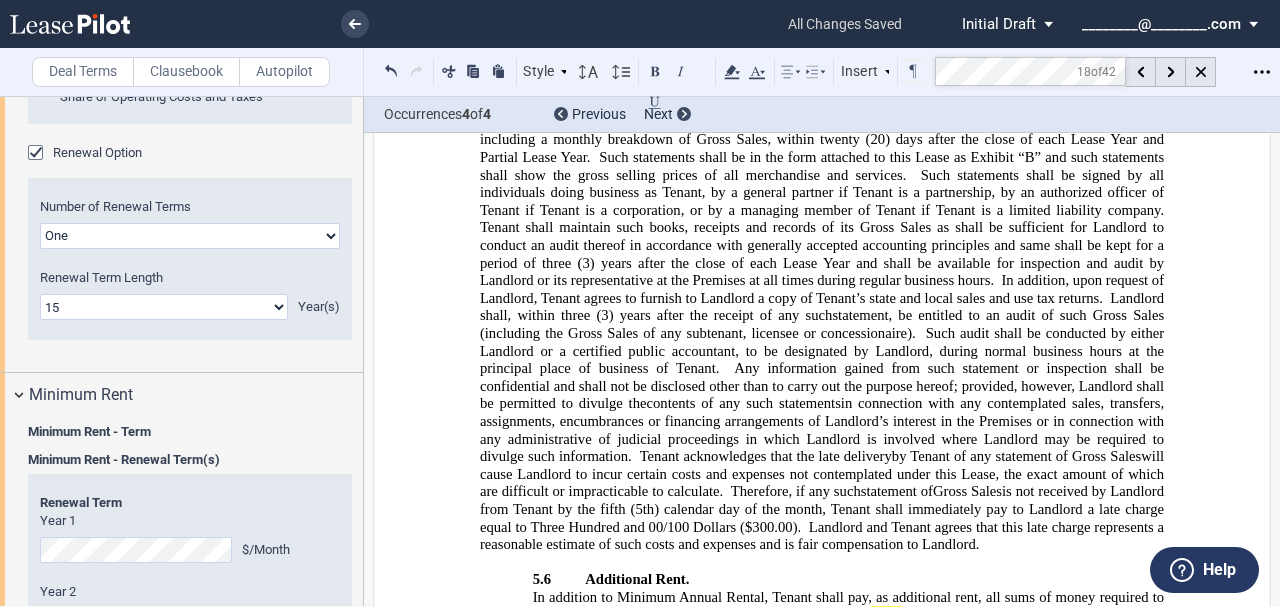 scroll, scrollTop: 6156, scrollLeft: 0, axis: vertical 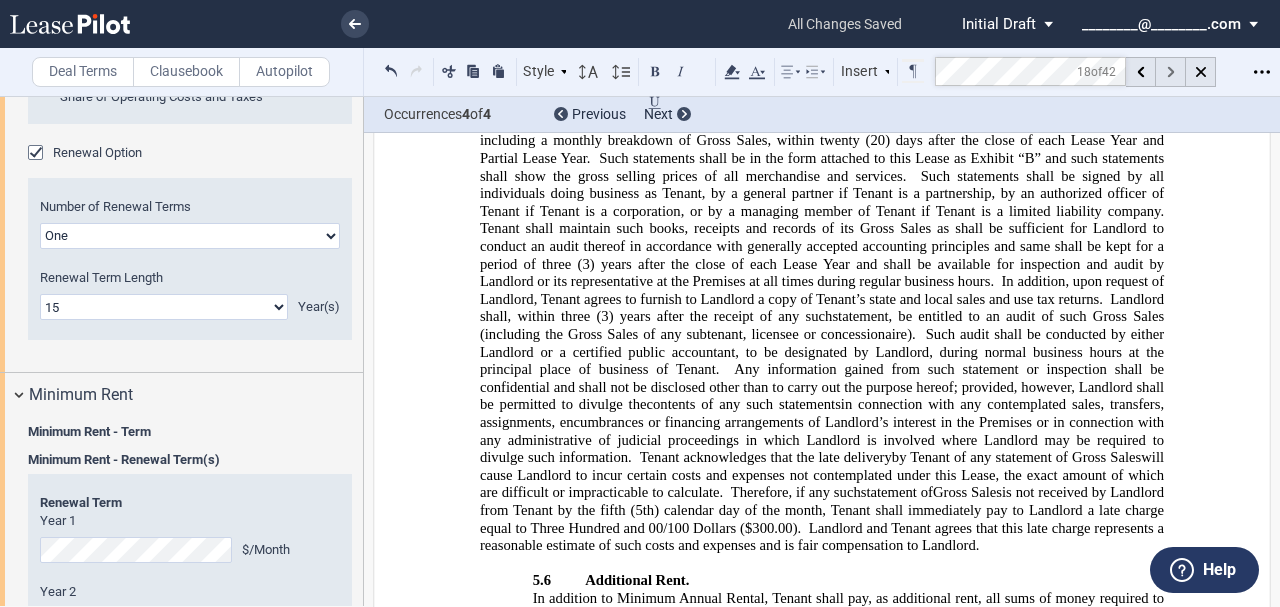 click 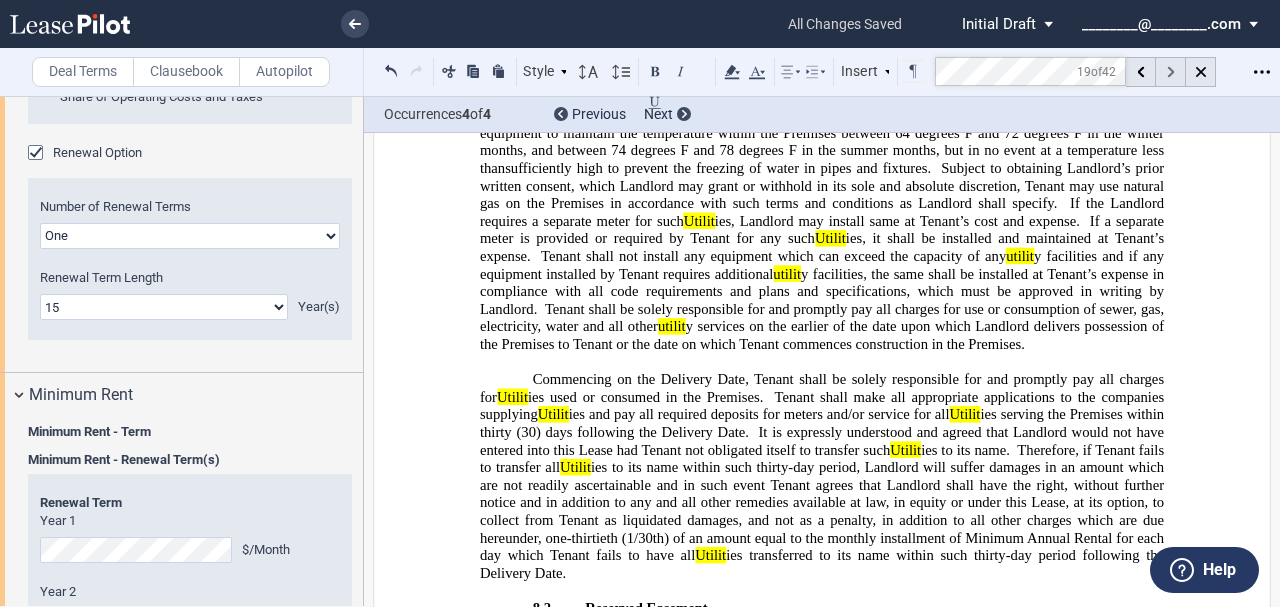 scroll, scrollTop: 10074, scrollLeft: 0, axis: vertical 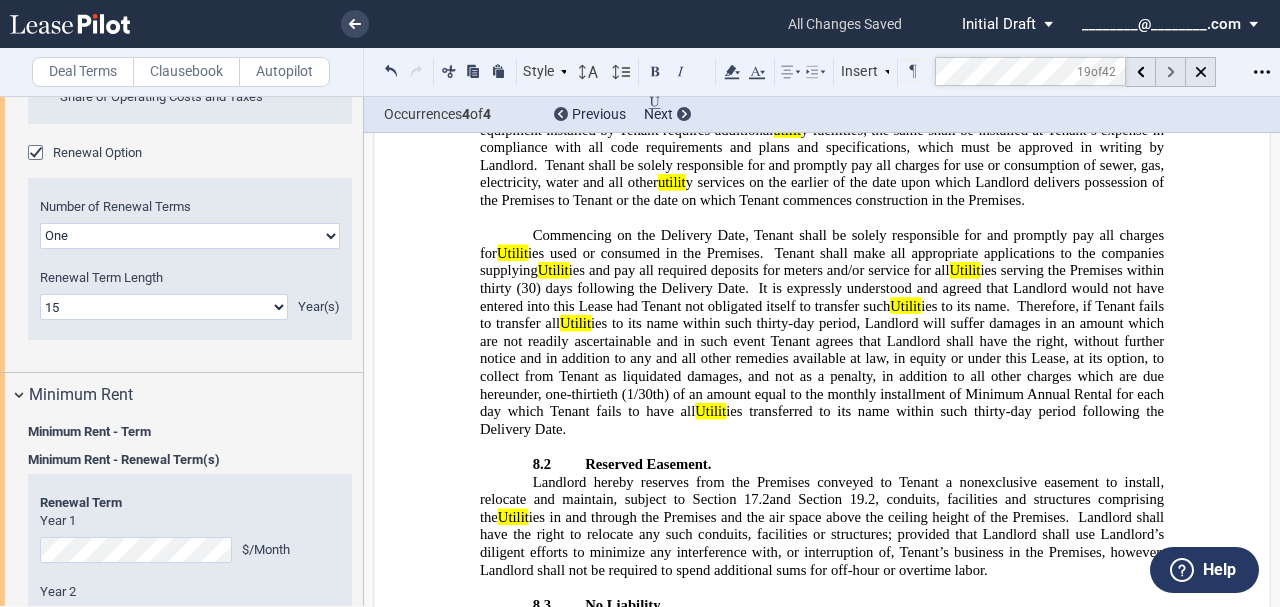 click 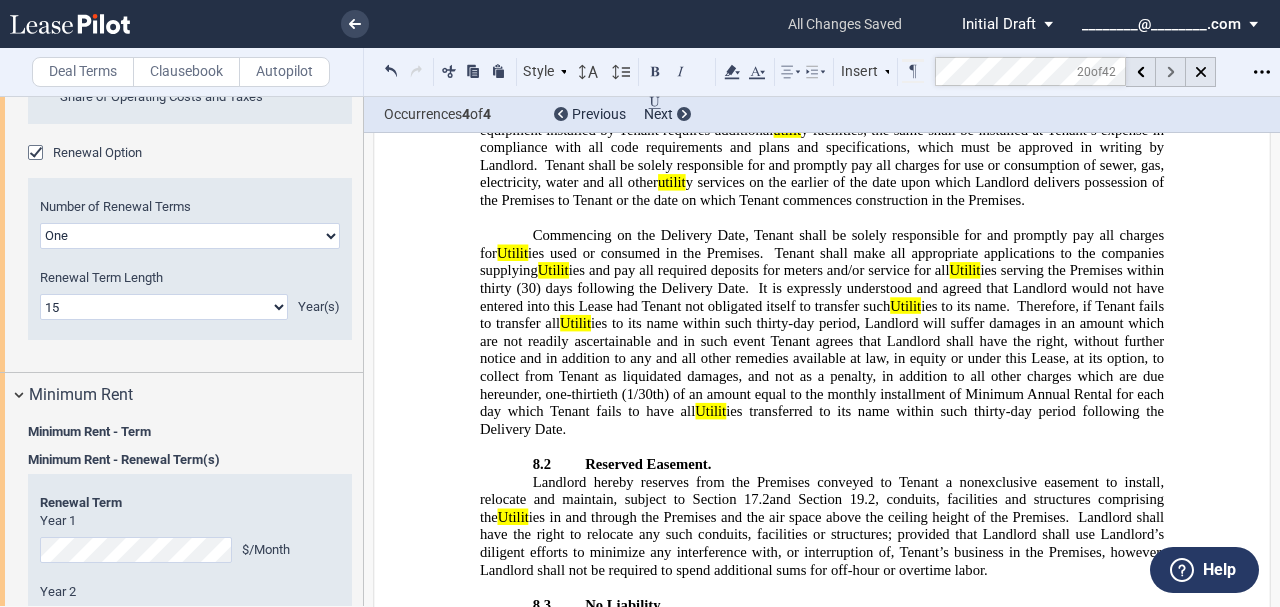click 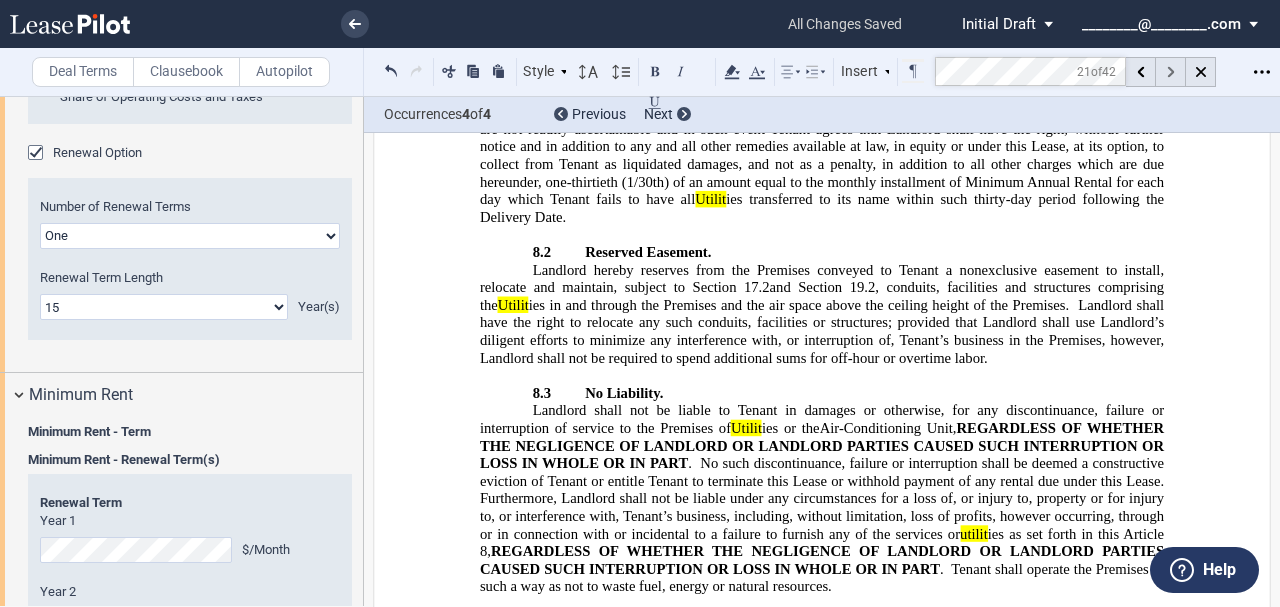 scroll, scrollTop: 10293, scrollLeft: 0, axis: vertical 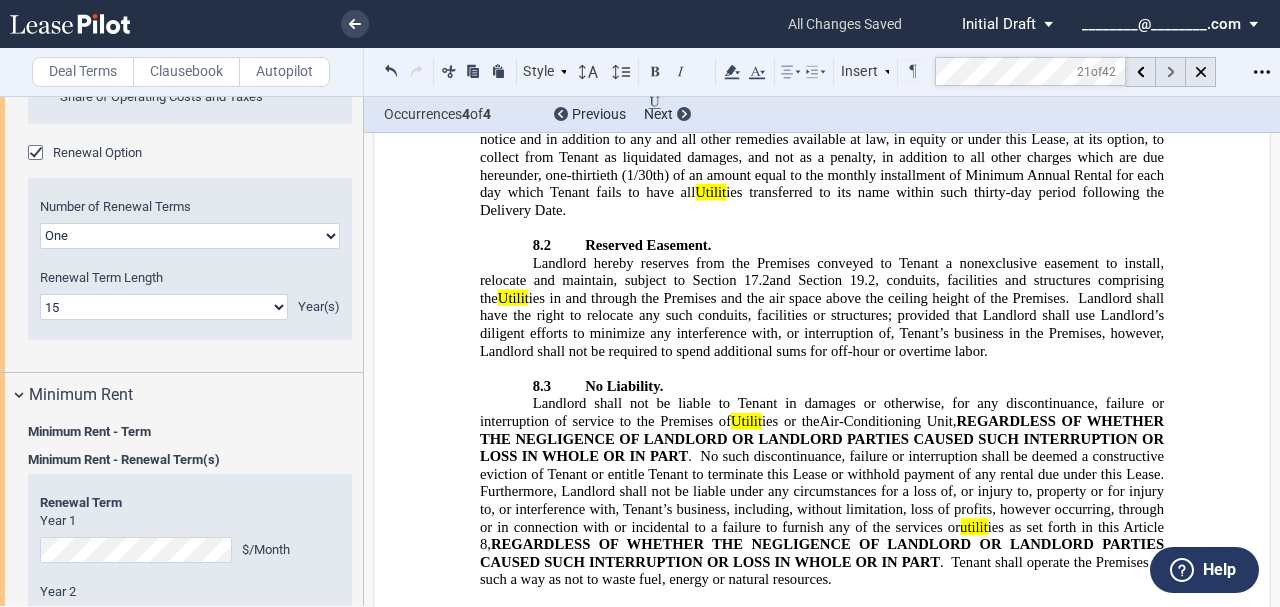 click 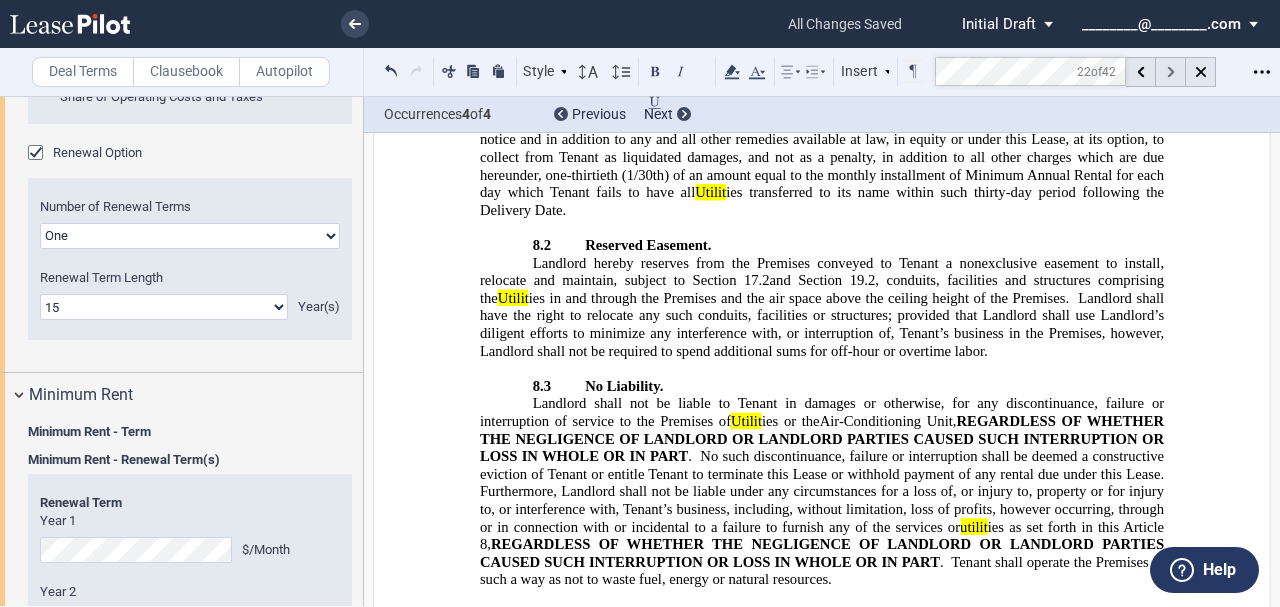 click 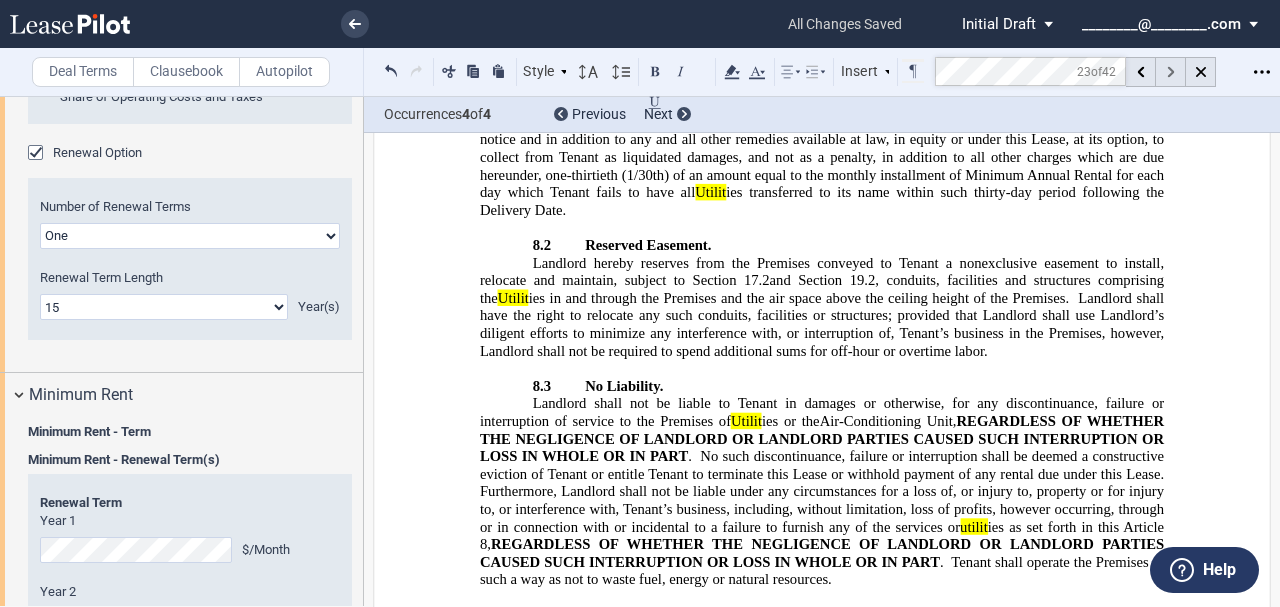 click 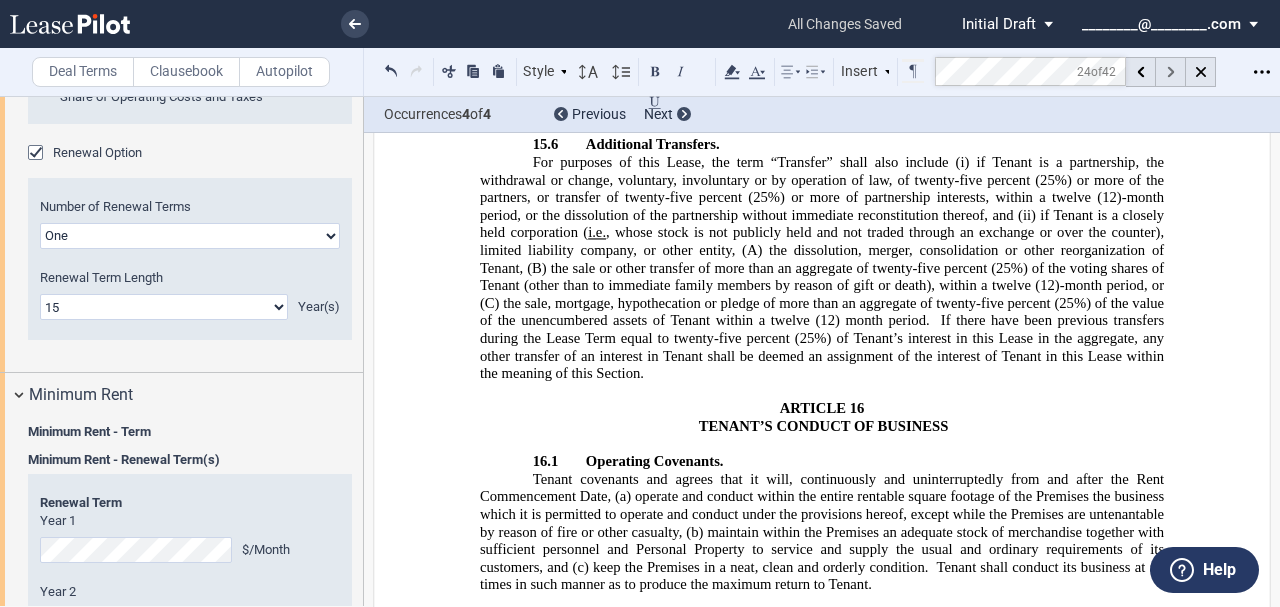 scroll, scrollTop: 18164, scrollLeft: 0, axis: vertical 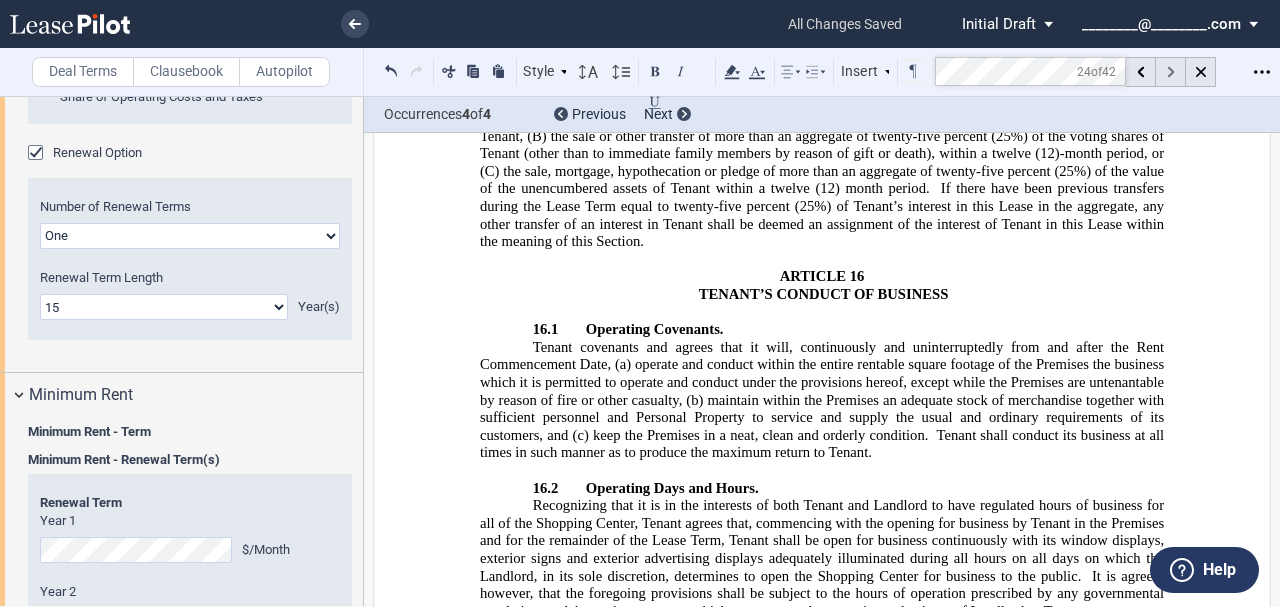 click 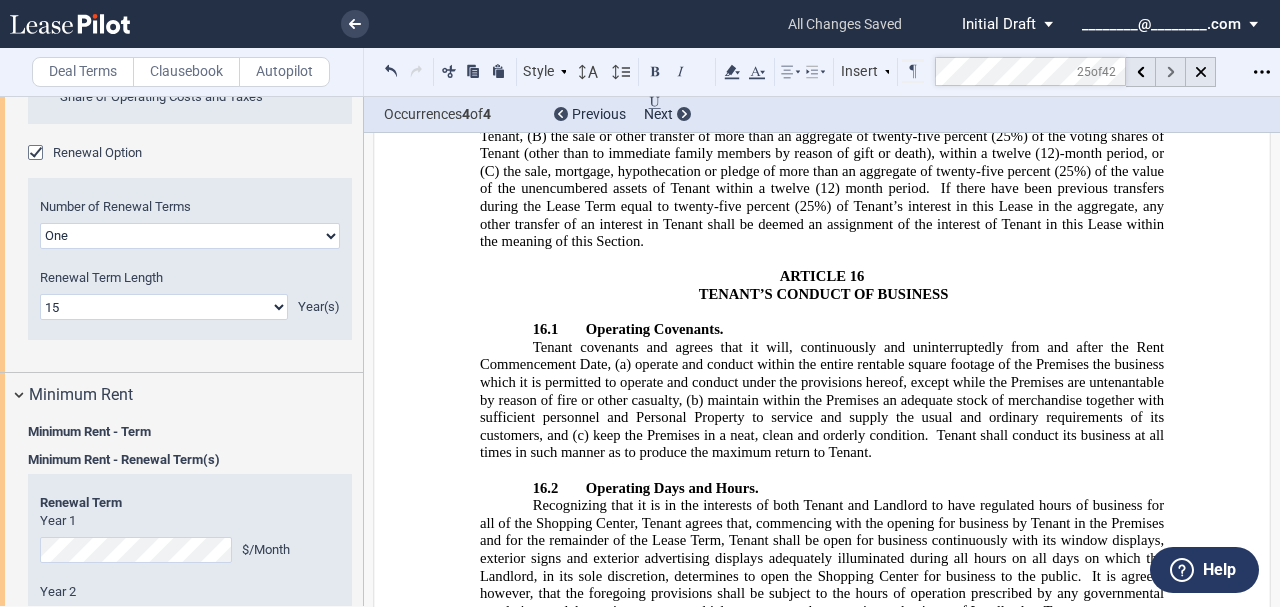 click 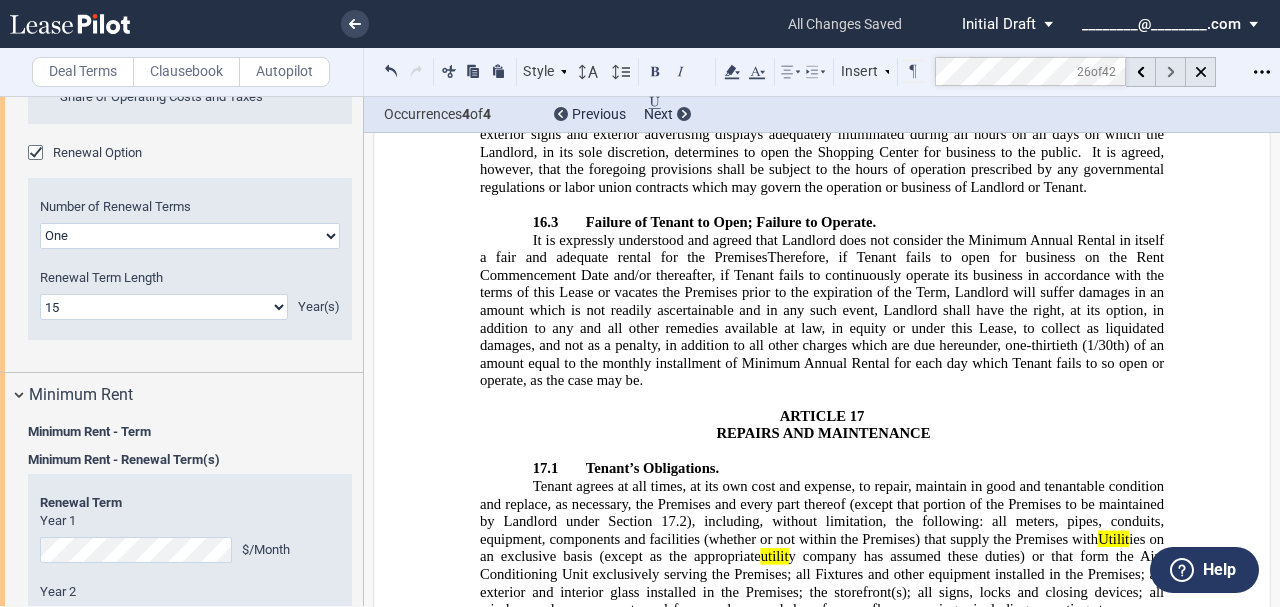 scroll, scrollTop: 18755, scrollLeft: 0, axis: vertical 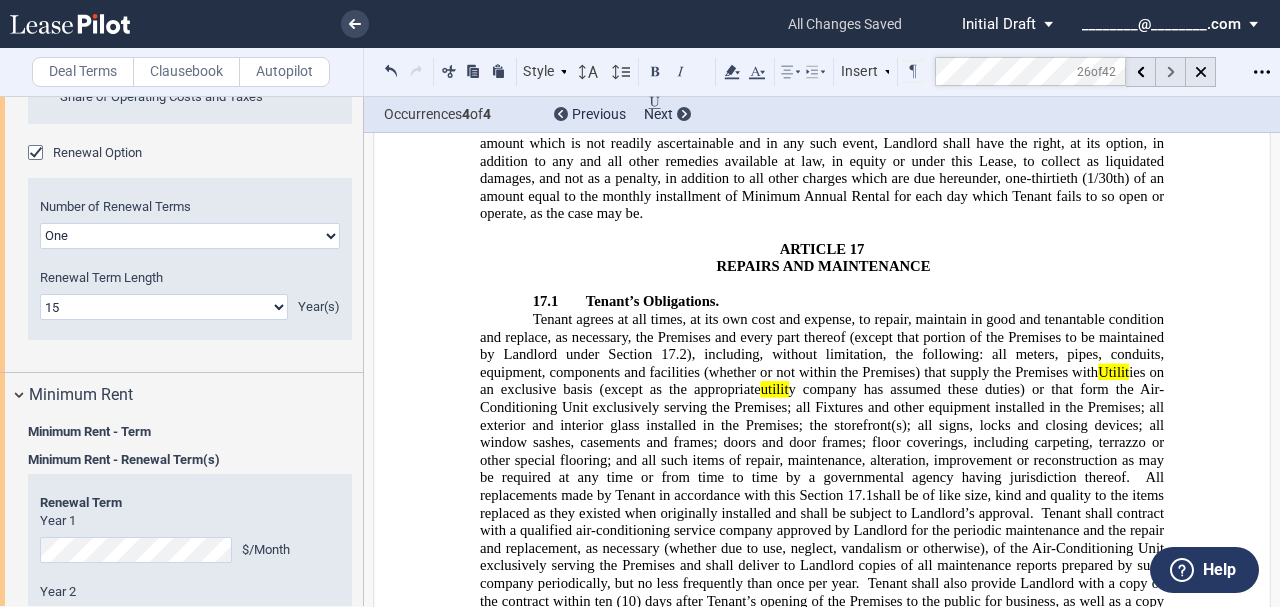 click 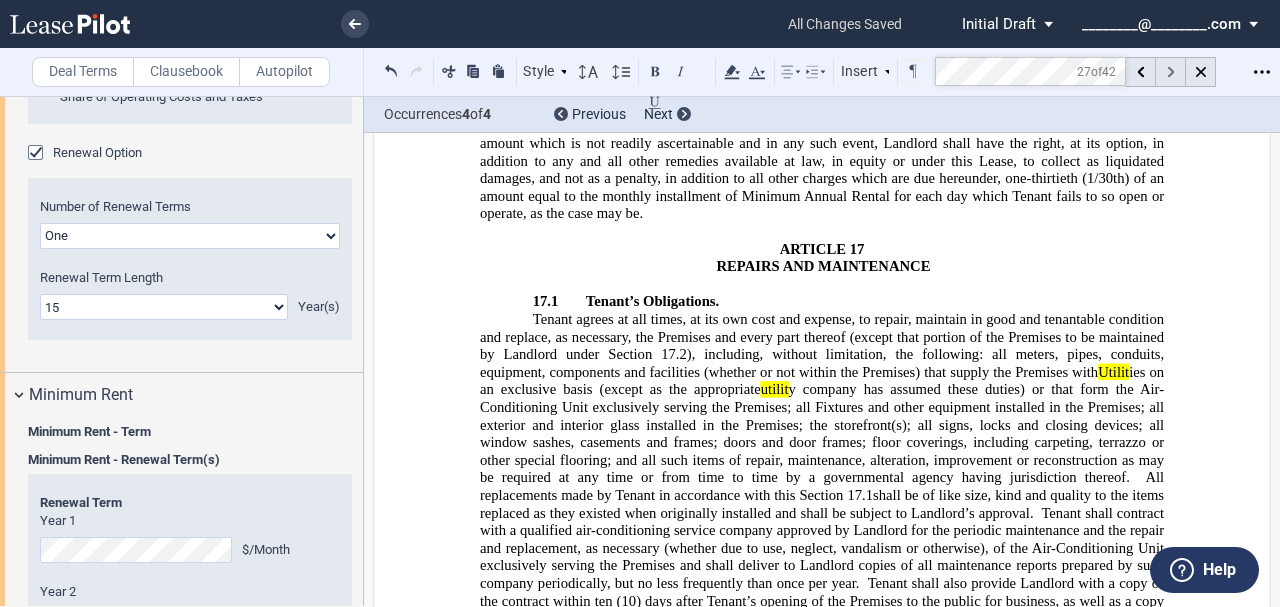 click 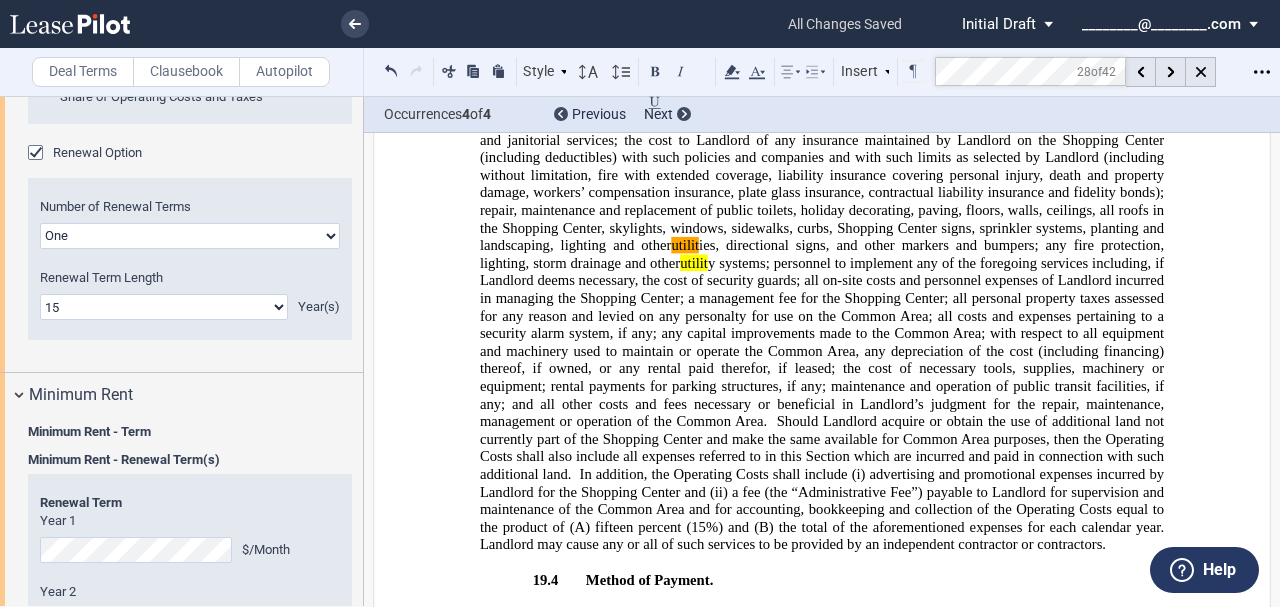 scroll, scrollTop: 22296, scrollLeft: 0, axis: vertical 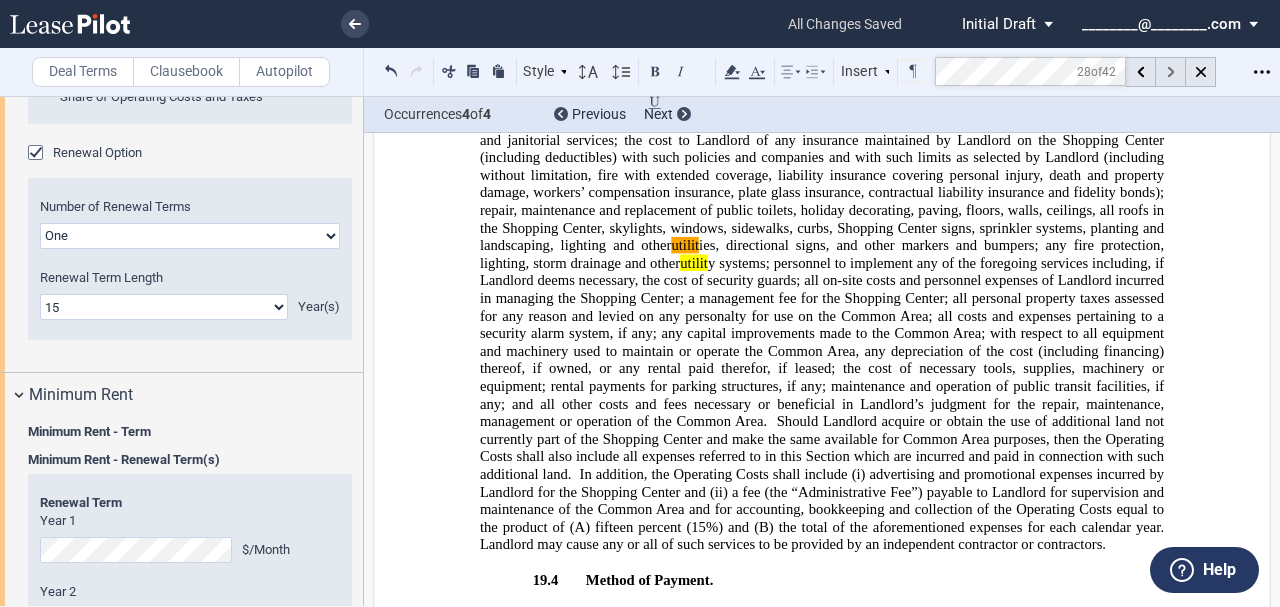 click at bounding box center [1171, 72] 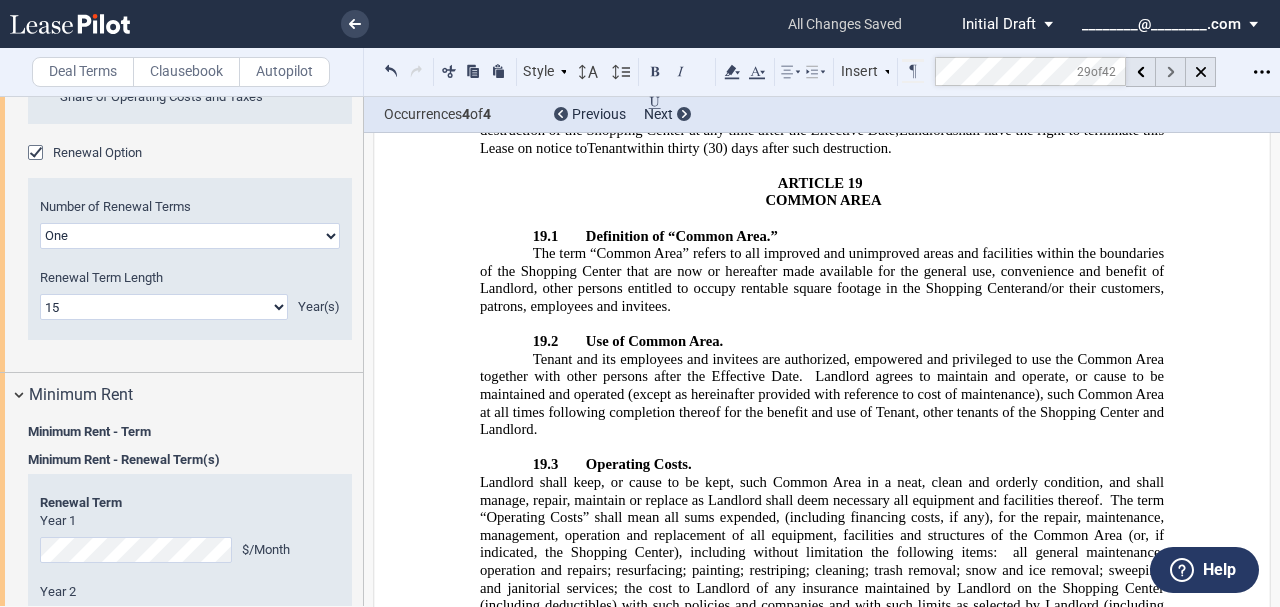 scroll, scrollTop: 21464, scrollLeft: 0, axis: vertical 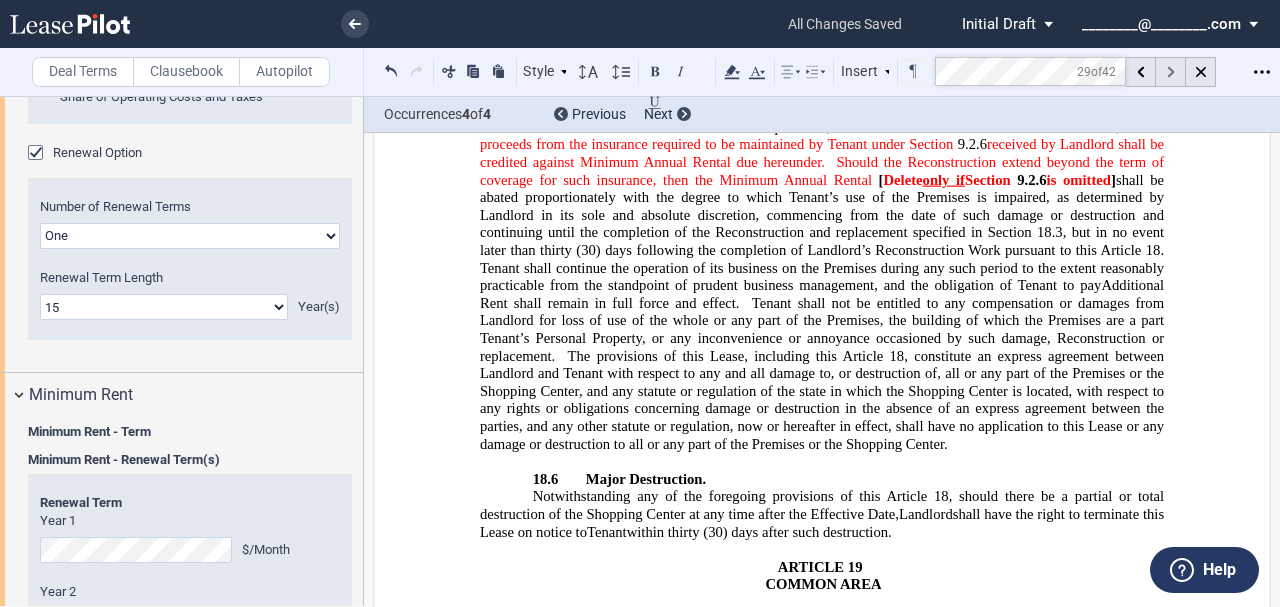 click at bounding box center [1171, 72] 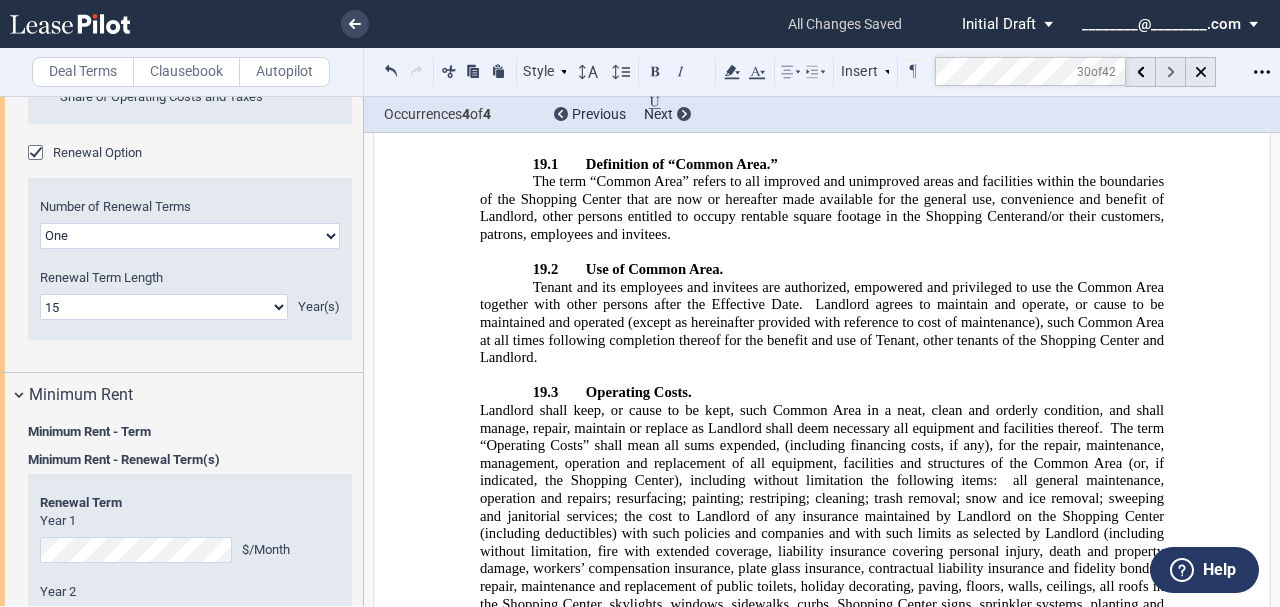 click at bounding box center (1171, 72) 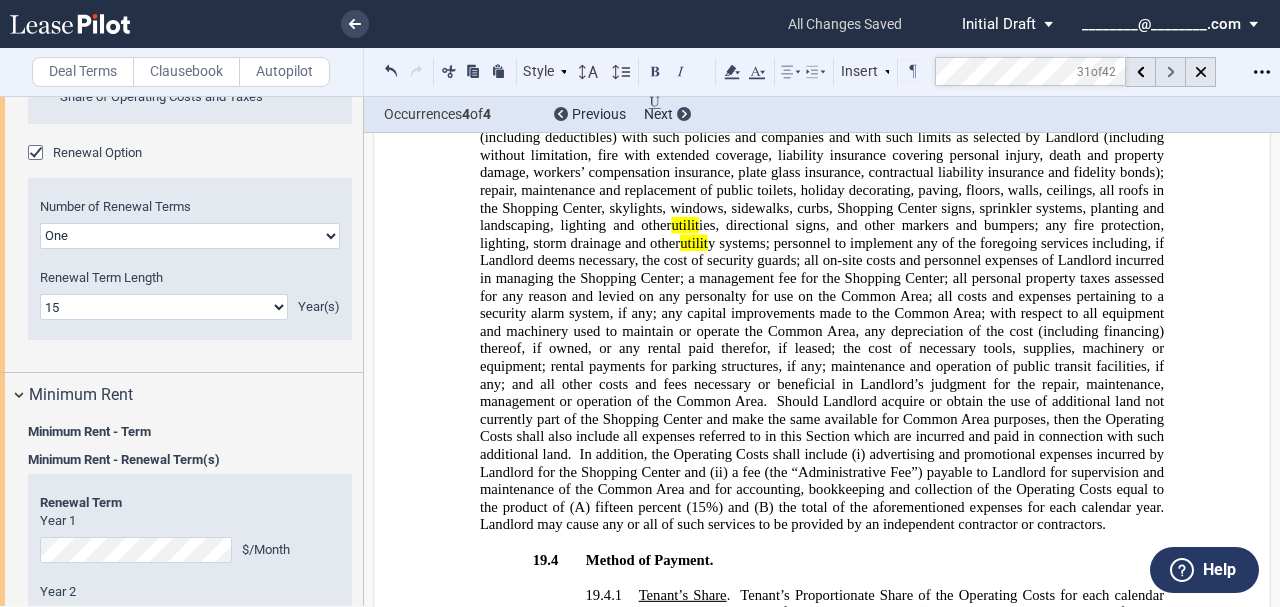 scroll, scrollTop: 22376, scrollLeft: 0, axis: vertical 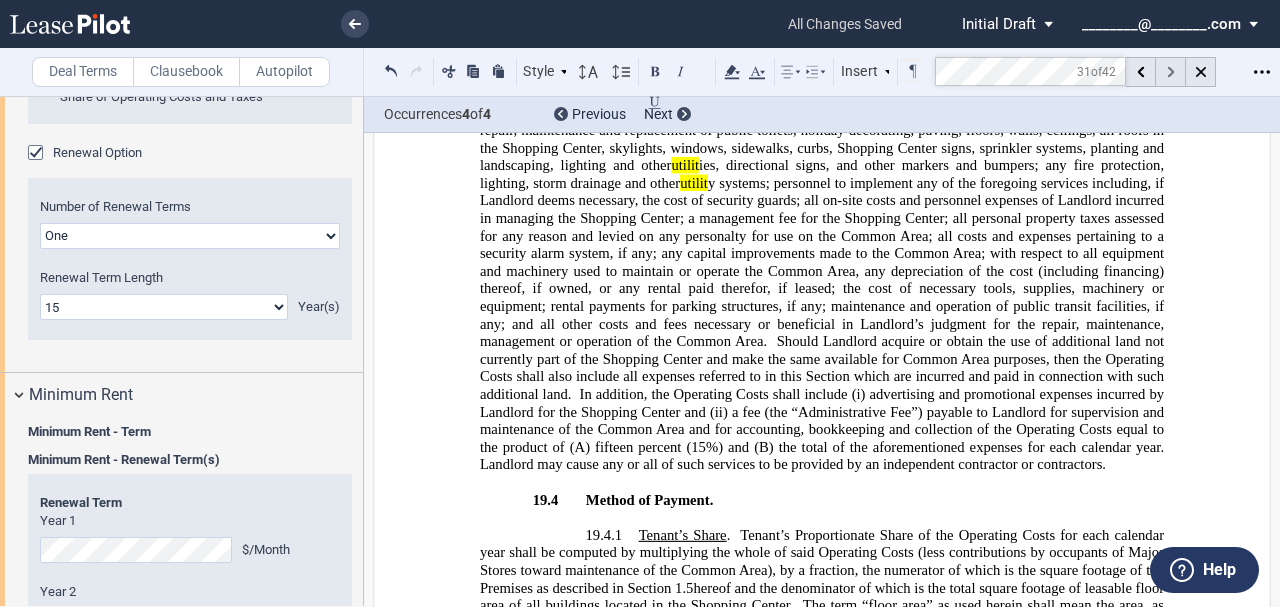 click at bounding box center [1171, 72] 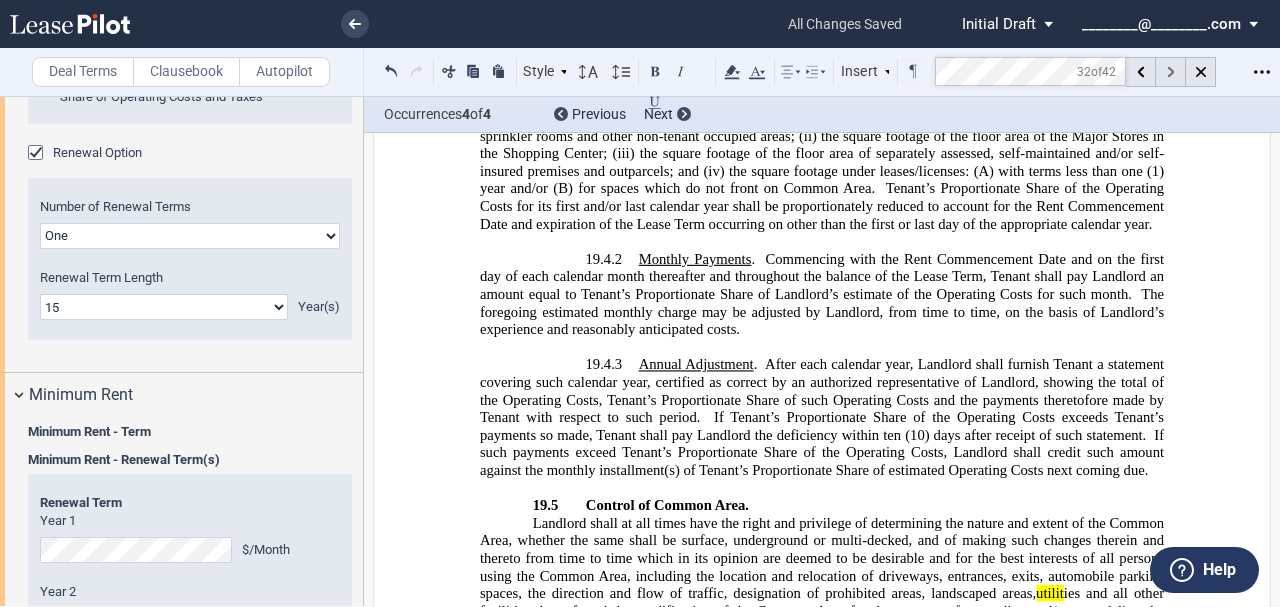 scroll, scrollTop: 23206, scrollLeft: 0, axis: vertical 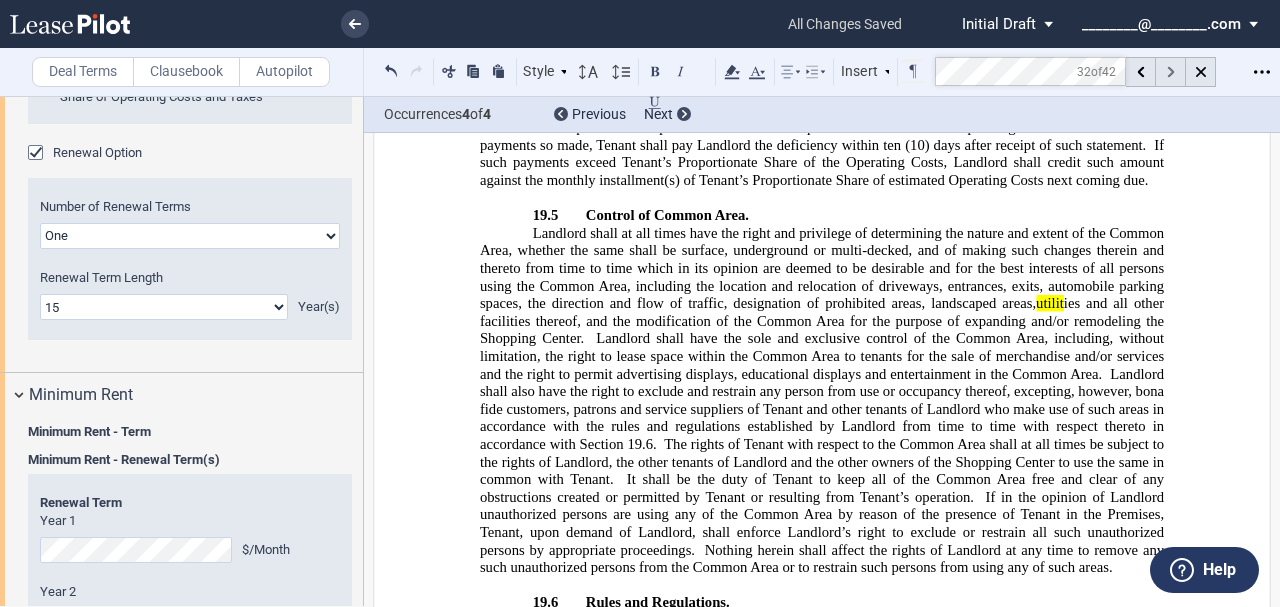 click at bounding box center [1171, 72] 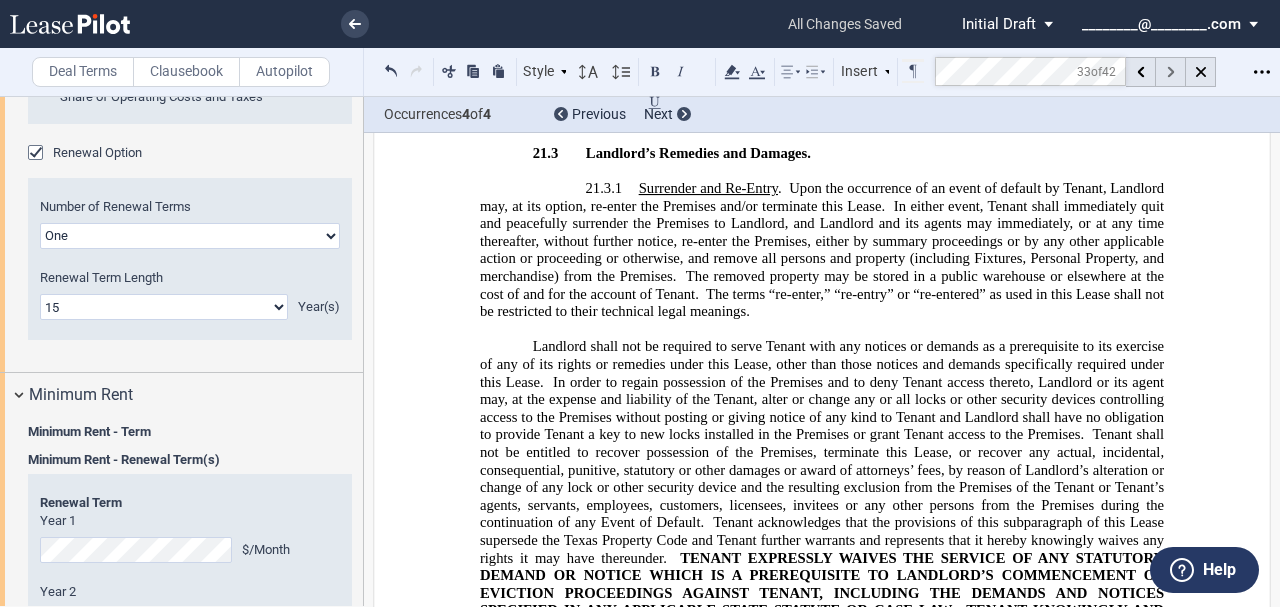 scroll, scrollTop: 25420, scrollLeft: 0, axis: vertical 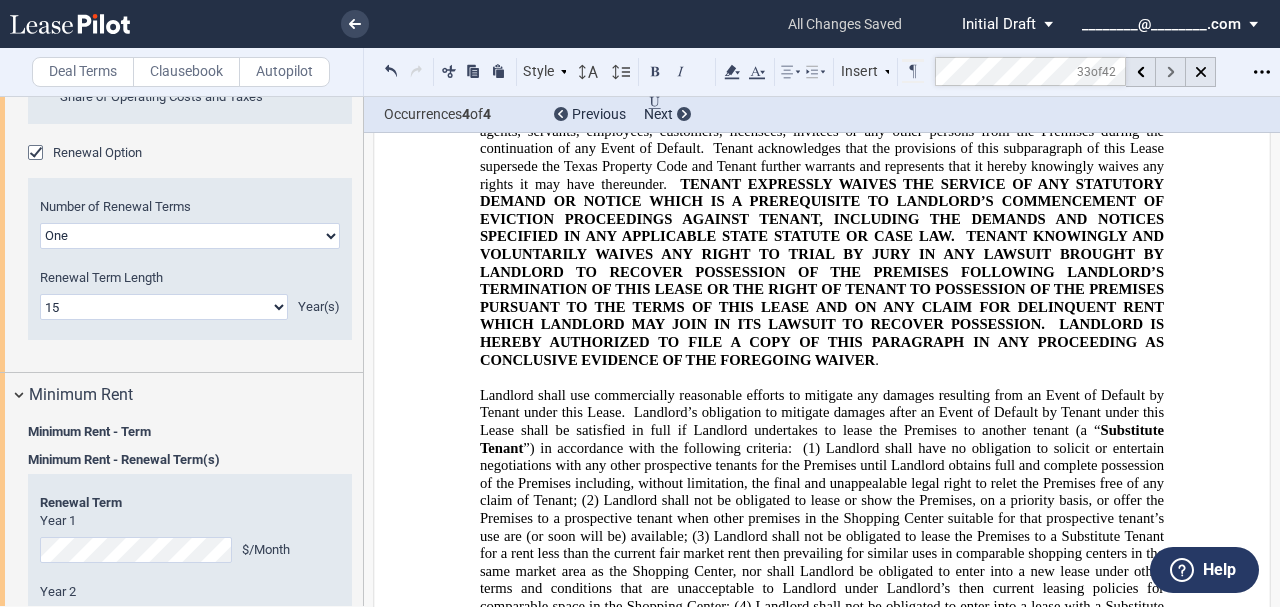click at bounding box center [1171, 72] 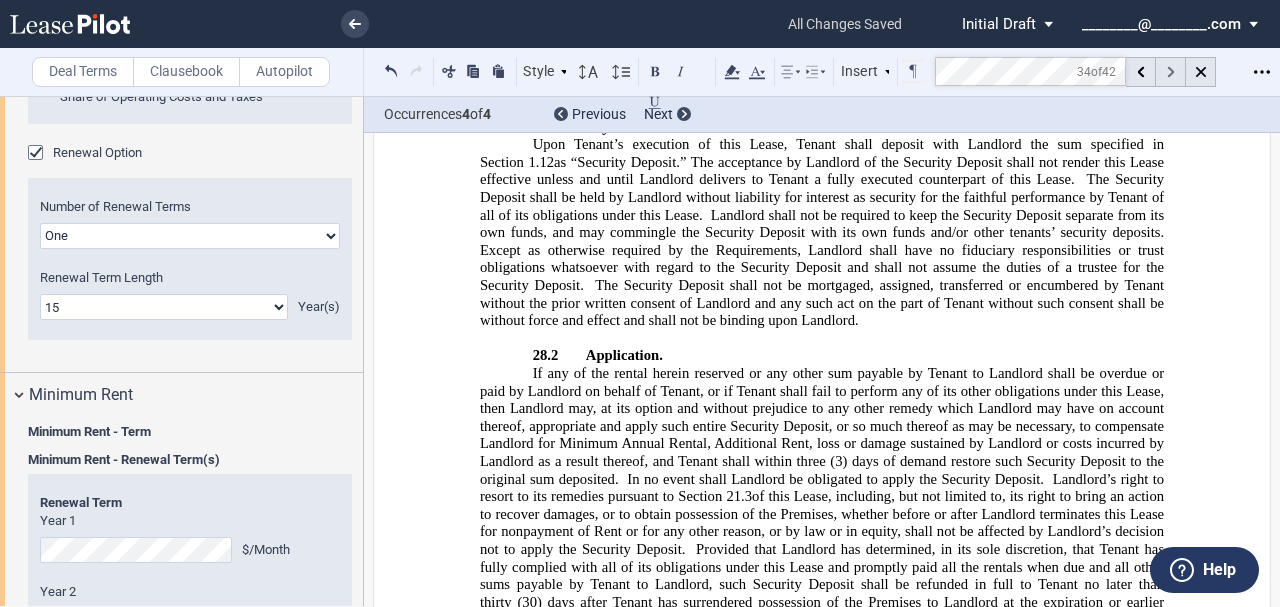 scroll, scrollTop: 33812, scrollLeft: 0, axis: vertical 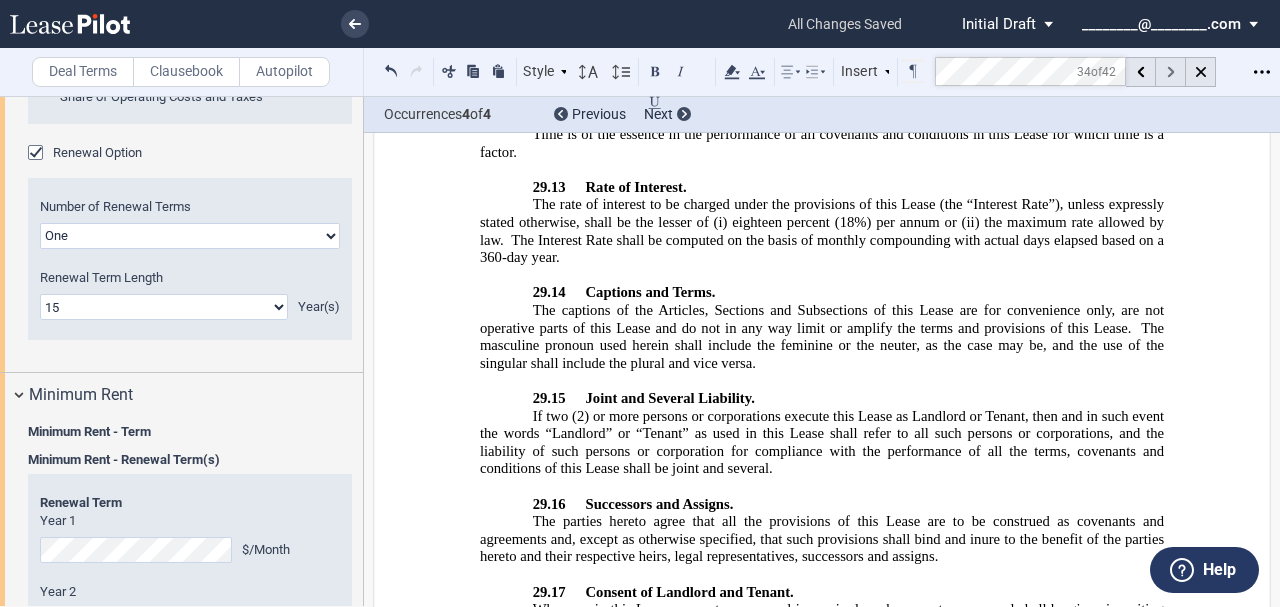 click at bounding box center (1171, 72) 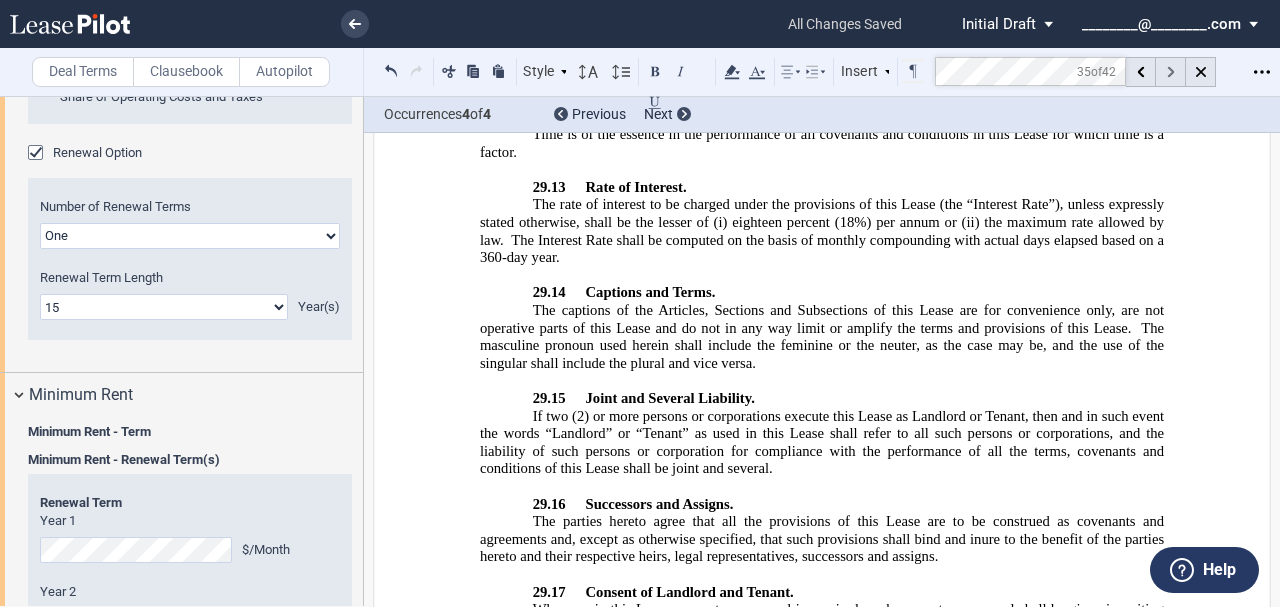 click at bounding box center [1171, 72] 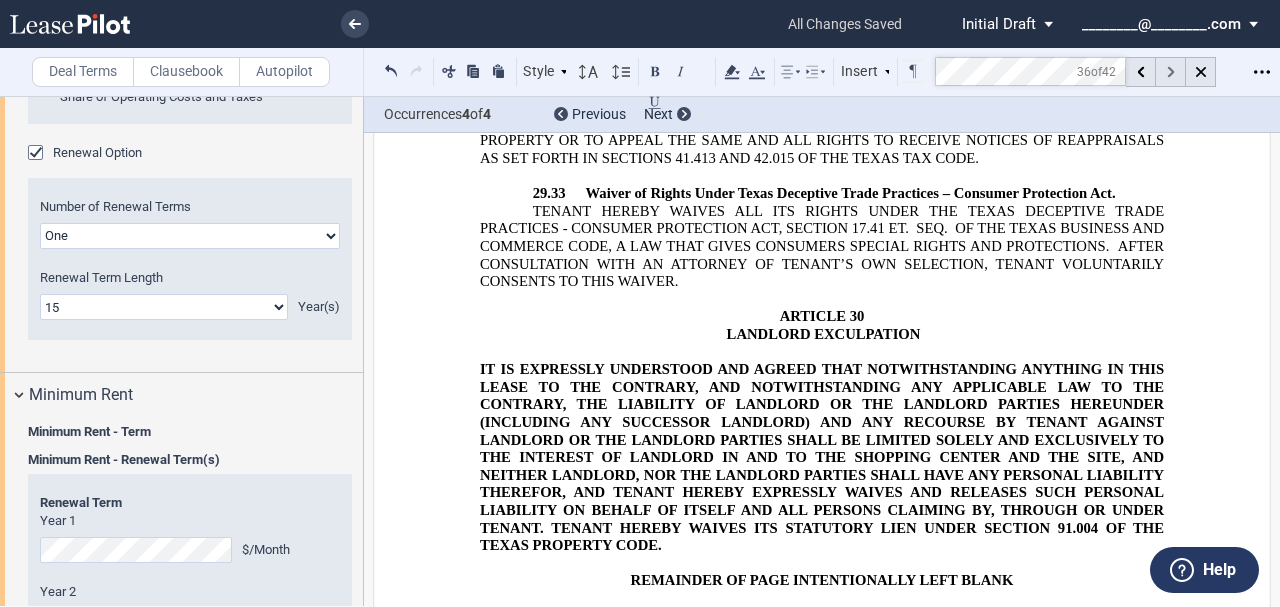 scroll, scrollTop: 37774, scrollLeft: 0, axis: vertical 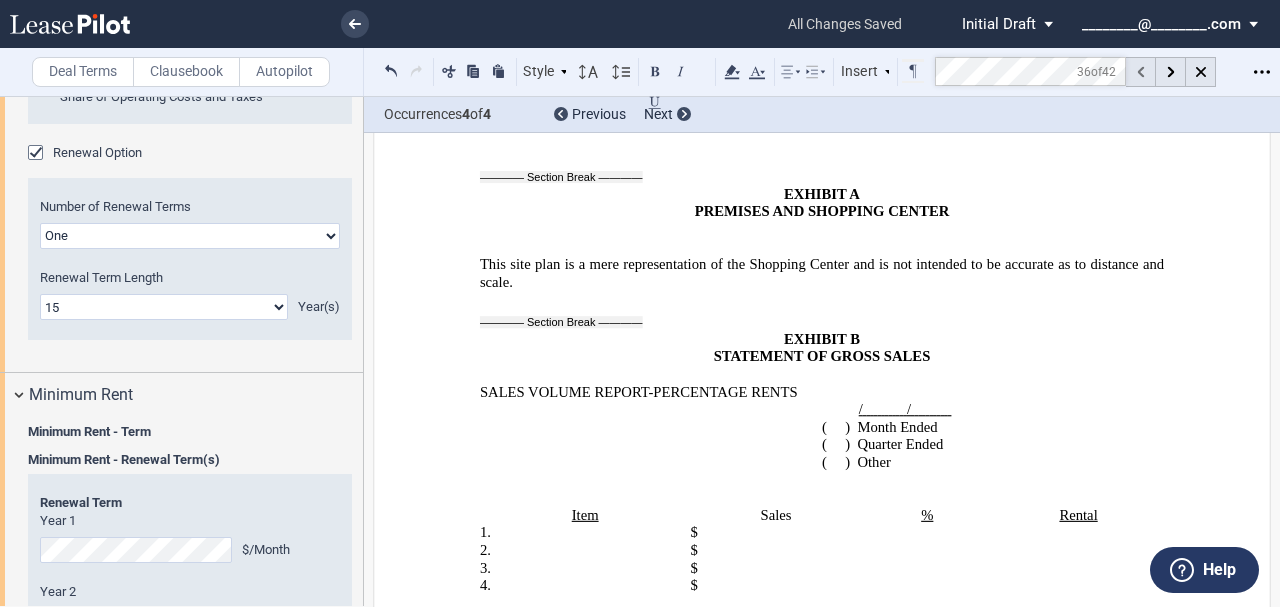 click 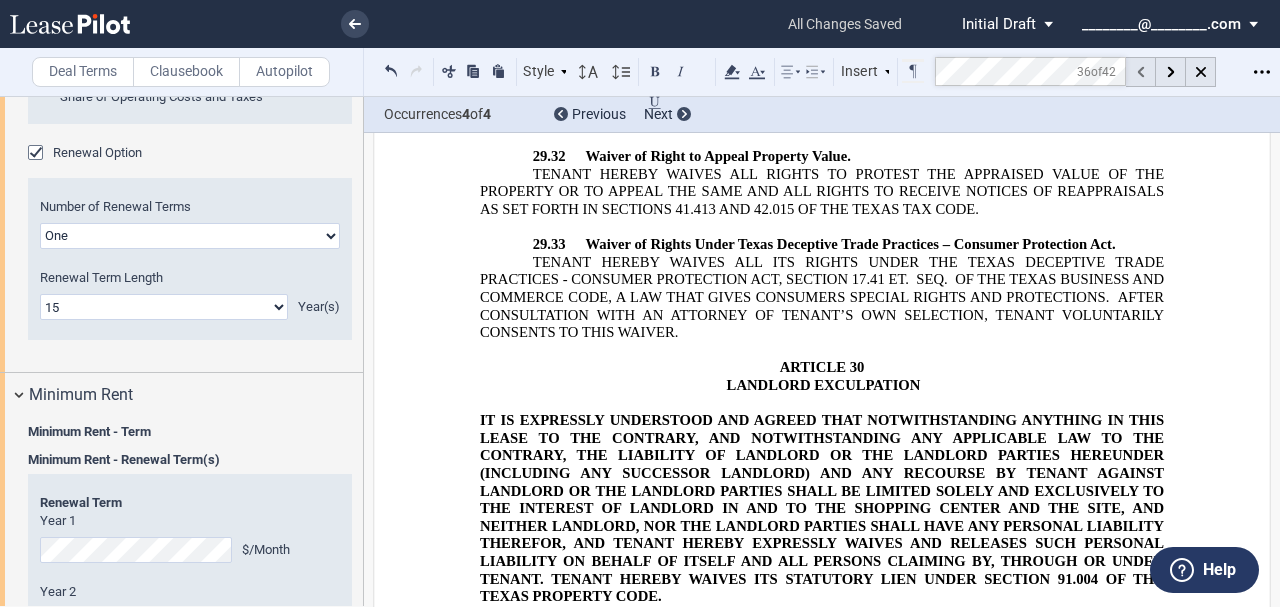 click 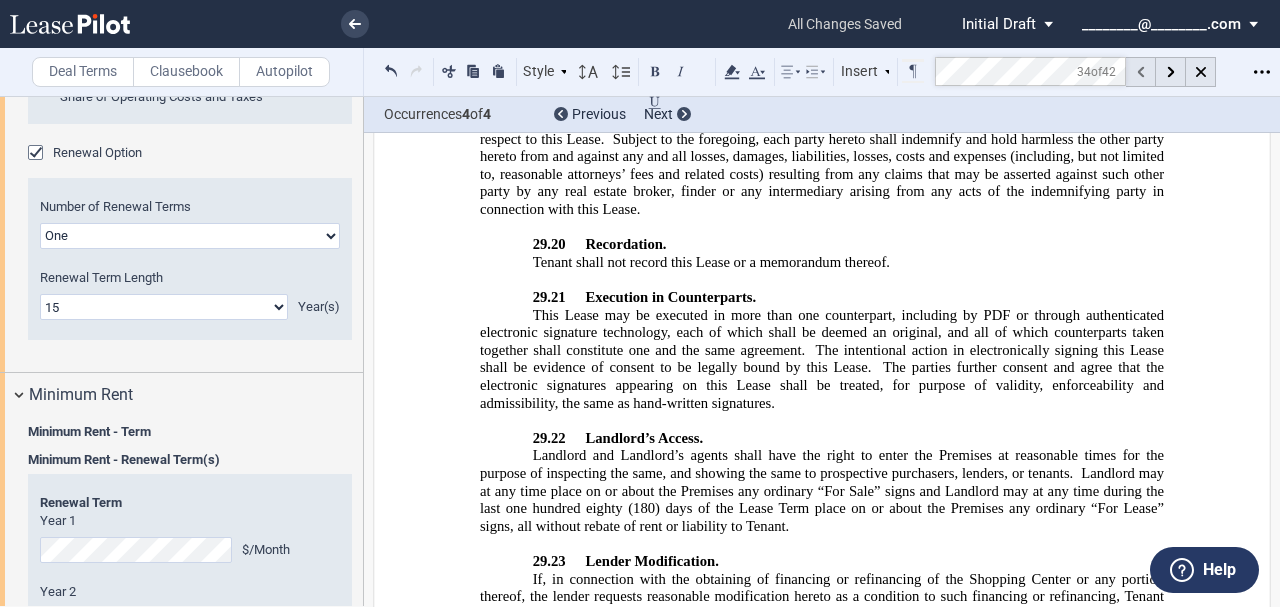 click 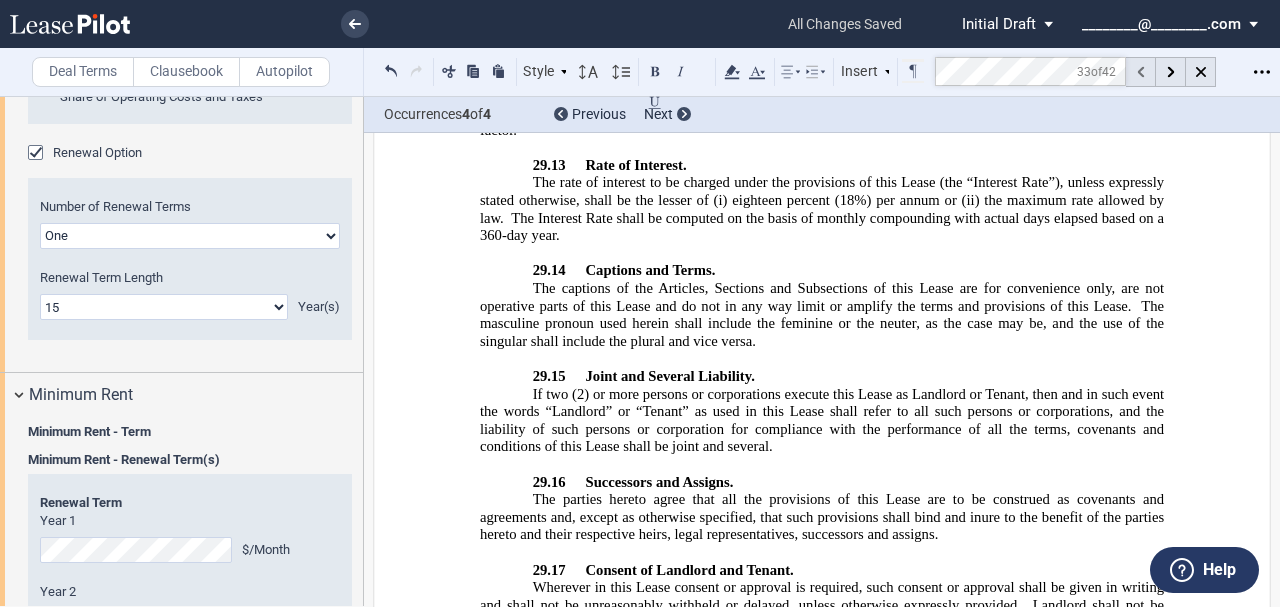 click 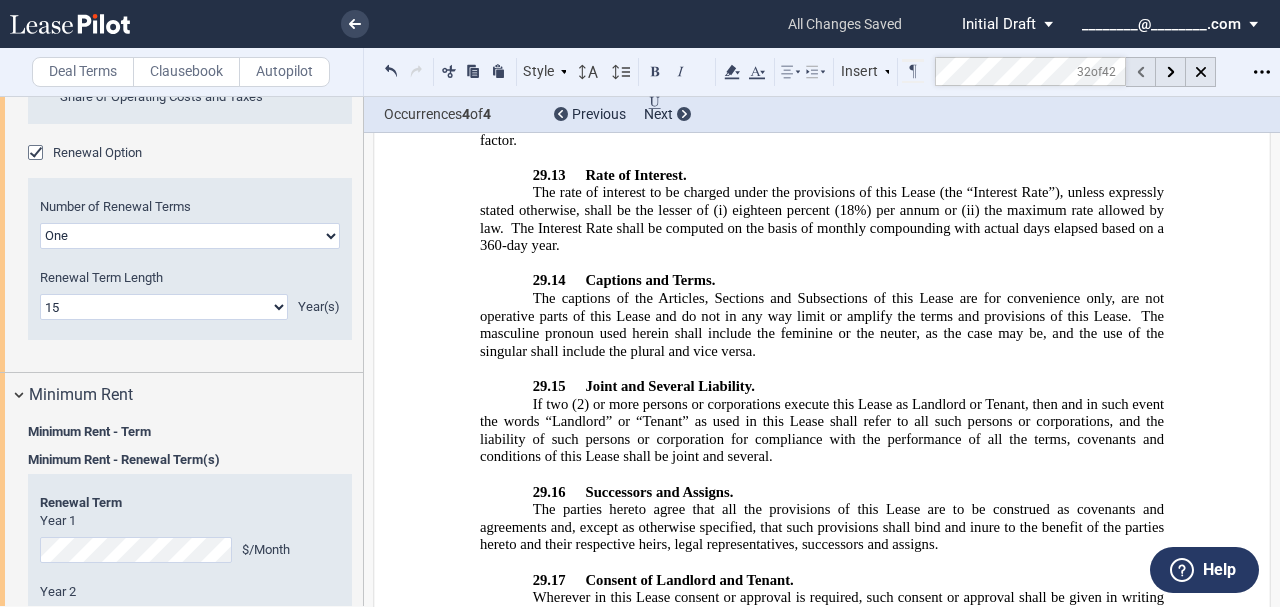 click 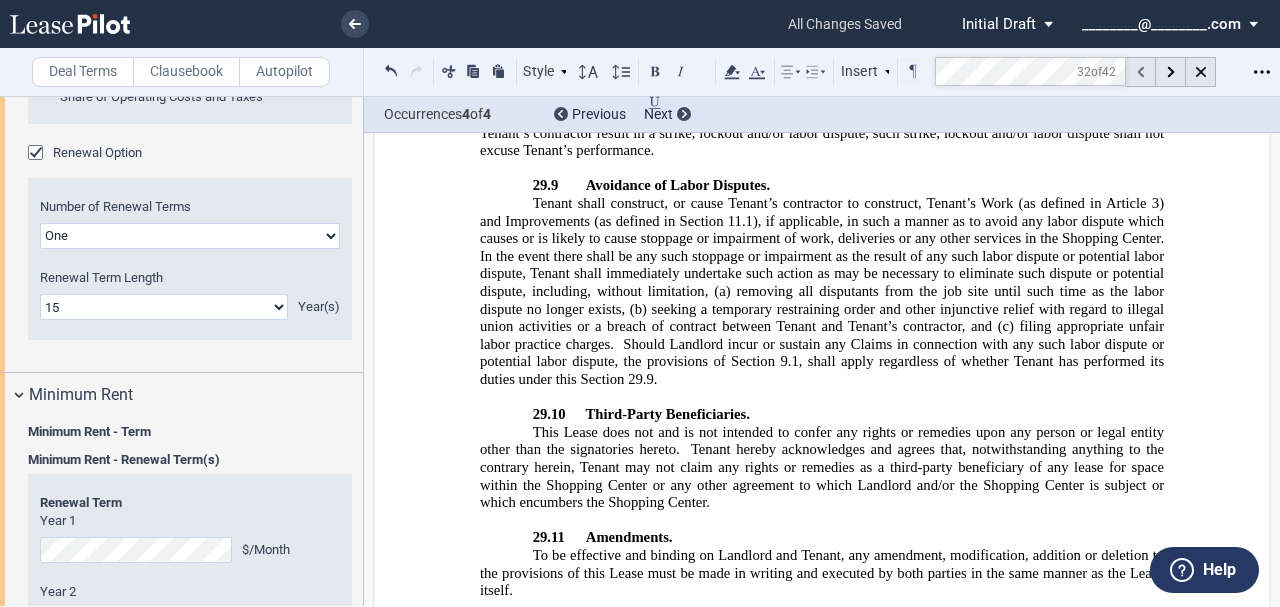 click 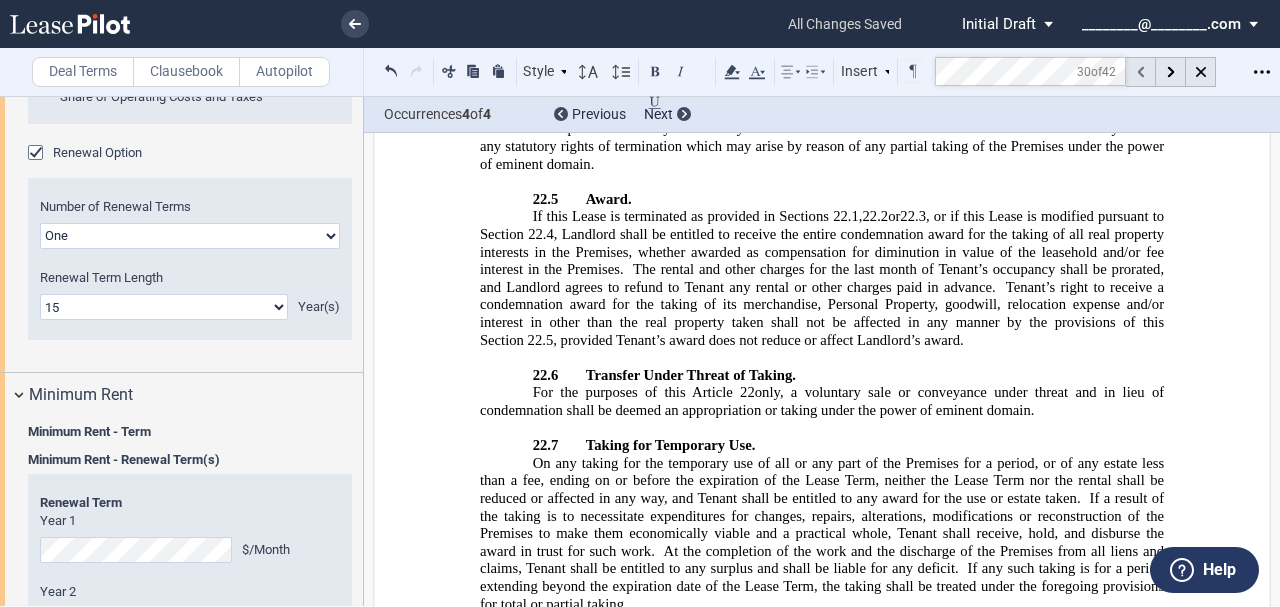 click 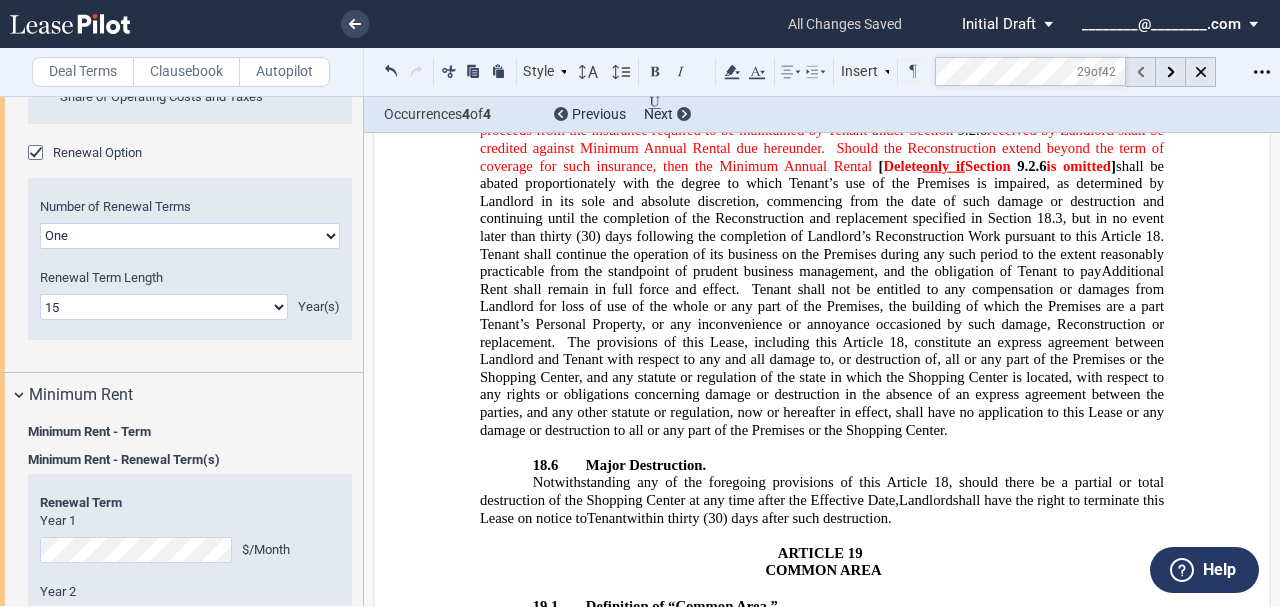 scroll, scrollTop: 21464, scrollLeft: 0, axis: vertical 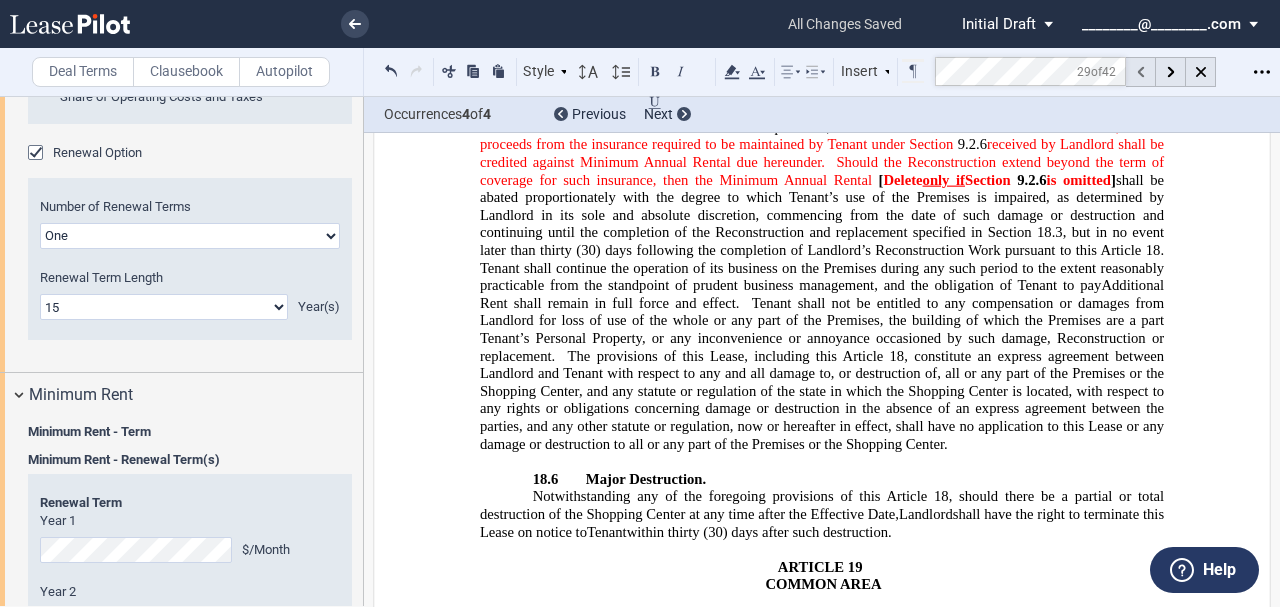 click 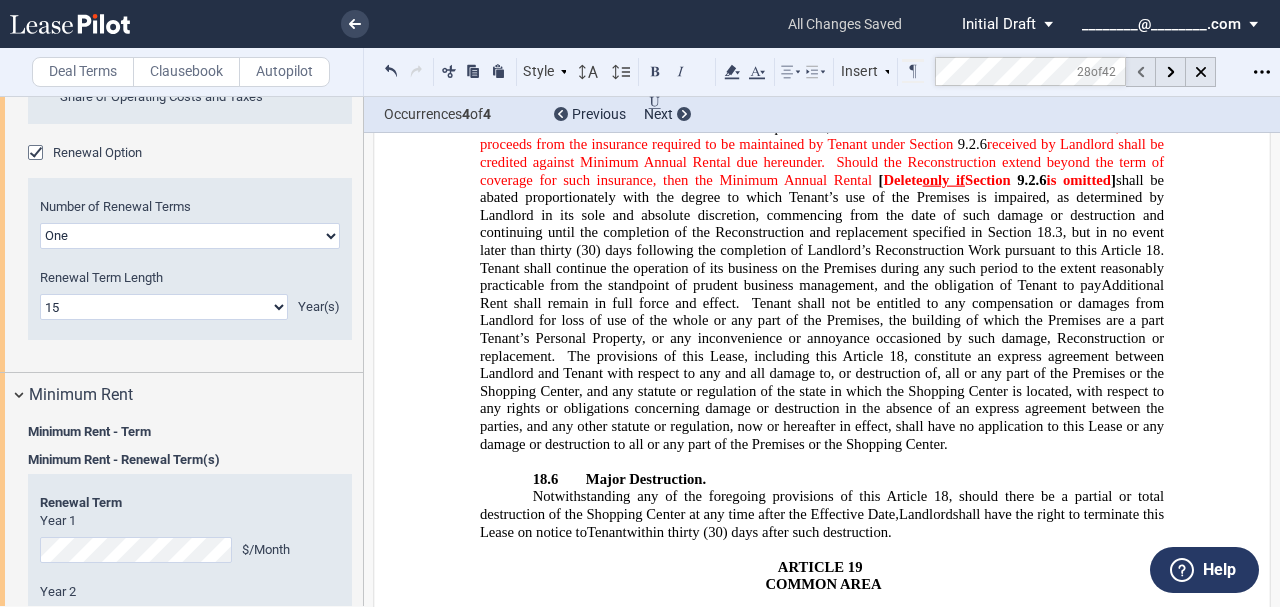 click 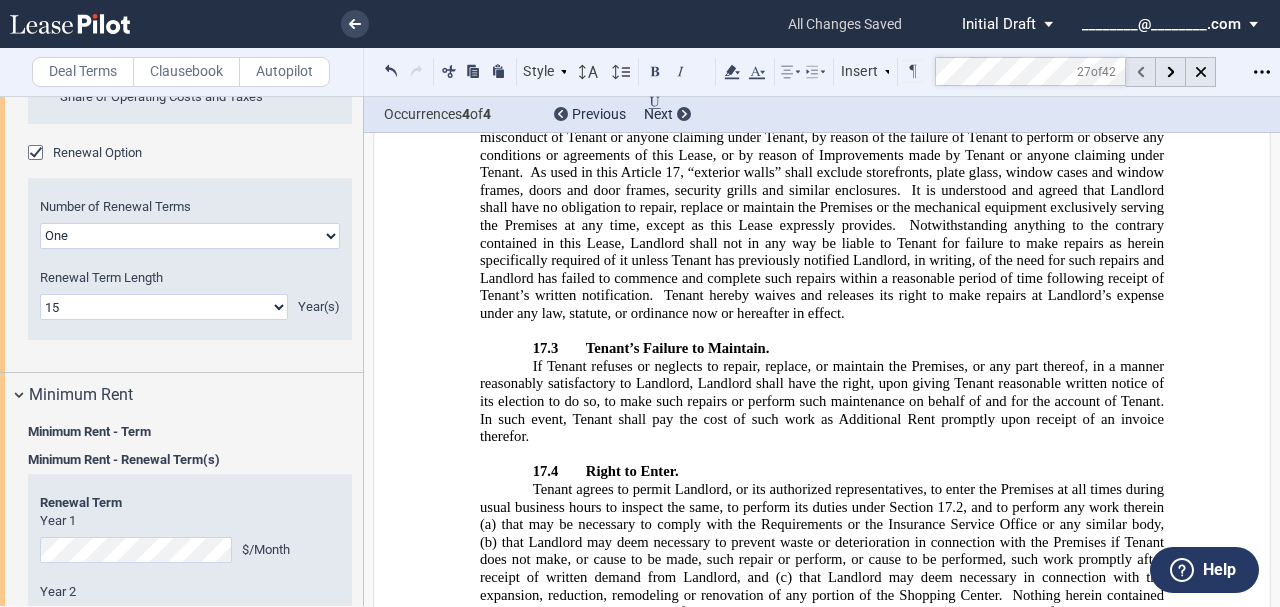 scroll, scrollTop: 18755, scrollLeft: 0, axis: vertical 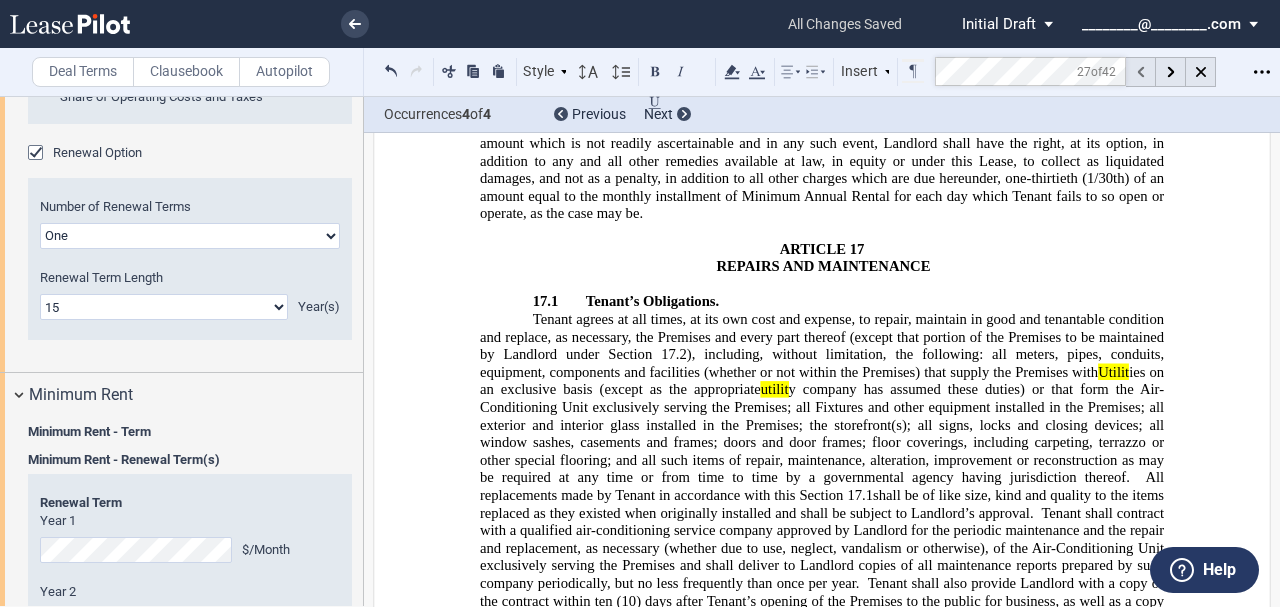 click 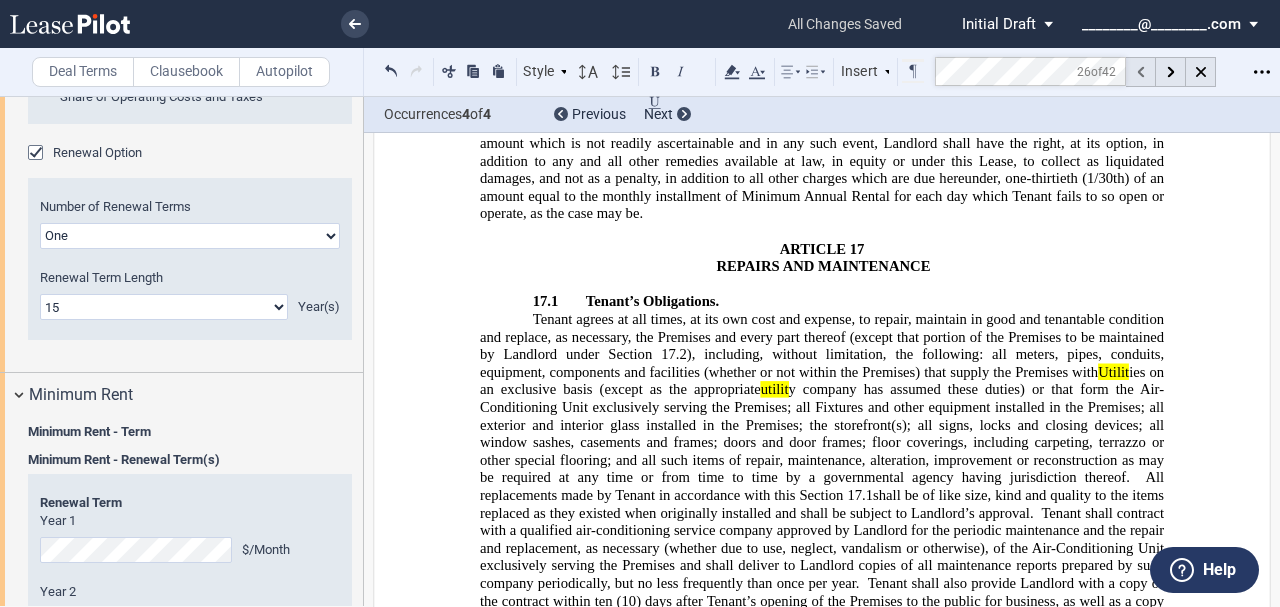 click 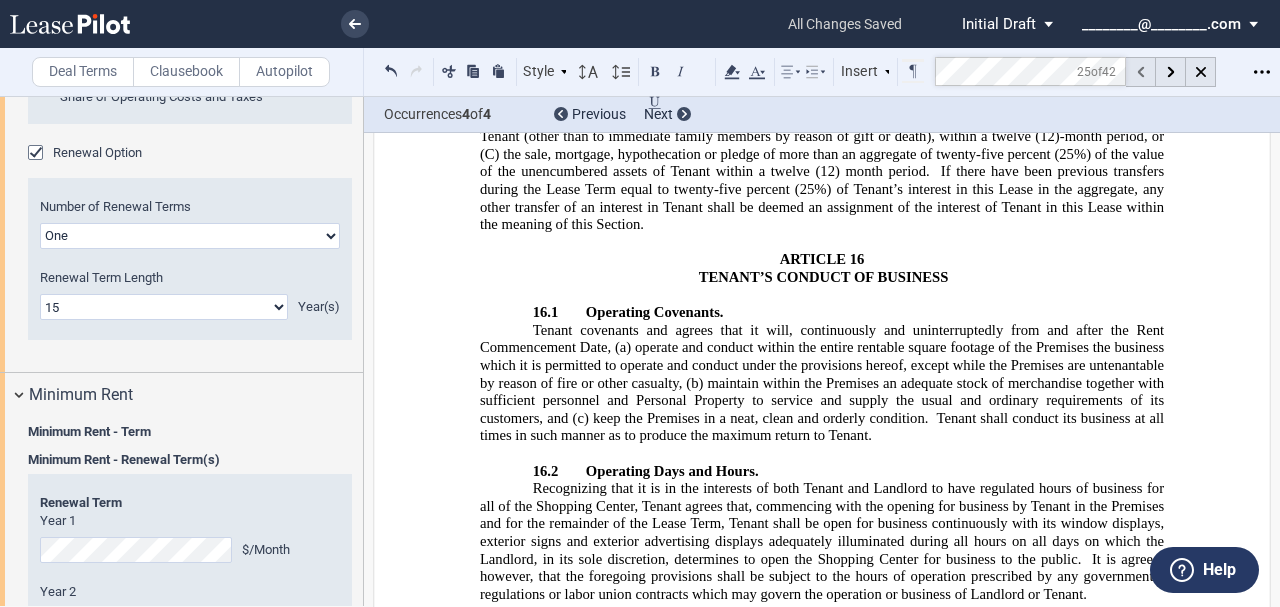 scroll, scrollTop: 18181, scrollLeft: 0, axis: vertical 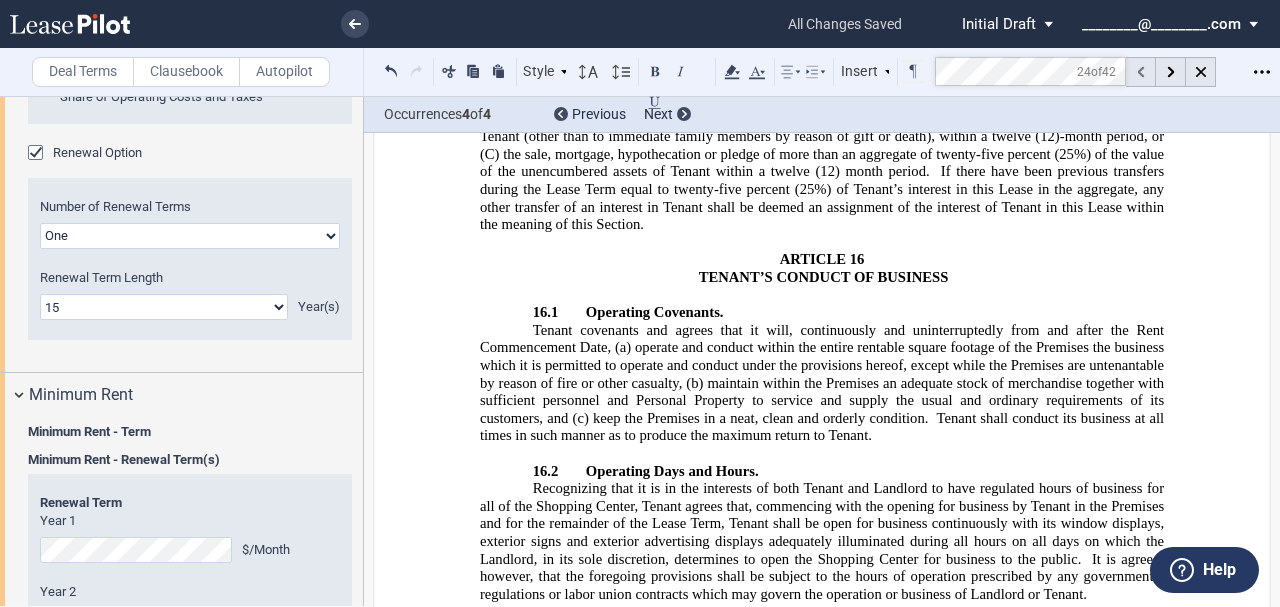 click 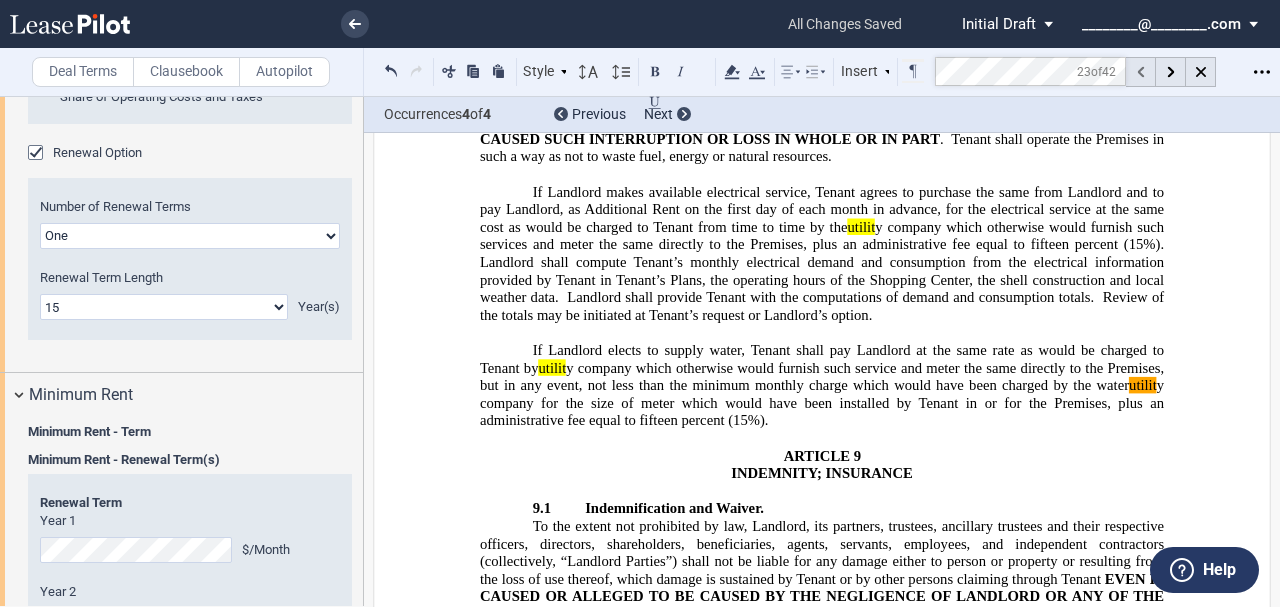 scroll, scrollTop: 10445, scrollLeft: 0, axis: vertical 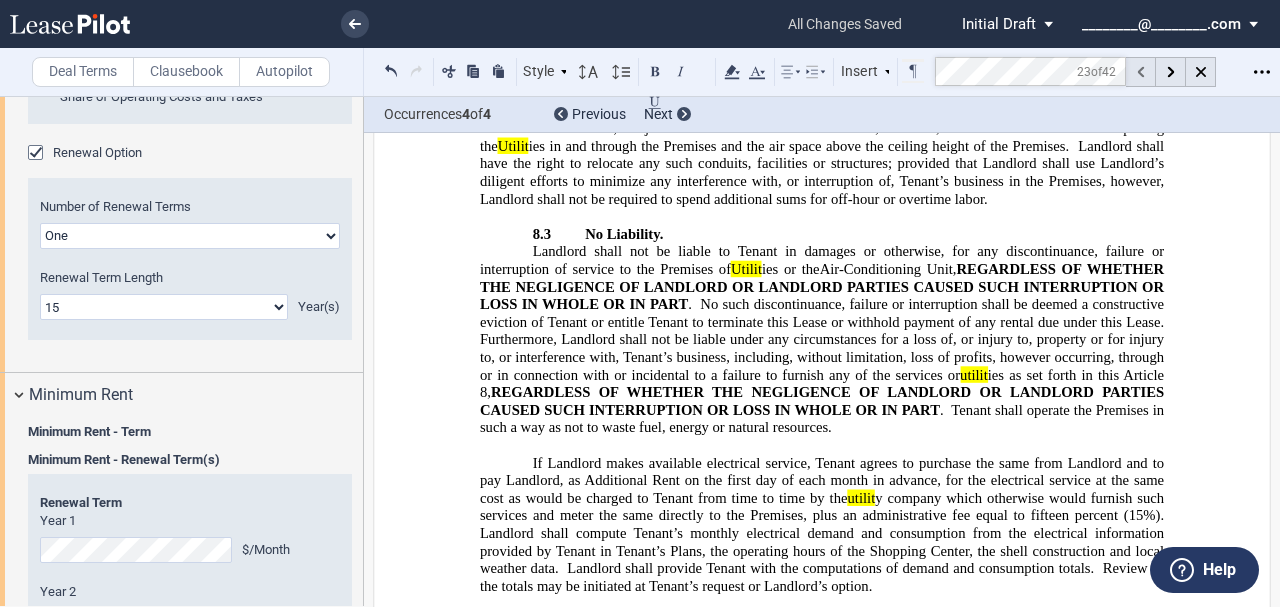 click 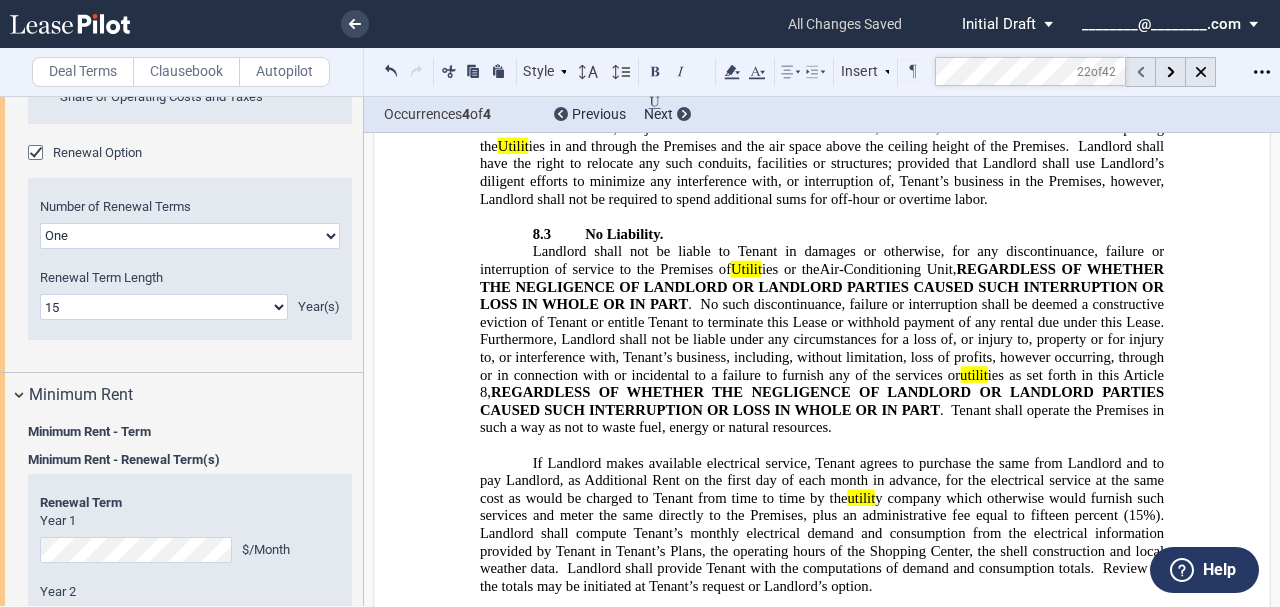 click 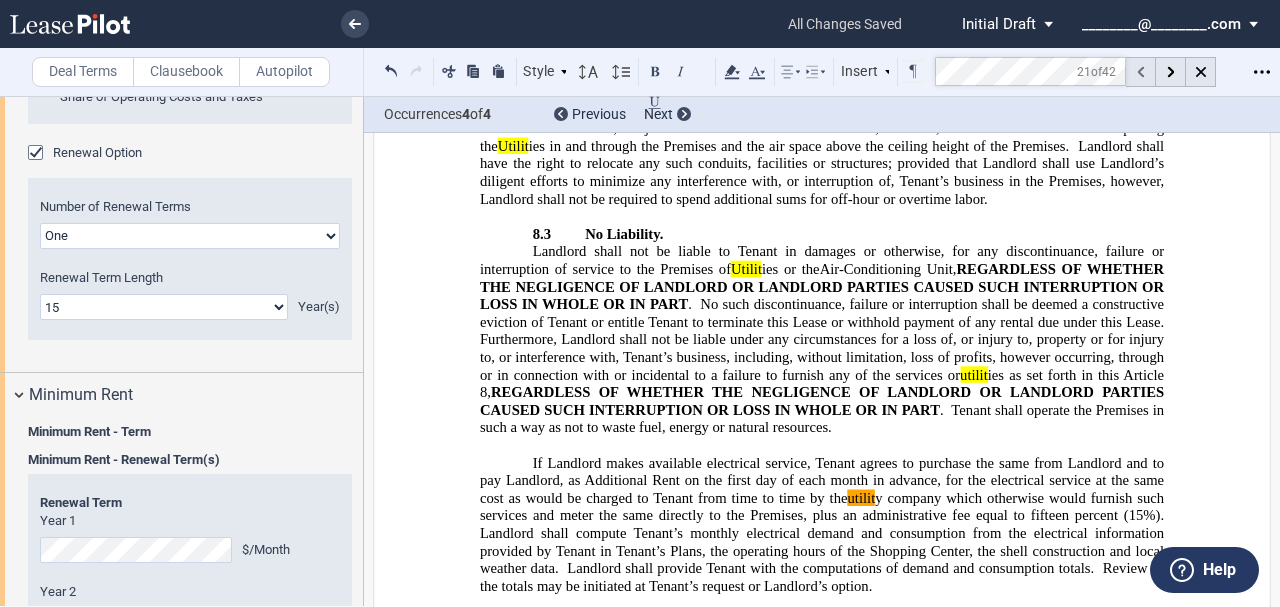 click 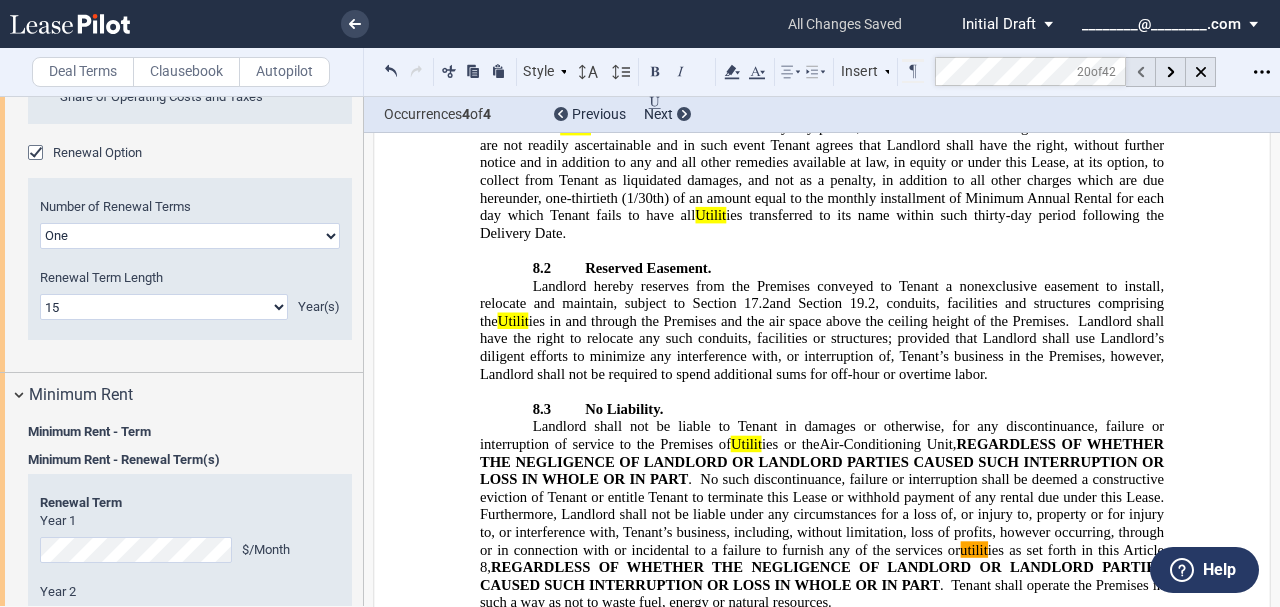 scroll, scrollTop: 10175, scrollLeft: 0, axis: vertical 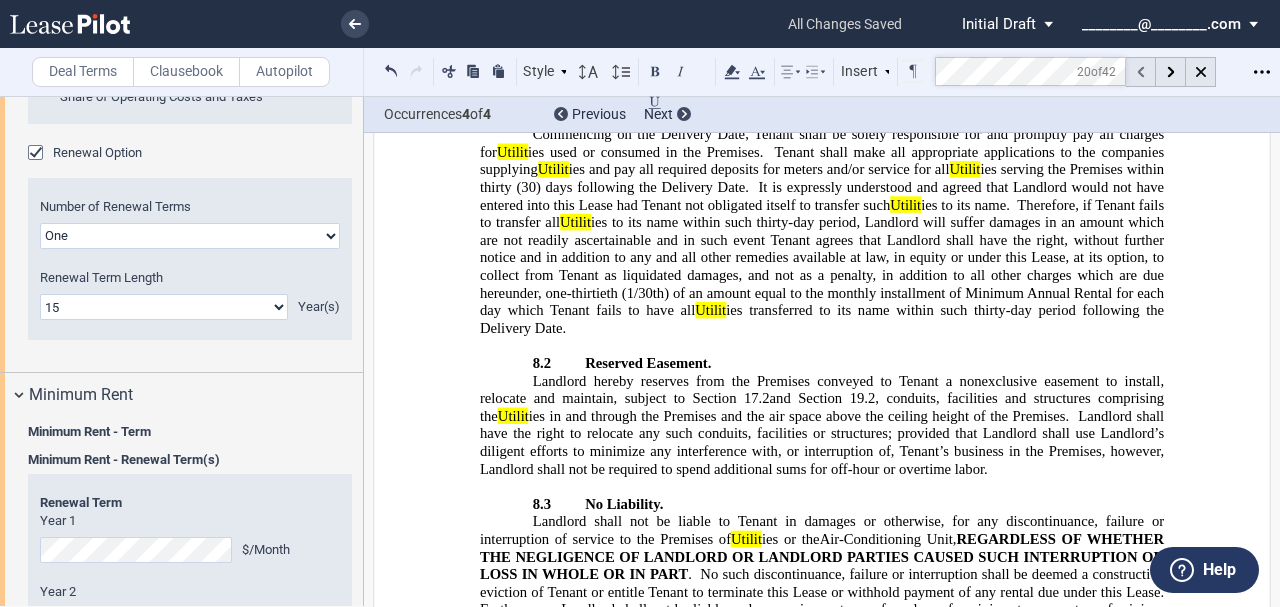 click 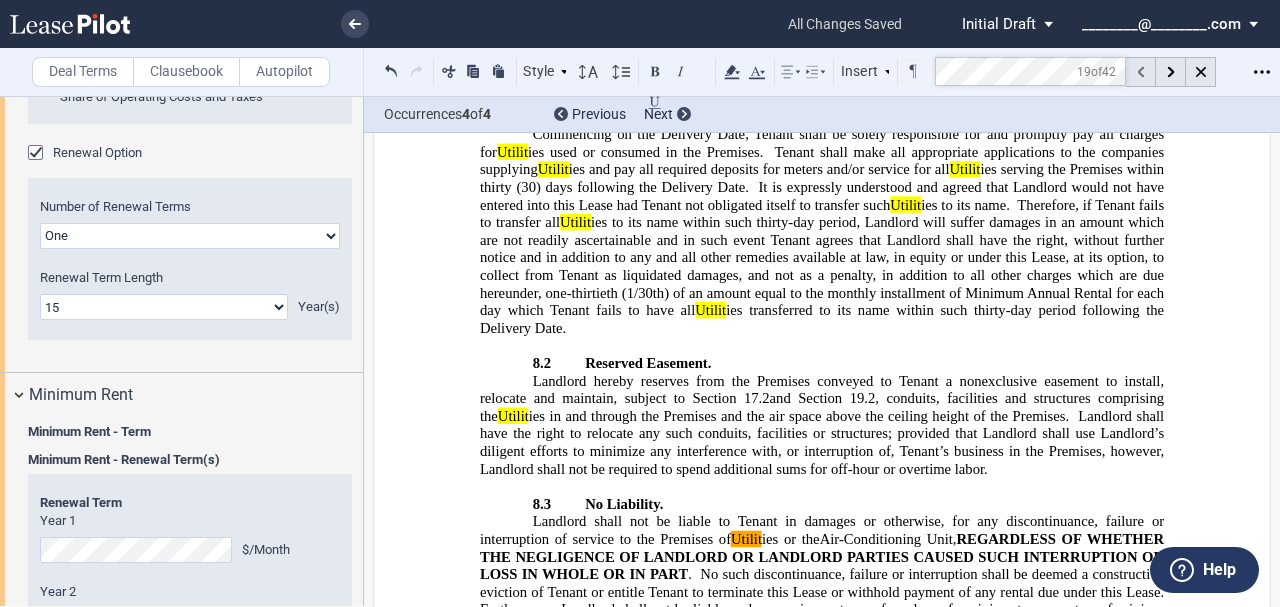 click 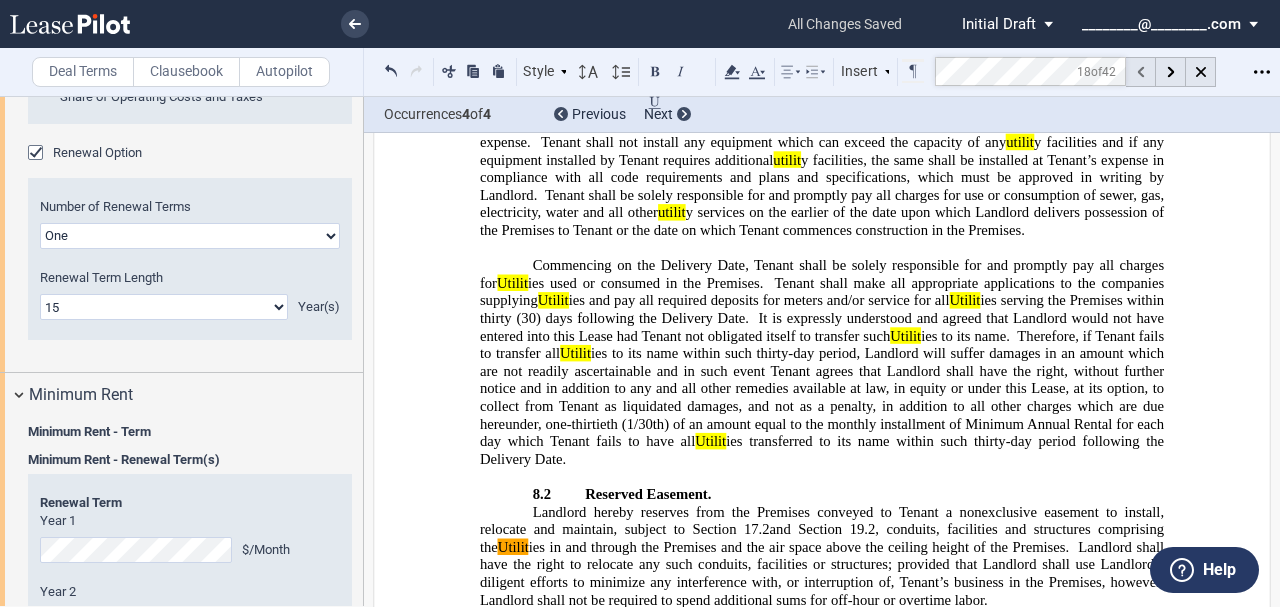 scroll, scrollTop: 9955, scrollLeft: 0, axis: vertical 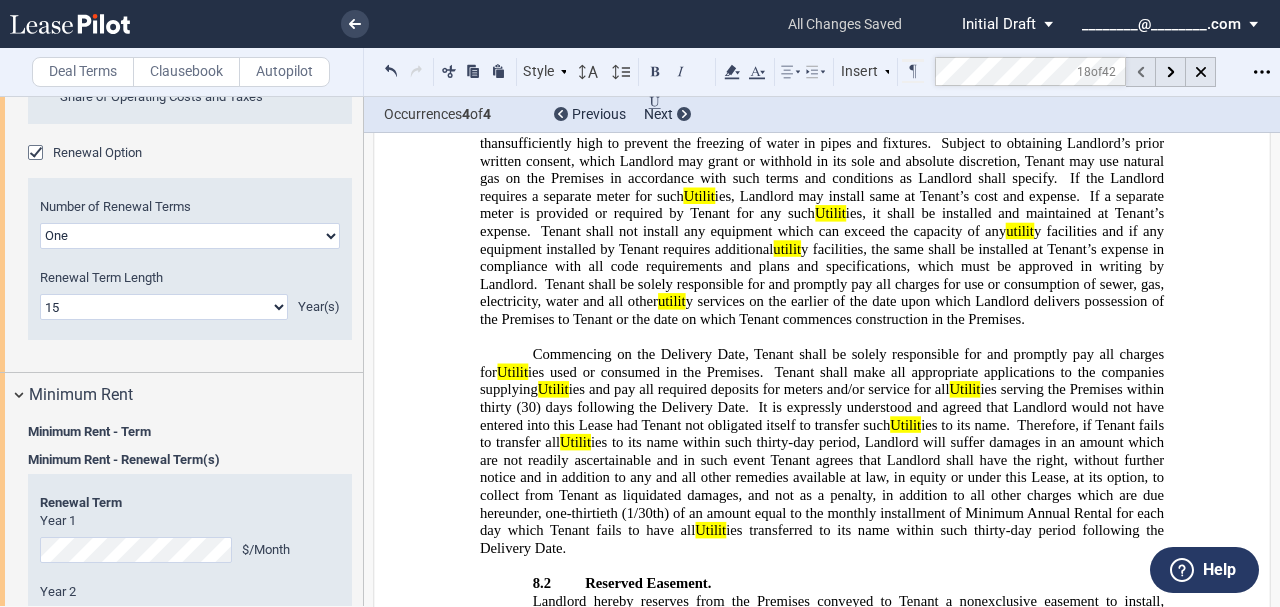 click 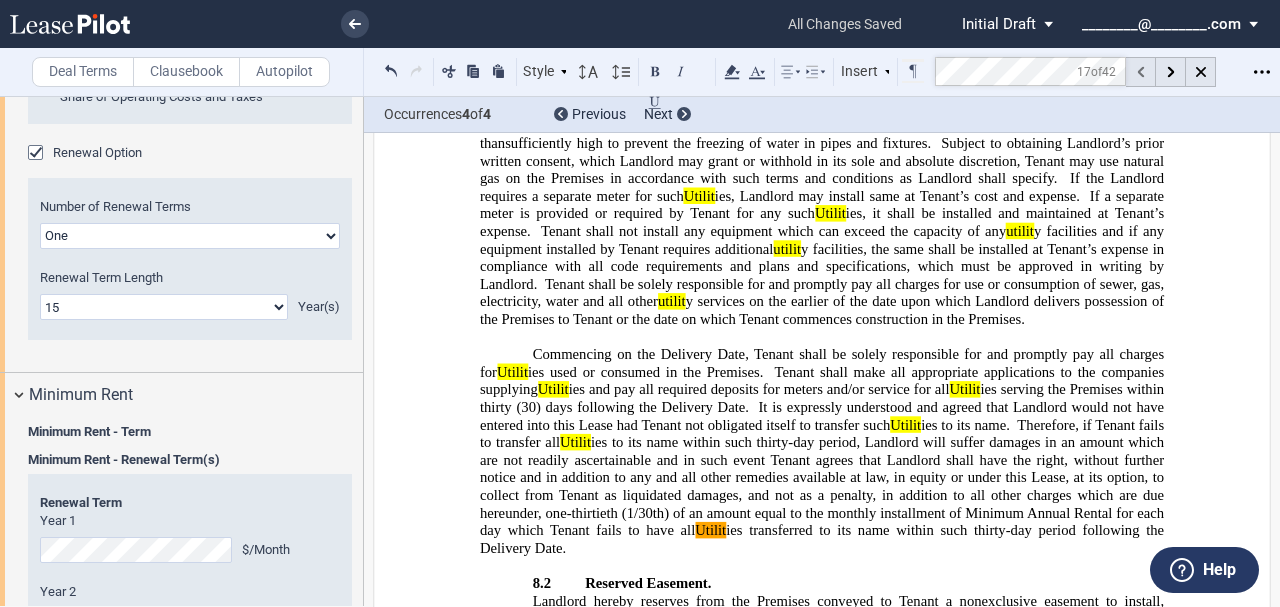 click 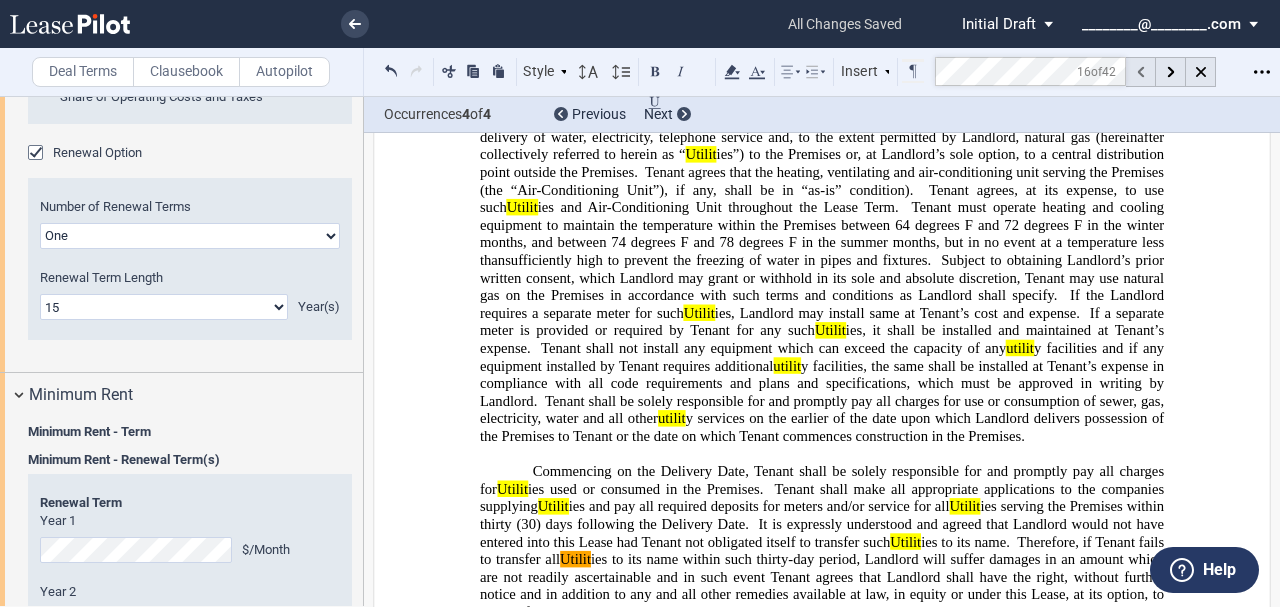 scroll, scrollTop: 9769, scrollLeft: 0, axis: vertical 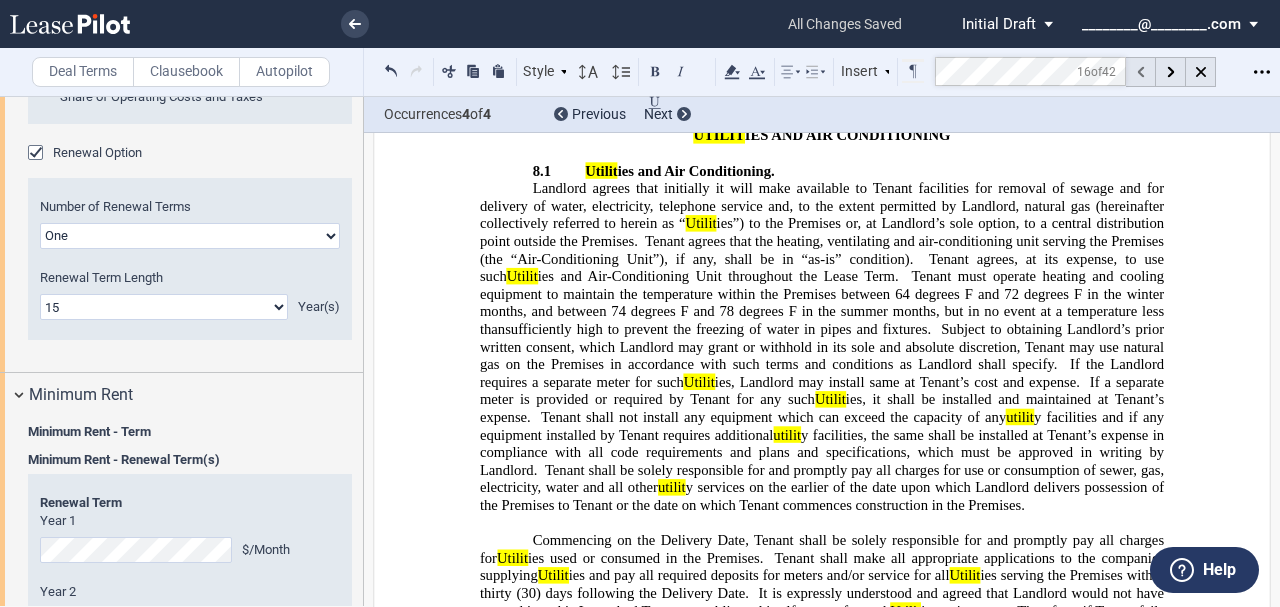 click 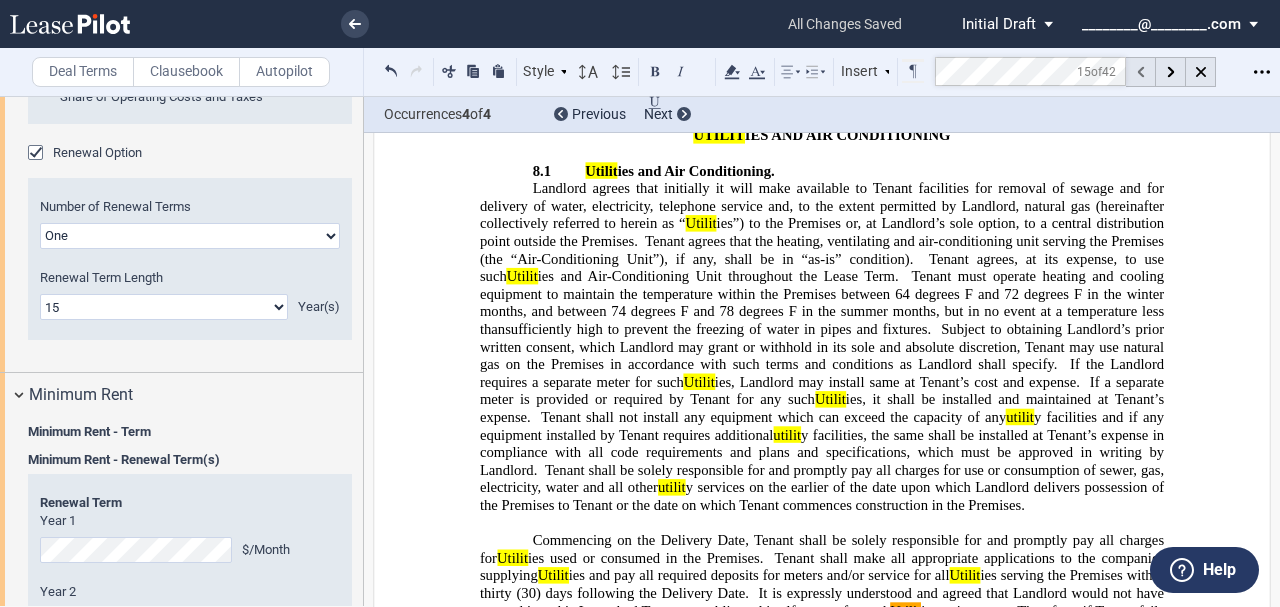 click 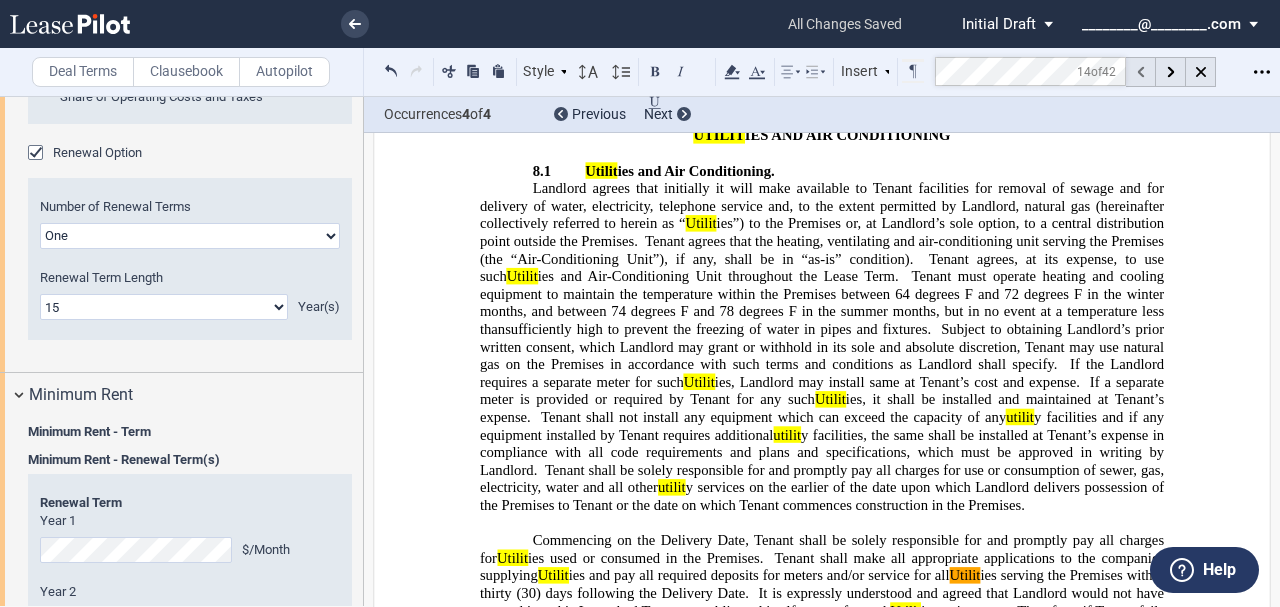 click 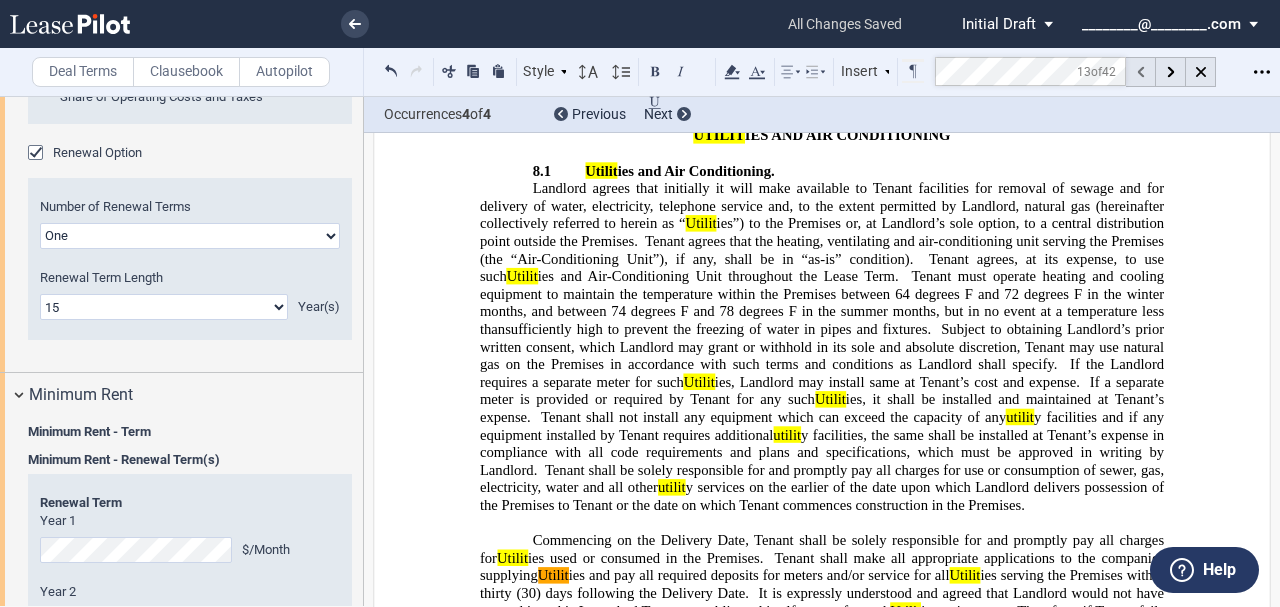 click 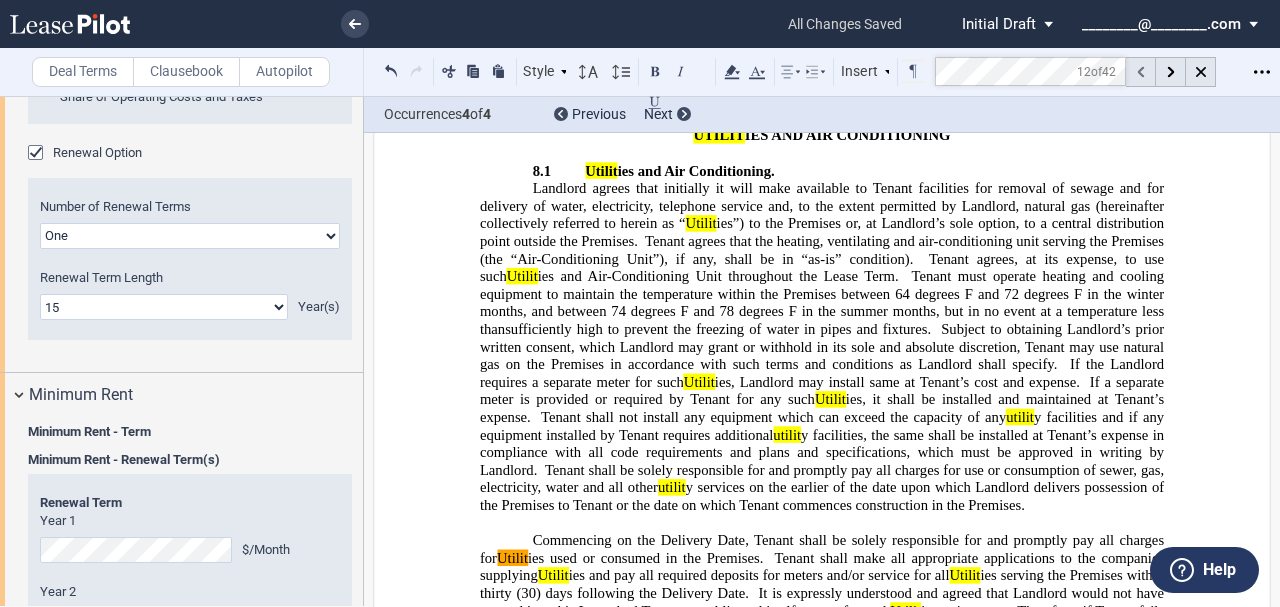 click 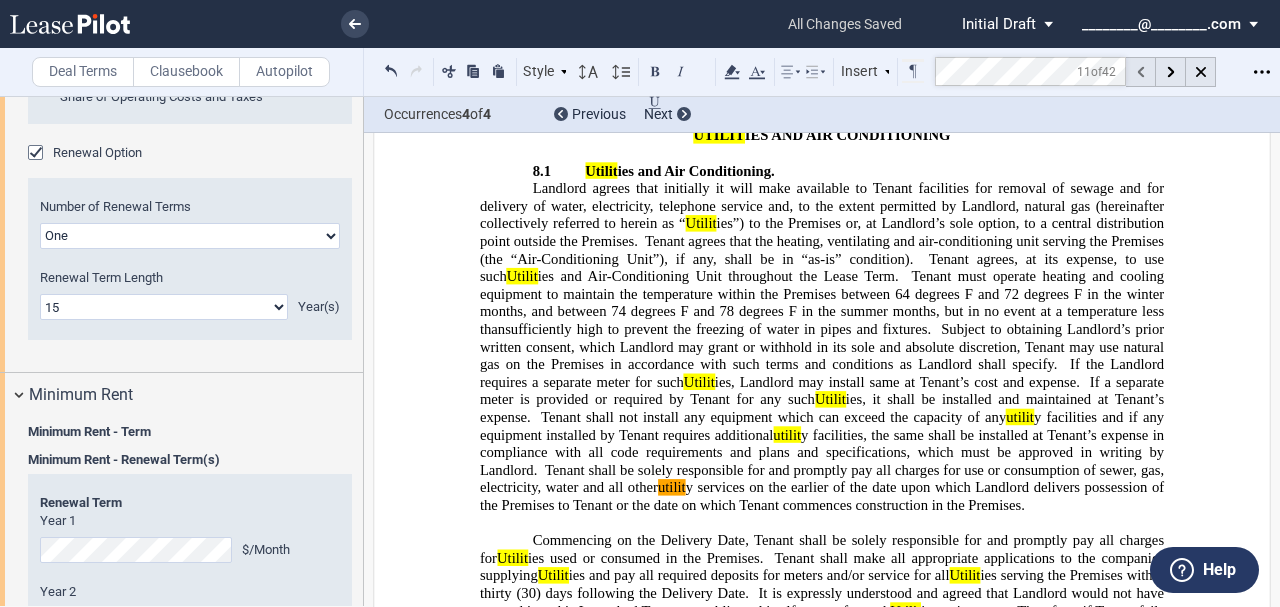 click 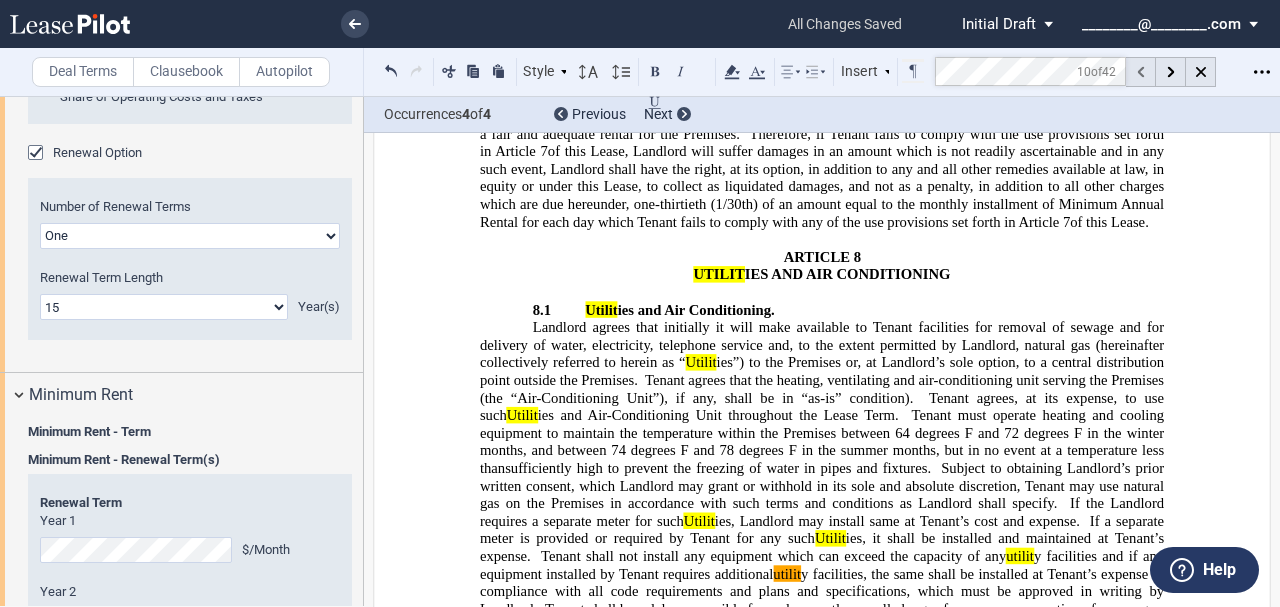 scroll, scrollTop: 9584, scrollLeft: 0, axis: vertical 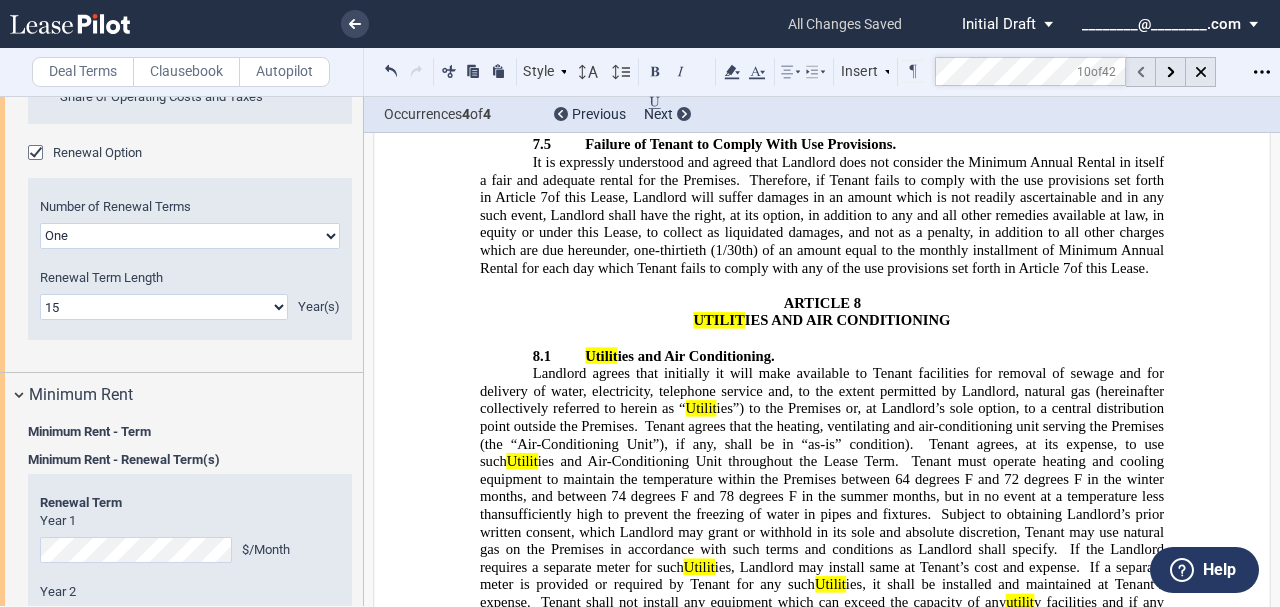 click 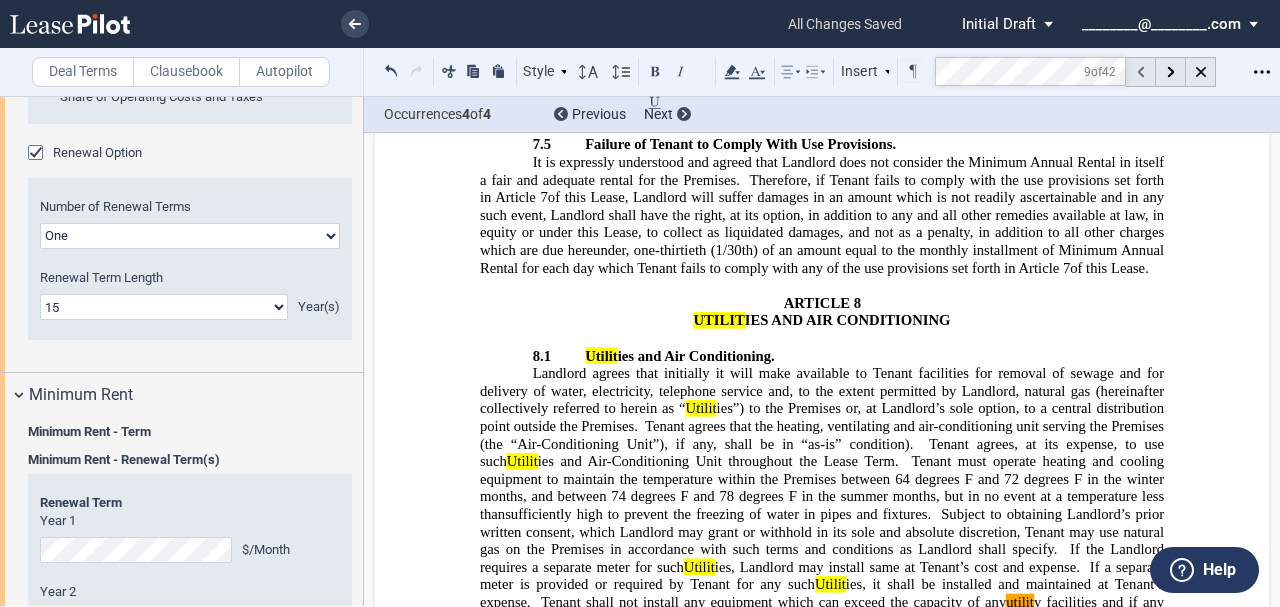 click 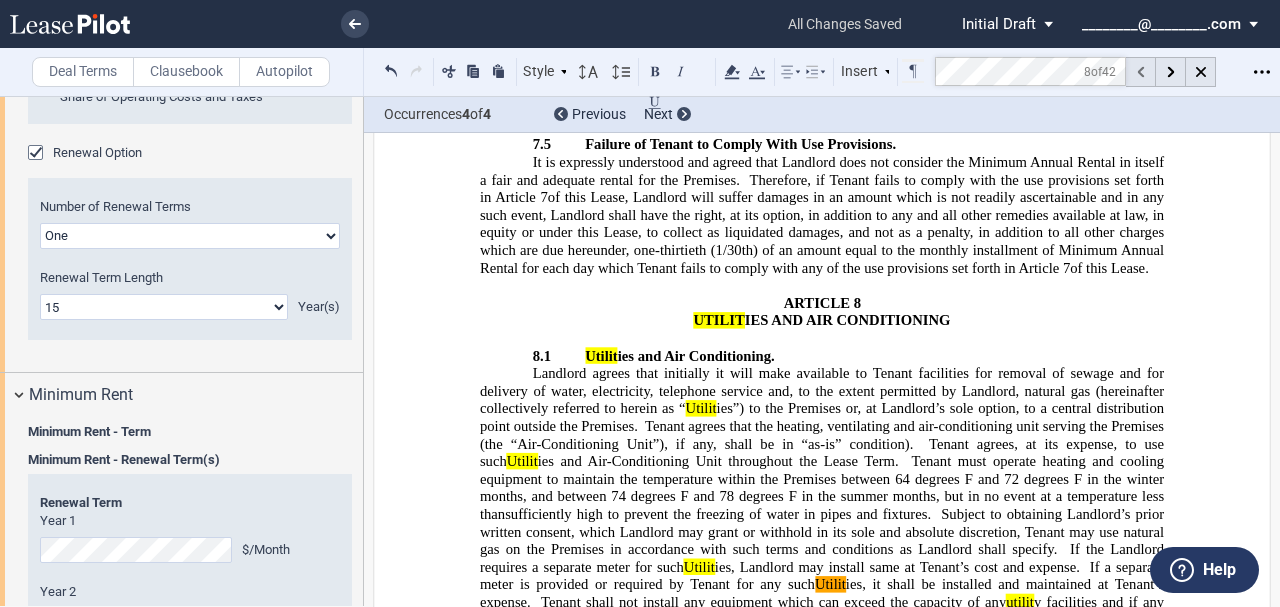 click 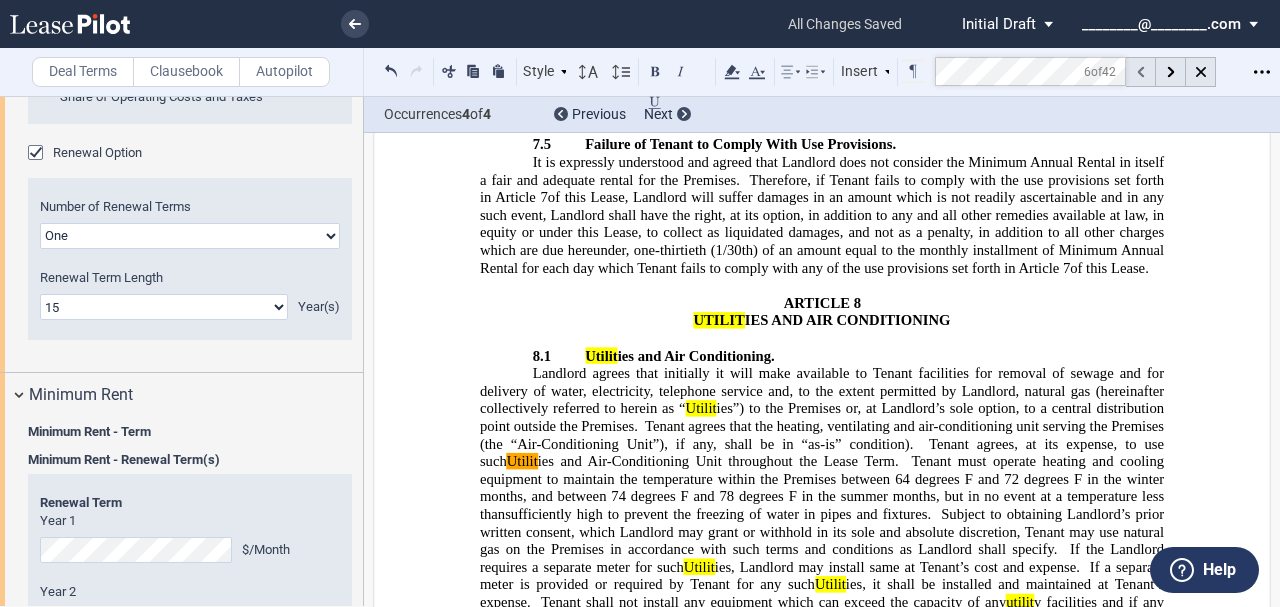 click 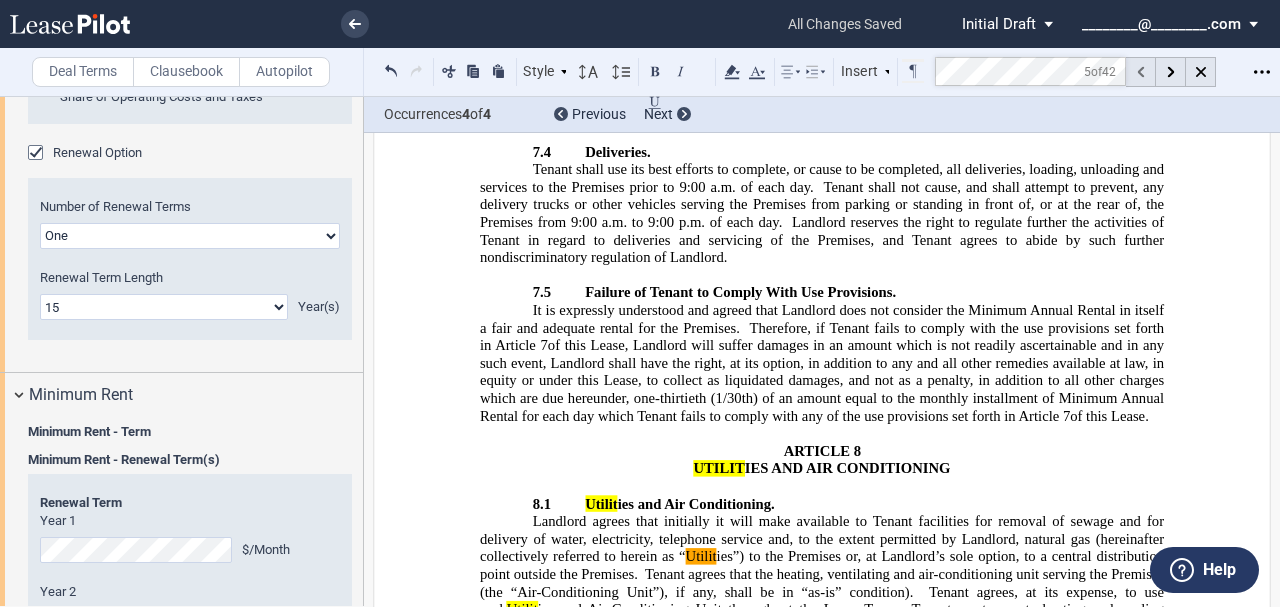 scroll, scrollTop: 9381, scrollLeft: 0, axis: vertical 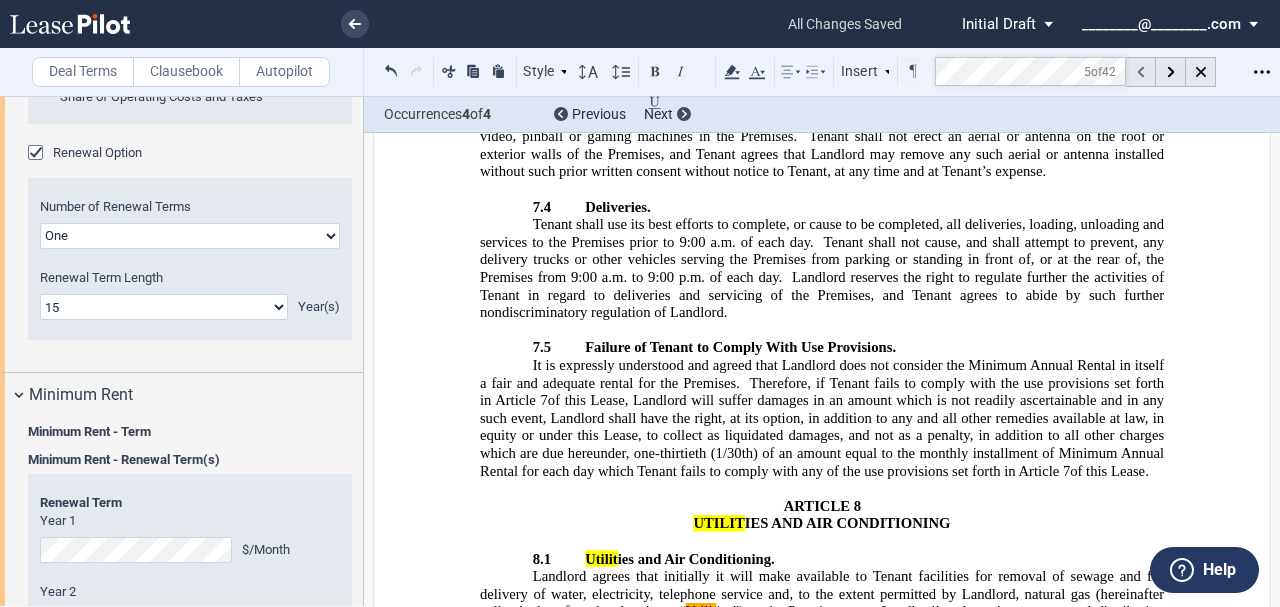 click 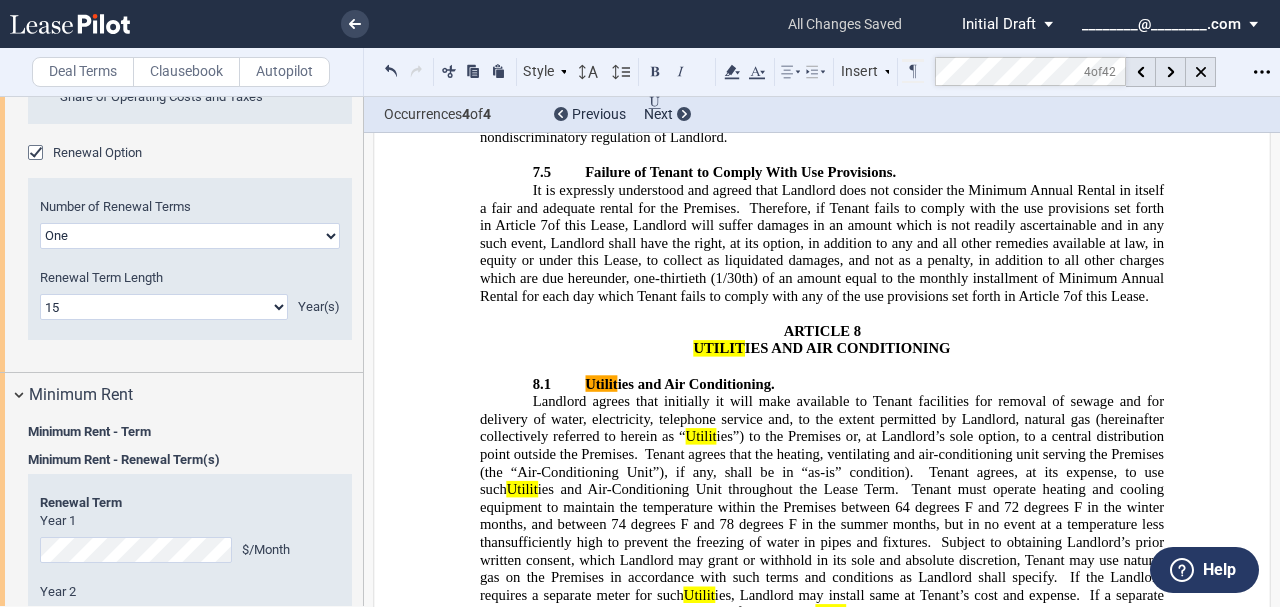 scroll, scrollTop: 9596, scrollLeft: 0, axis: vertical 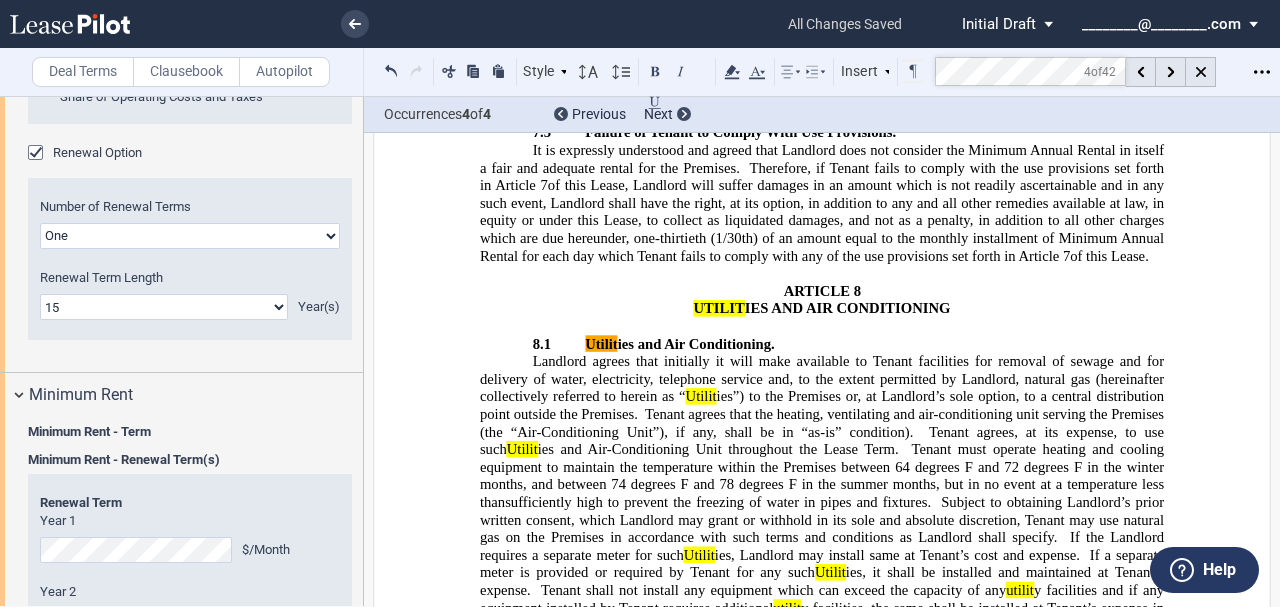 drag, startPoint x: 1074, startPoint y: 444, endPoint x: 791, endPoint y: 431, distance: 283.29843 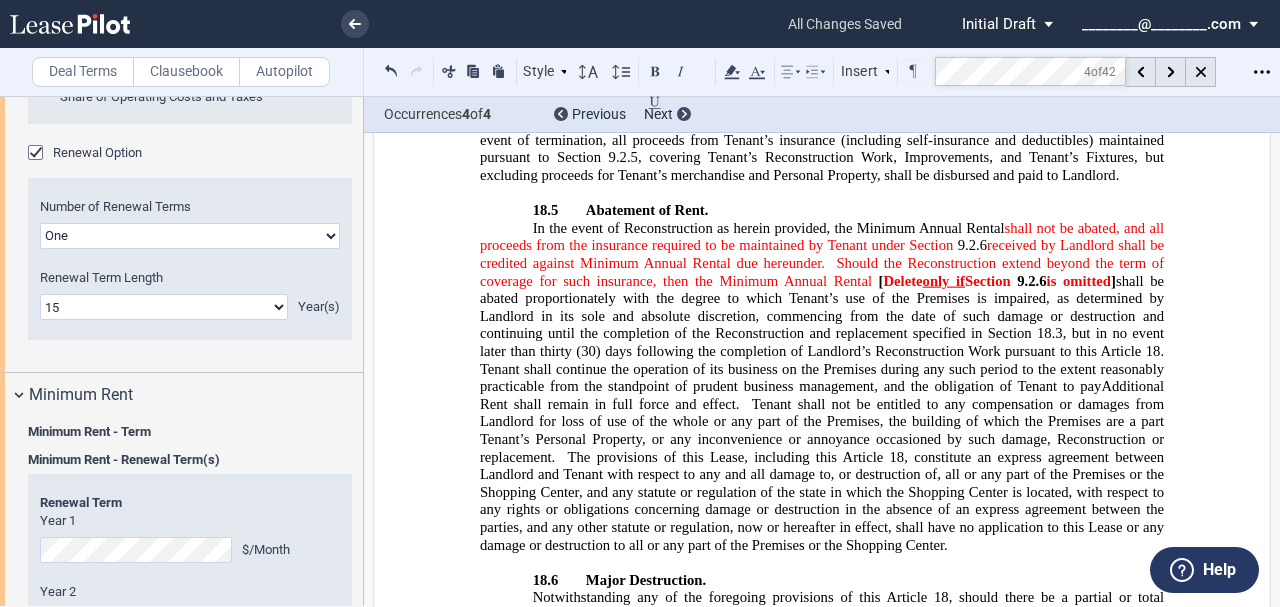 scroll, scrollTop: 21362, scrollLeft: 0, axis: vertical 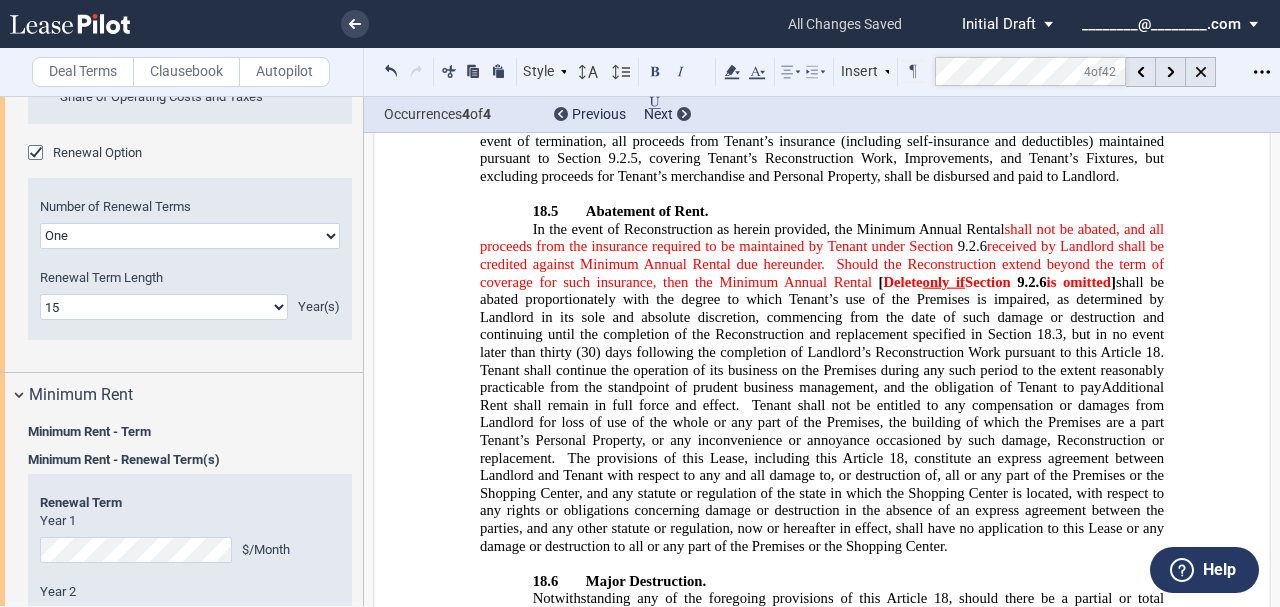 drag, startPoint x: 1009, startPoint y: 241, endPoint x: 611, endPoint y: 259, distance: 398.40683 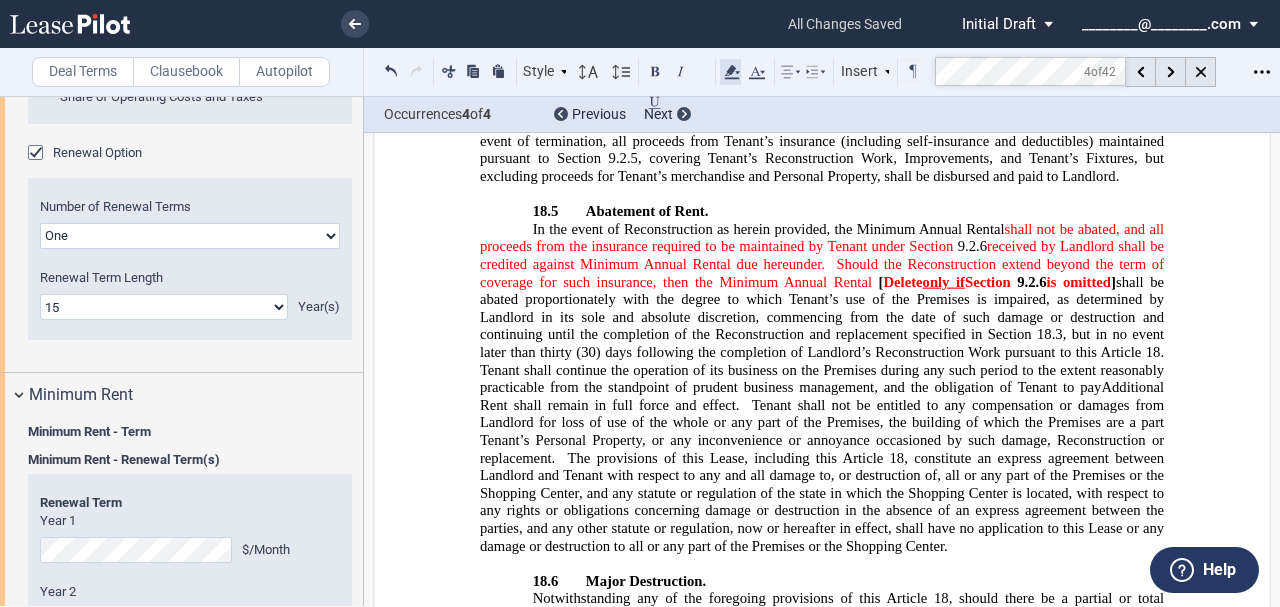 click 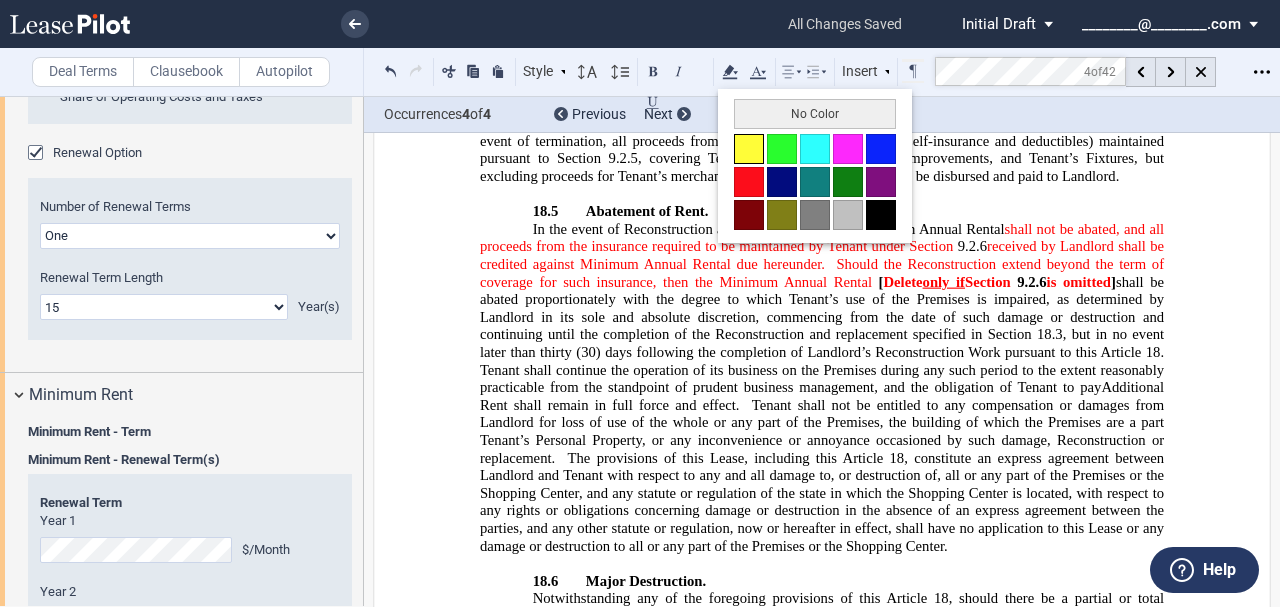click at bounding box center [749, 149] 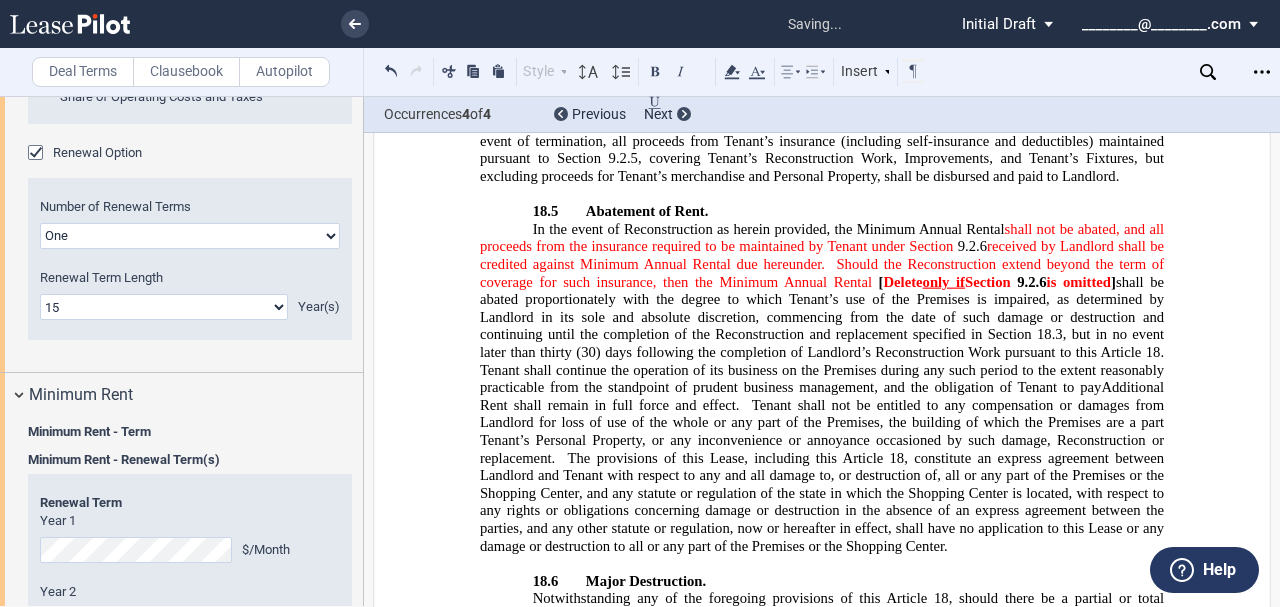 click on "all general maintenance, operation and repairs;" 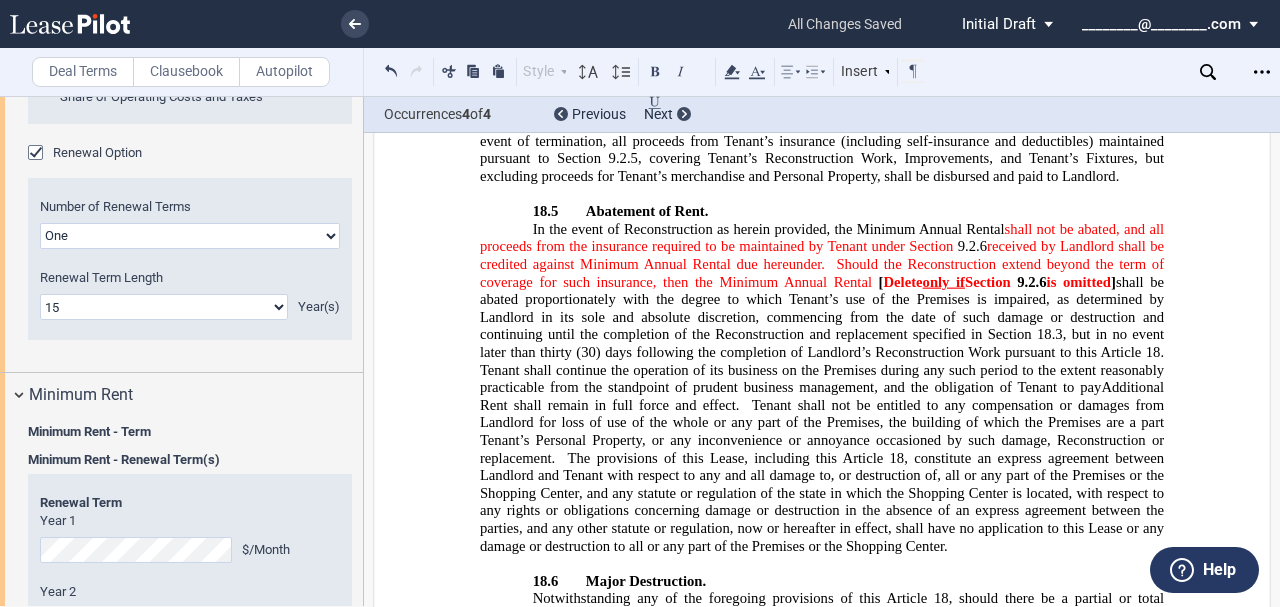 drag, startPoint x: 718, startPoint y: 374, endPoint x: 552, endPoint y: 377, distance: 166.0271 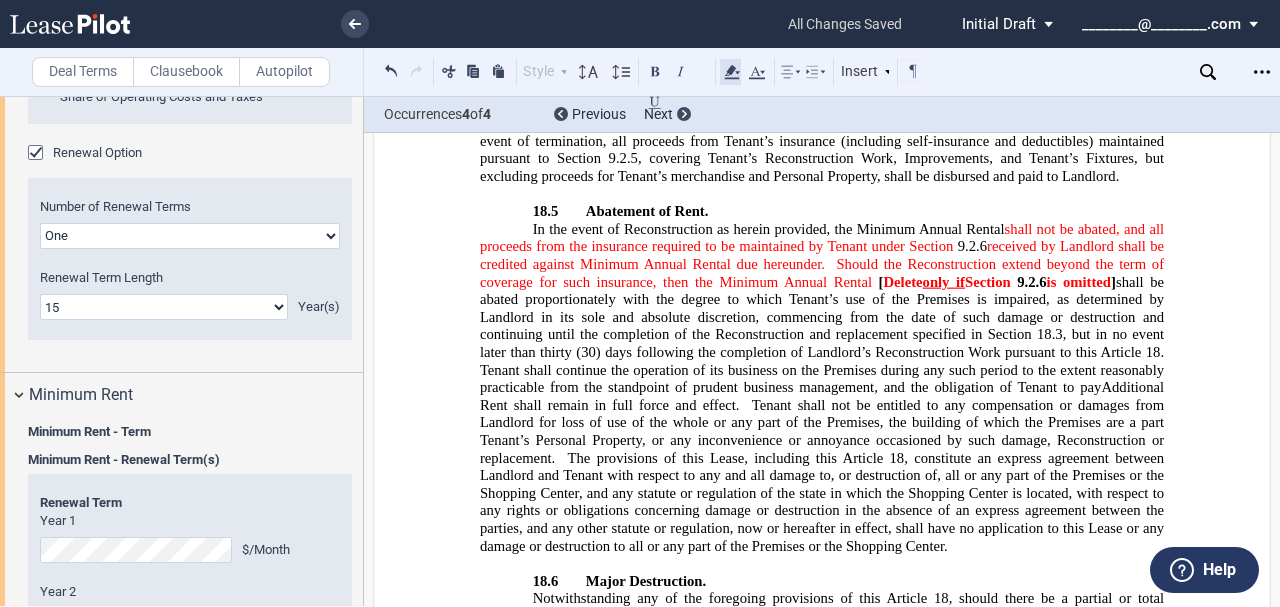 click 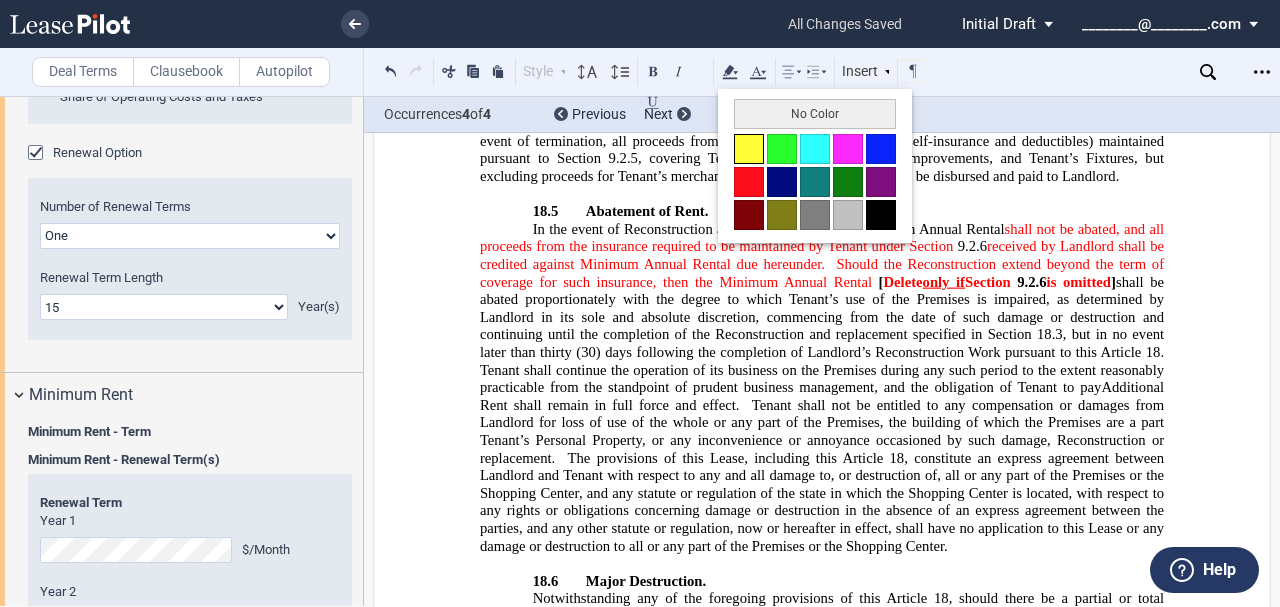 click at bounding box center [749, 149] 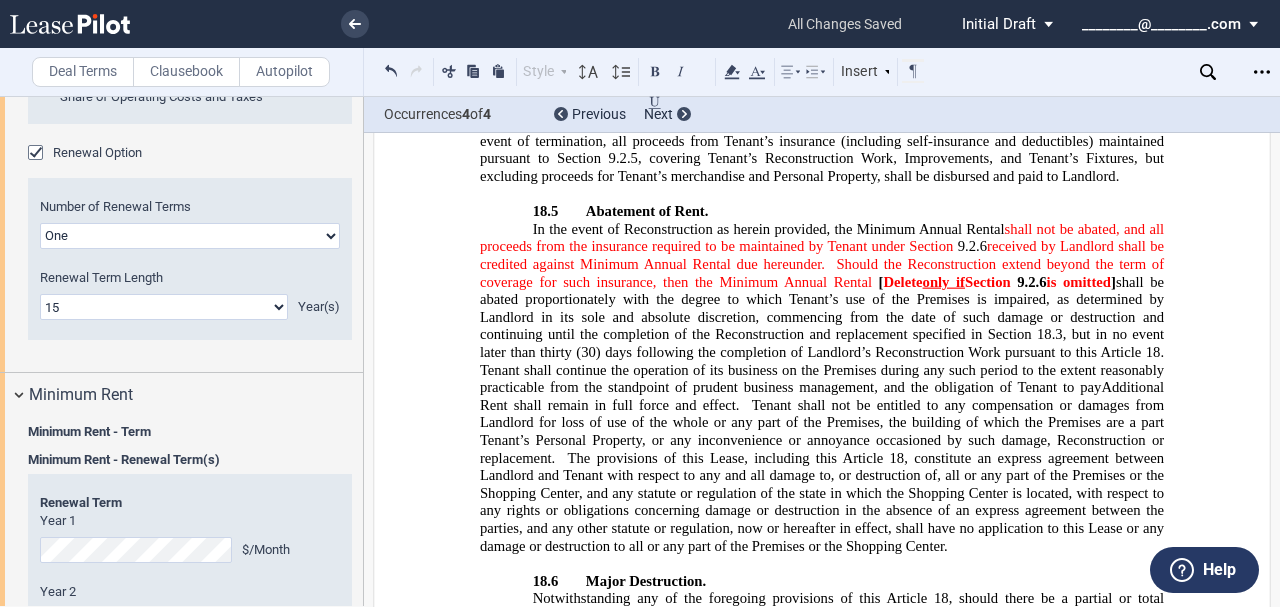 drag, startPoint x: 611, startPoint y: 253, endPoint x: 866, endPoint y: 258, distance: 255.04901 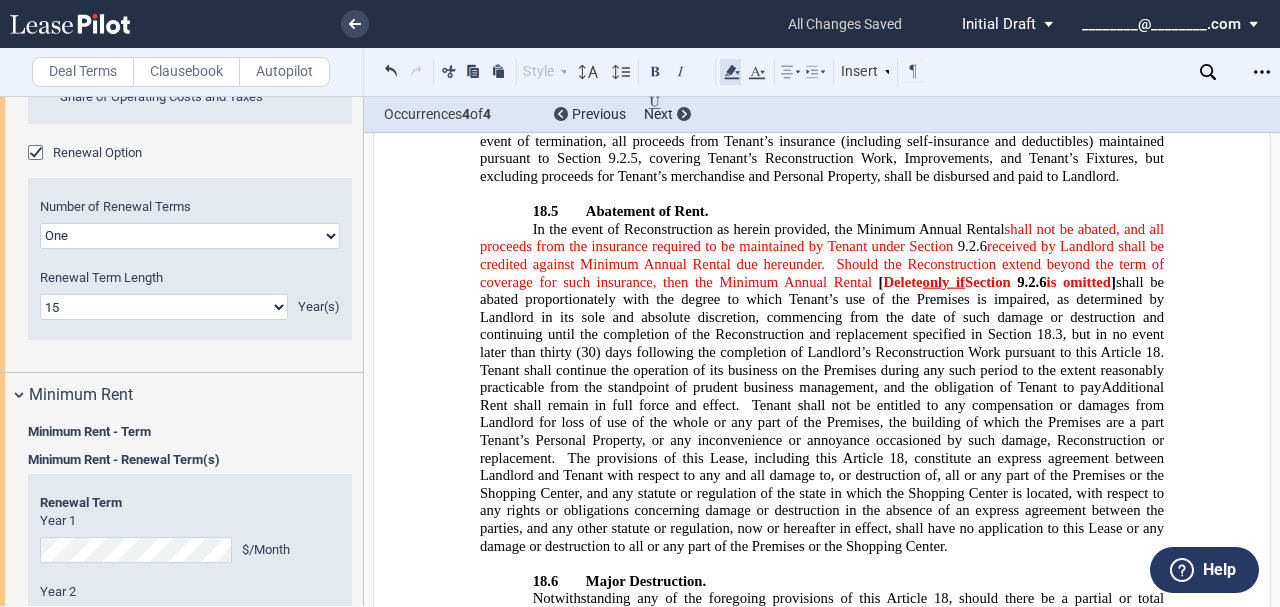 click 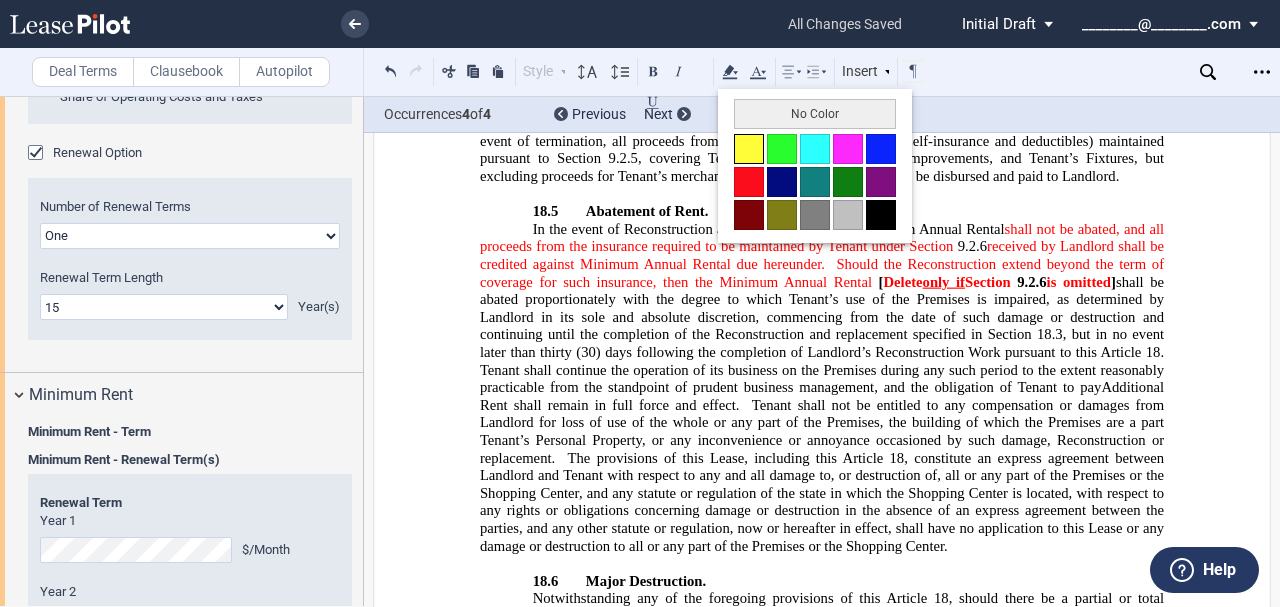 click at bounding box center (749, 149) 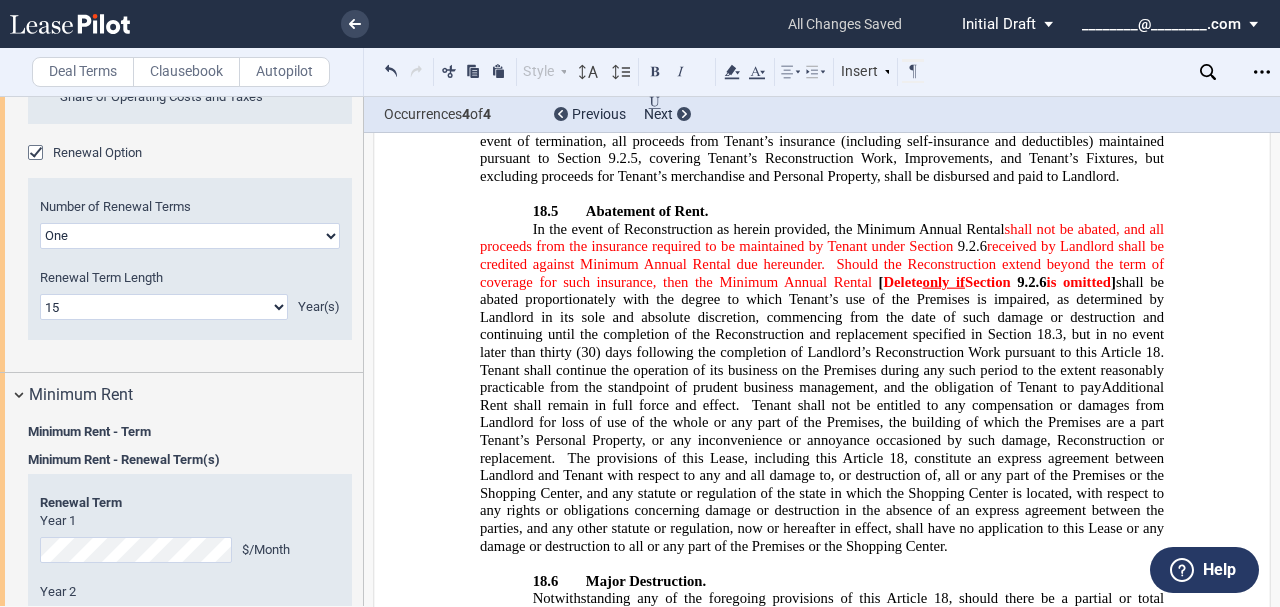 drag, startPoint x: 957, startPoint y: 254, endPoint x: 1060, endPoint y: 256, distance: 103.01942 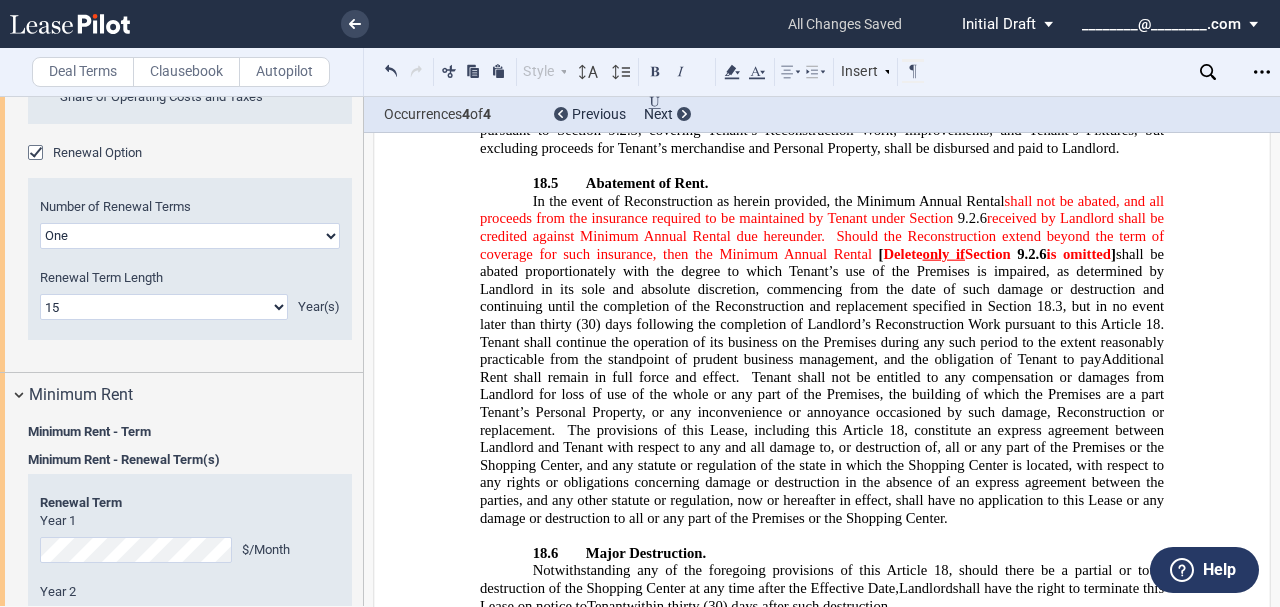 scroll, scrollTop: 21361, scrollLeft: 0, axis: vertical 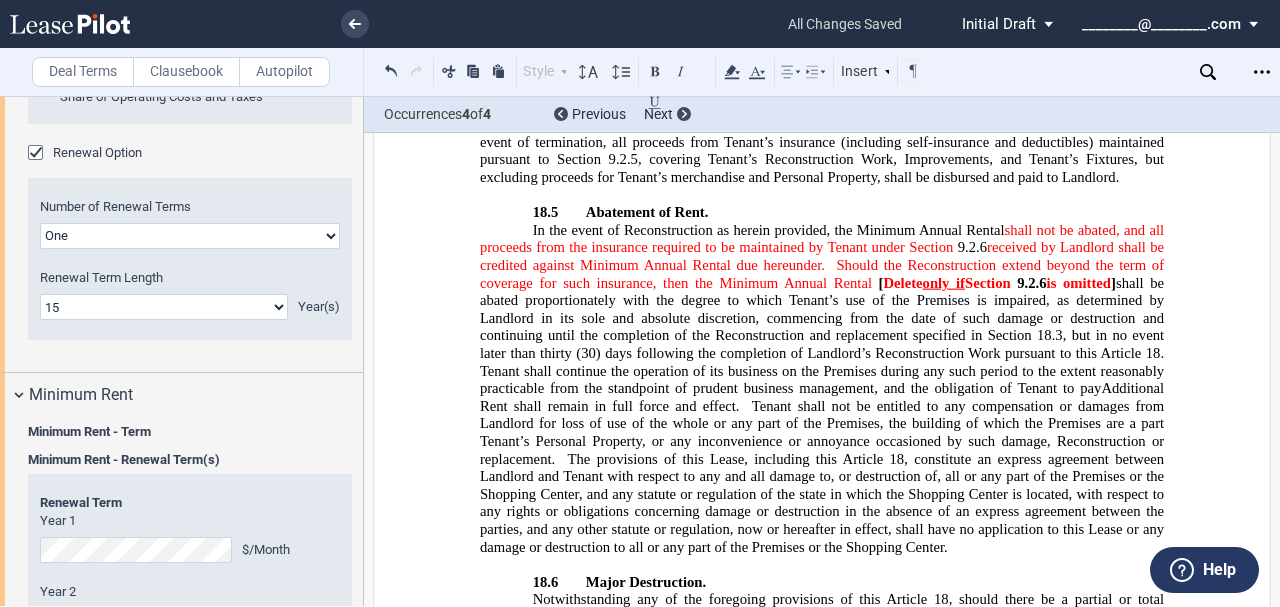 drag, startPoint x: 772, startPoint y: 392, endPoint x: 674, endPoint y: 426, distance: 103.73042 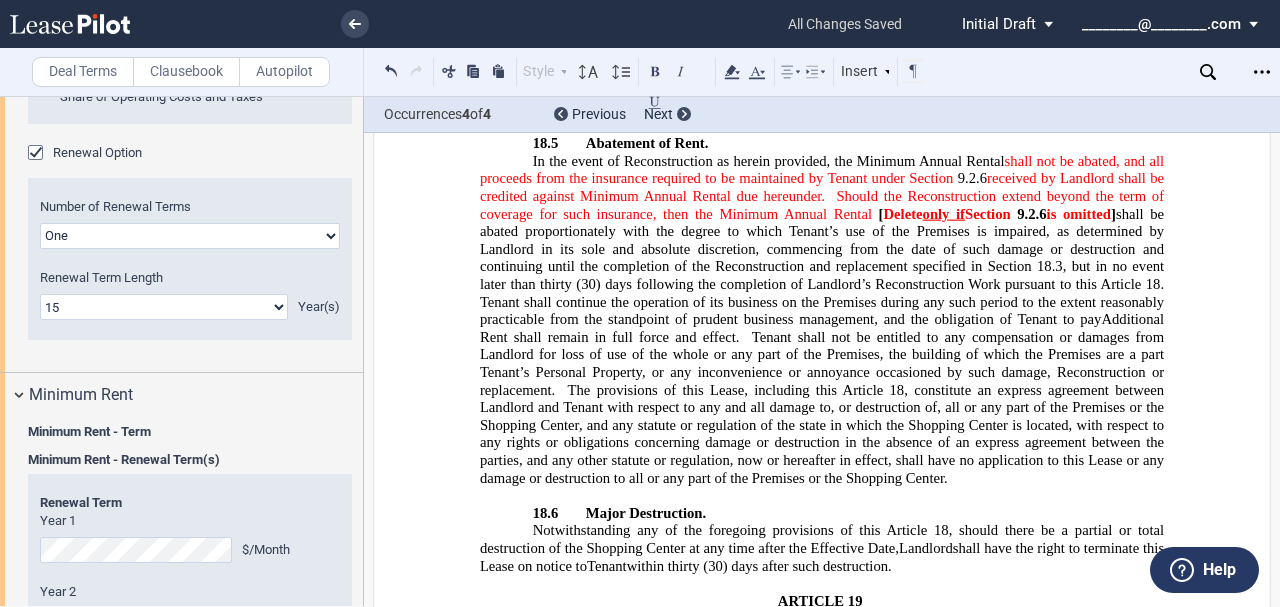 scroll, scrollTop: 21431, scrollLeft: 0, axis: vertical 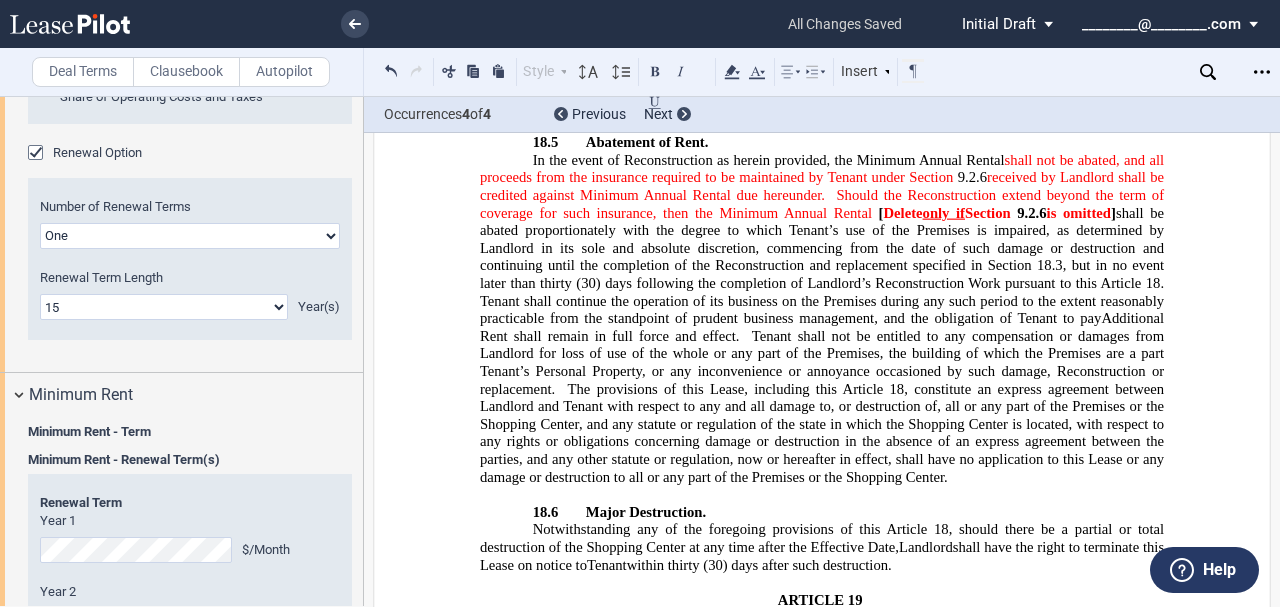 drag, startPoint x: 568, startPoint y: 524, endPoint x: 770, endPoint y: 472, distance: 208.58571 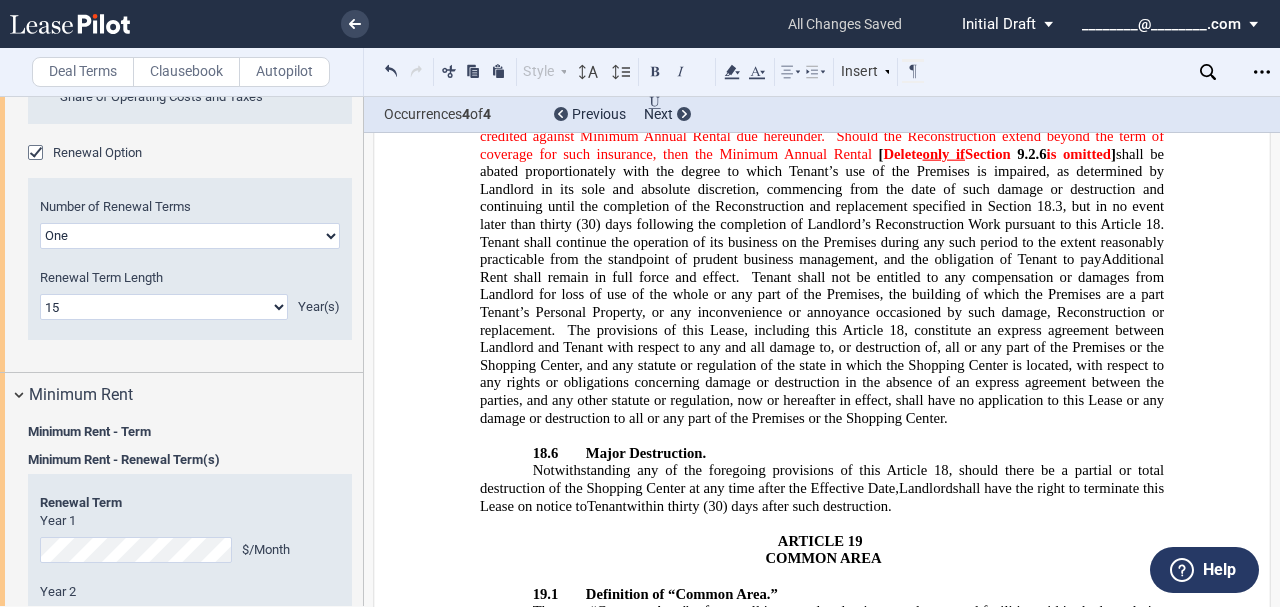 scroll, scrollTop: 21491, scrollLeft: 0, axis: vertical 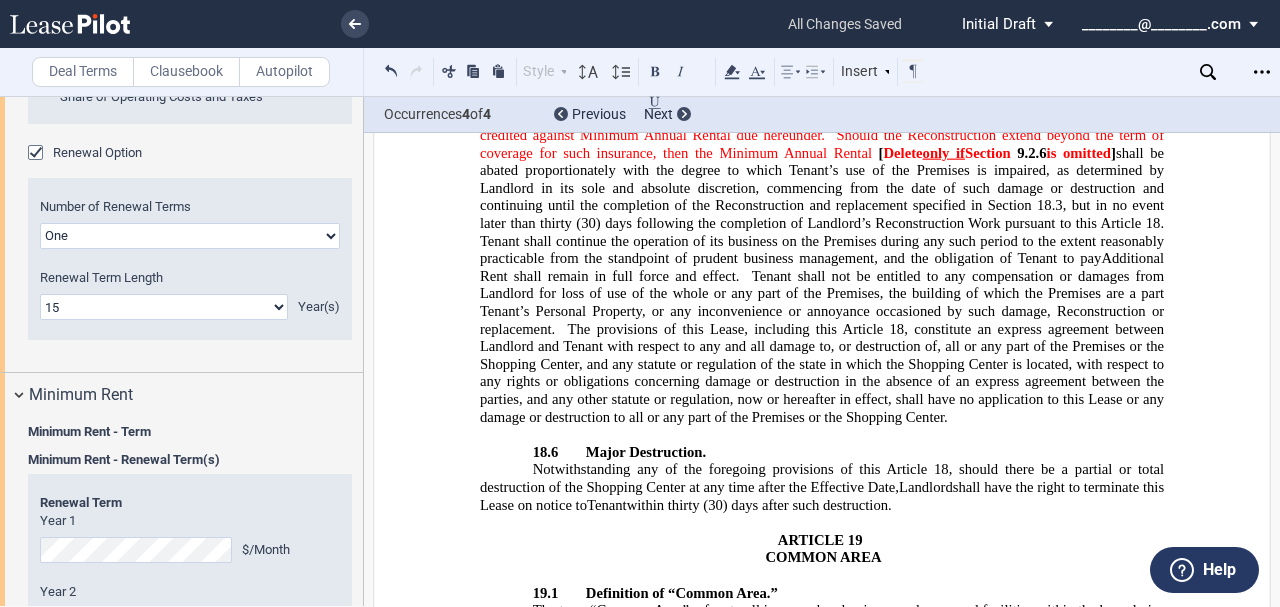 drag, startPoint x: 1110, startPoint y: 536, endPoint x: 575, endPoint y: 464, distance: 539.8231 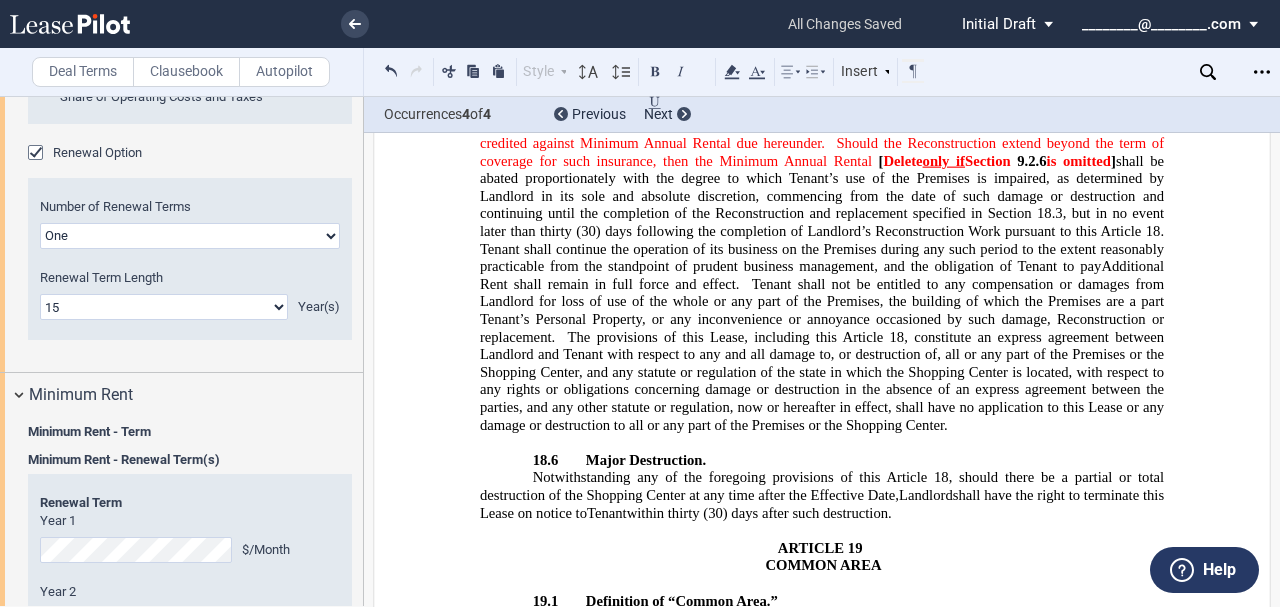 scroll, scrollTop: 21515, scrollLeft: 0, axis: vertical 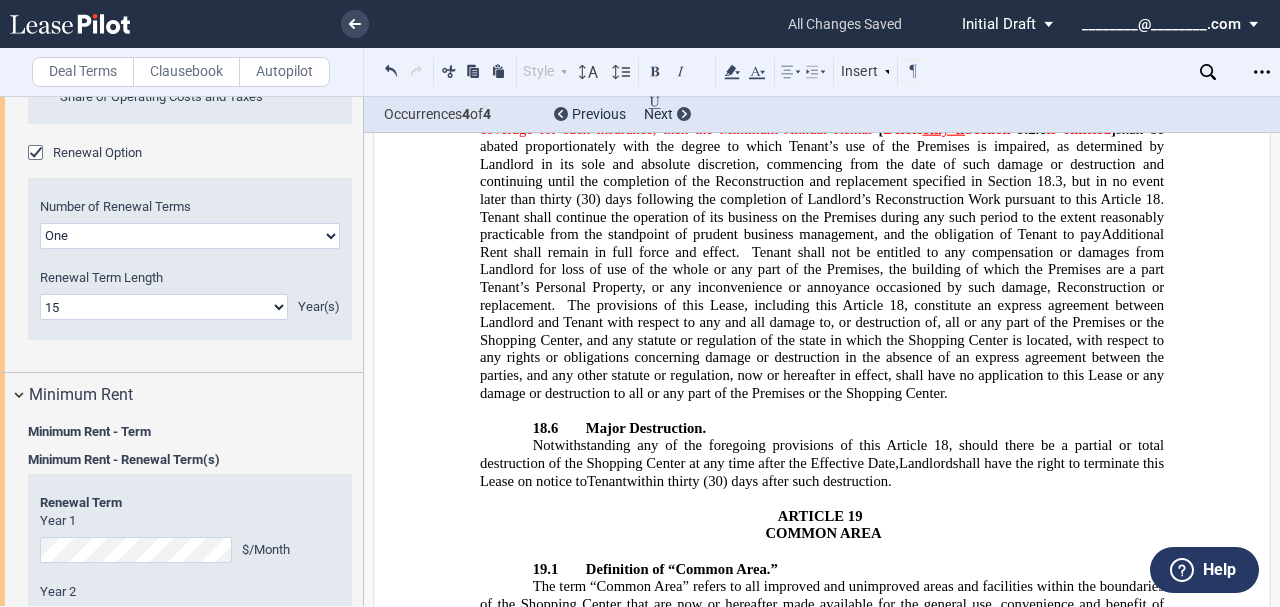 drag, startPoint x: 517, startPoint y: 186, endPoint x: 801, endPoint y: 207, distance: 284.77536 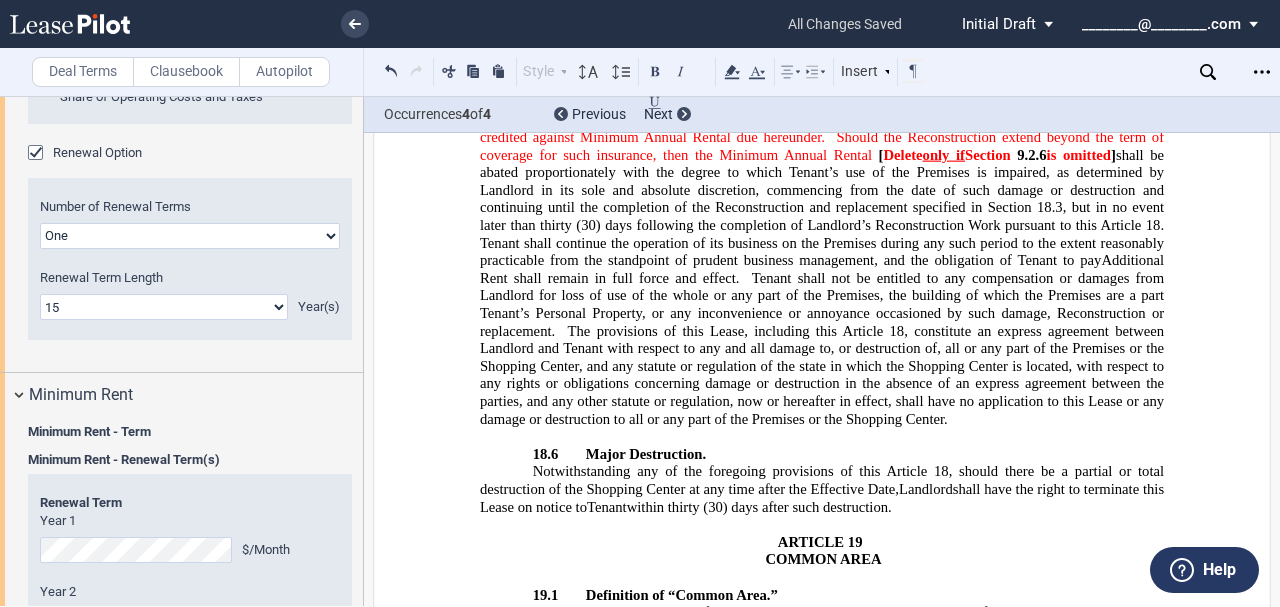 scroll, scrollTop: 21488, scrollLeft: 0, axis: vertical 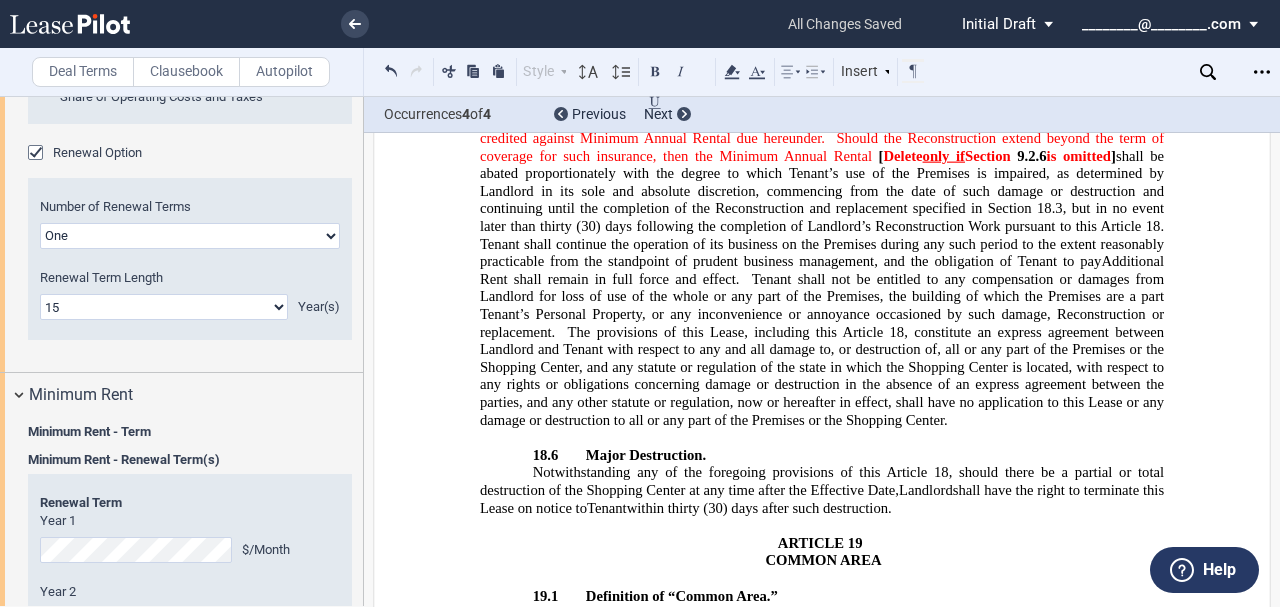 drag, startPoint x: 772, startPoint y: 266, endPoint x: 684, endPoint y: 301, distance: 94.7048 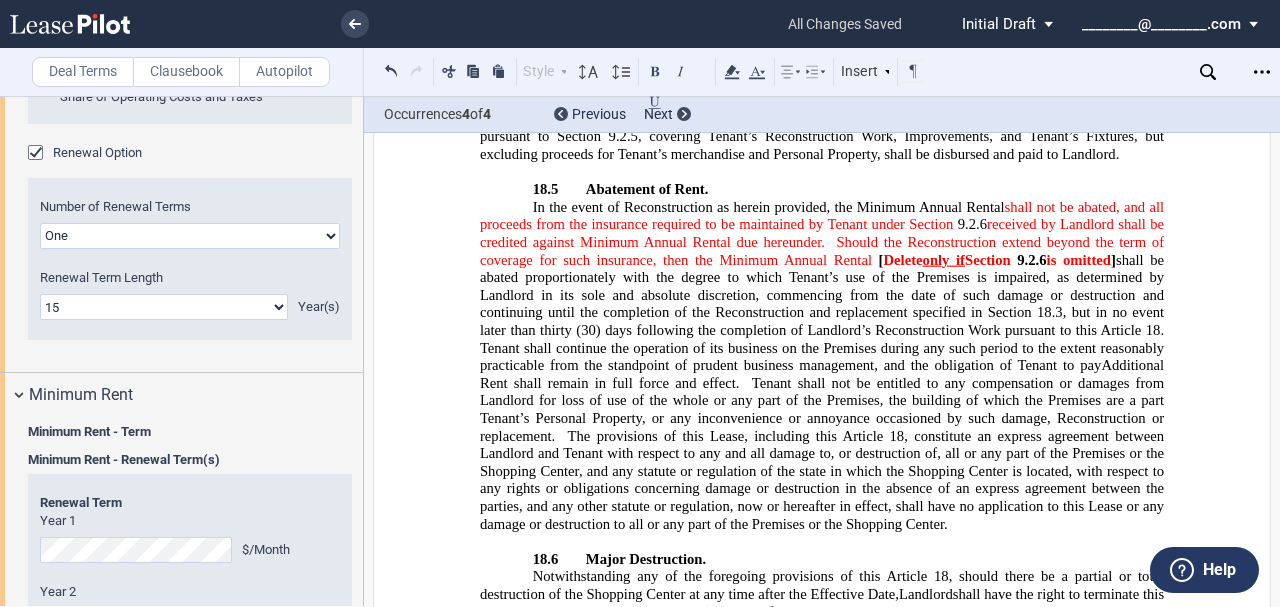 scroll, scrollTop: 21385, scrollLeft: 0, axis: vertical 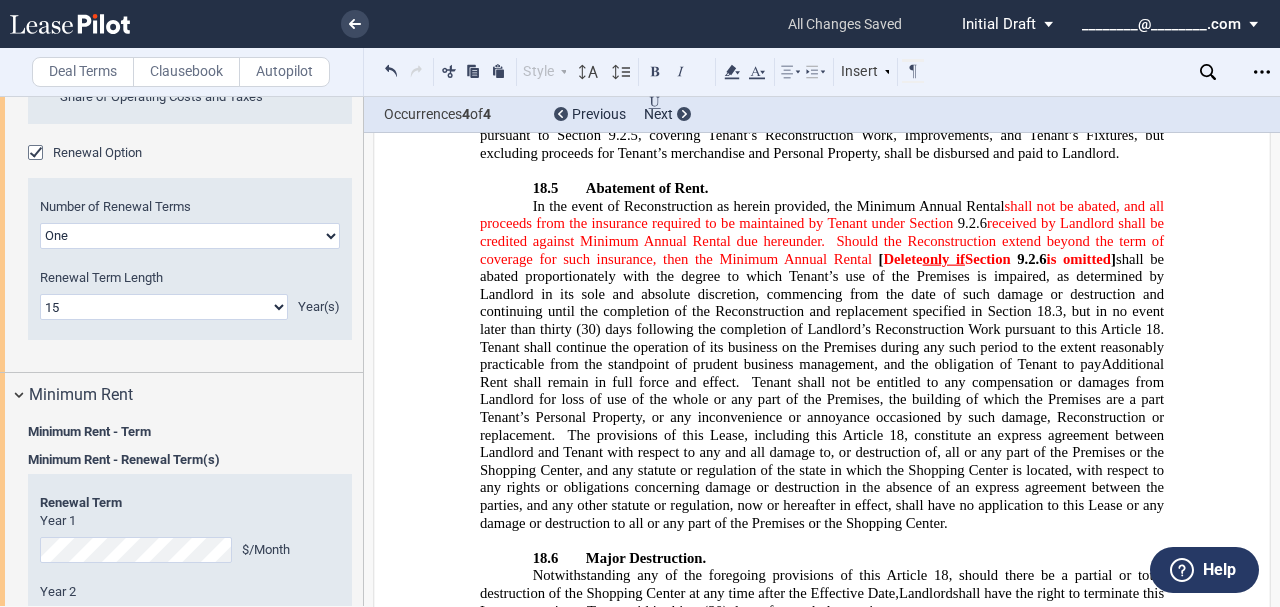 click on "all general maintenance, operation and repairs;  resurfacing; painting; restriping; cleaning;  trash removal; snow and ice removal; sweeping and janitorial services; the cost to Landlord of any insurance maintained by Landlord on the Shopping Center (including deductibles) with such policies and companies and with such limits as selected by Landlord (including without limitation, fire with extended coverage, liability insurance covering personal injury, death and property damage, workers’ compensation insurance, plate glass insurance, contractual liability insurance and fidelity bonds);  repair, maintenance and replacement of public toilets, holiday decorating, paving, floors, walls, ceilings, all roofs in the Shopping Center, skylights, windows, sidewalks, curbs, Shopping Center signs, sprinkler systems, planting and landscaping,  lighting and other utilities,  directional signs, and other markers and bumpers;" 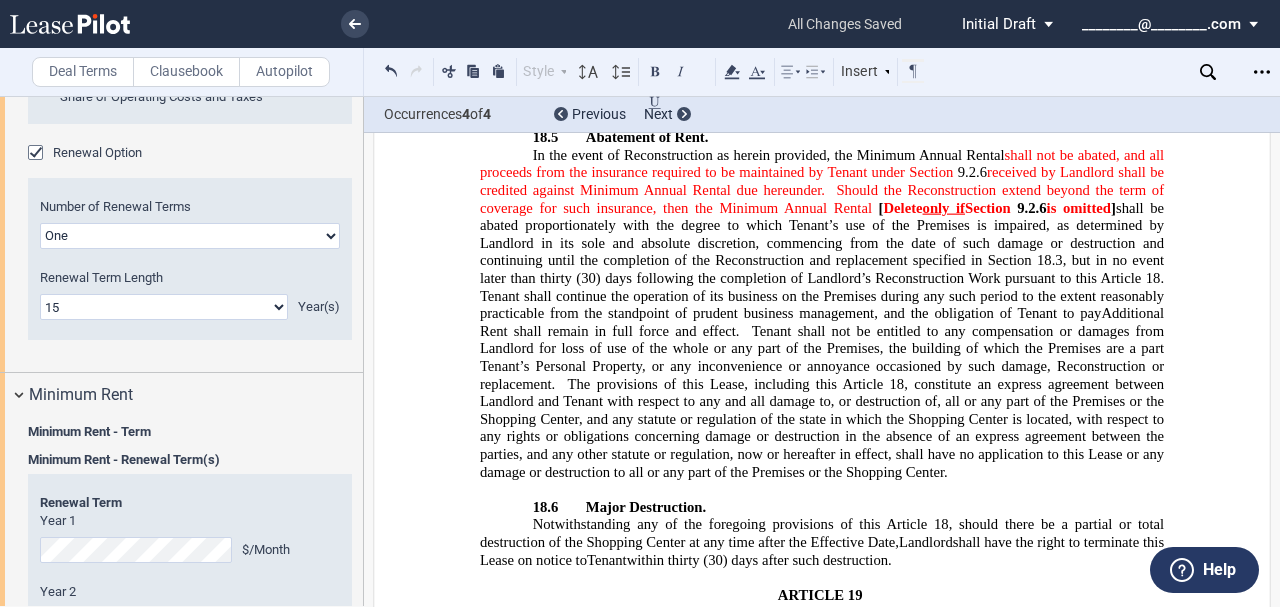 drag, startPoint x: 536, startPoint y: 452, endPoint x: 761, endPoint y: 464, distance: 225.31978 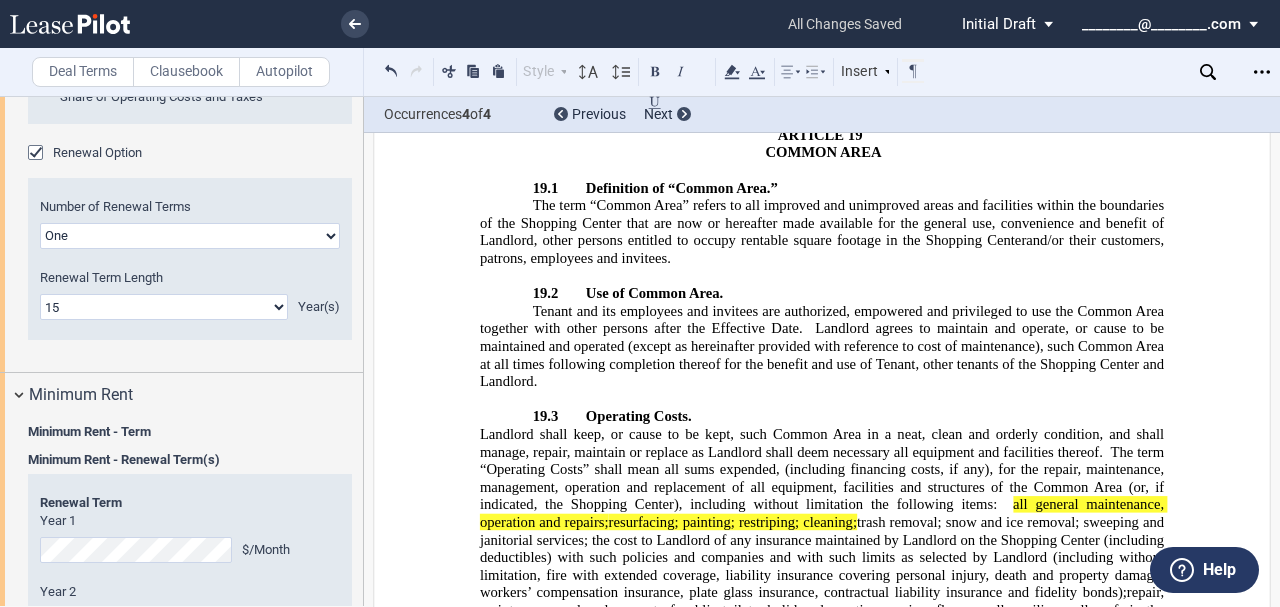 scroll, scrollTop: 21896, scrollLeft: 0, axis: vertical 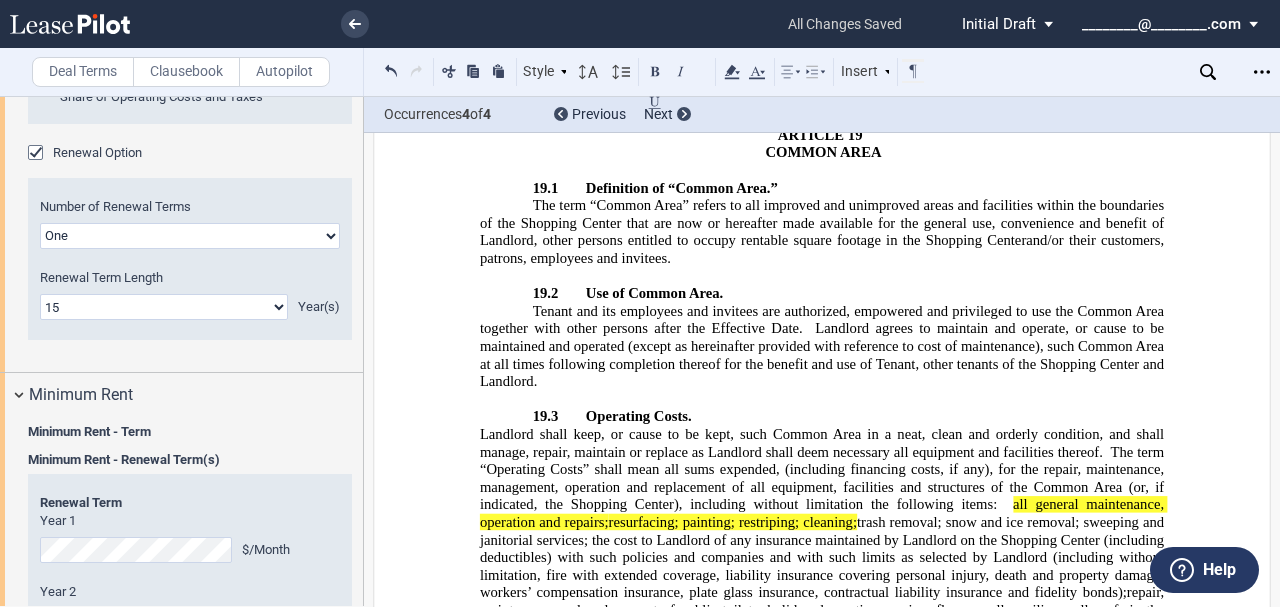 click 